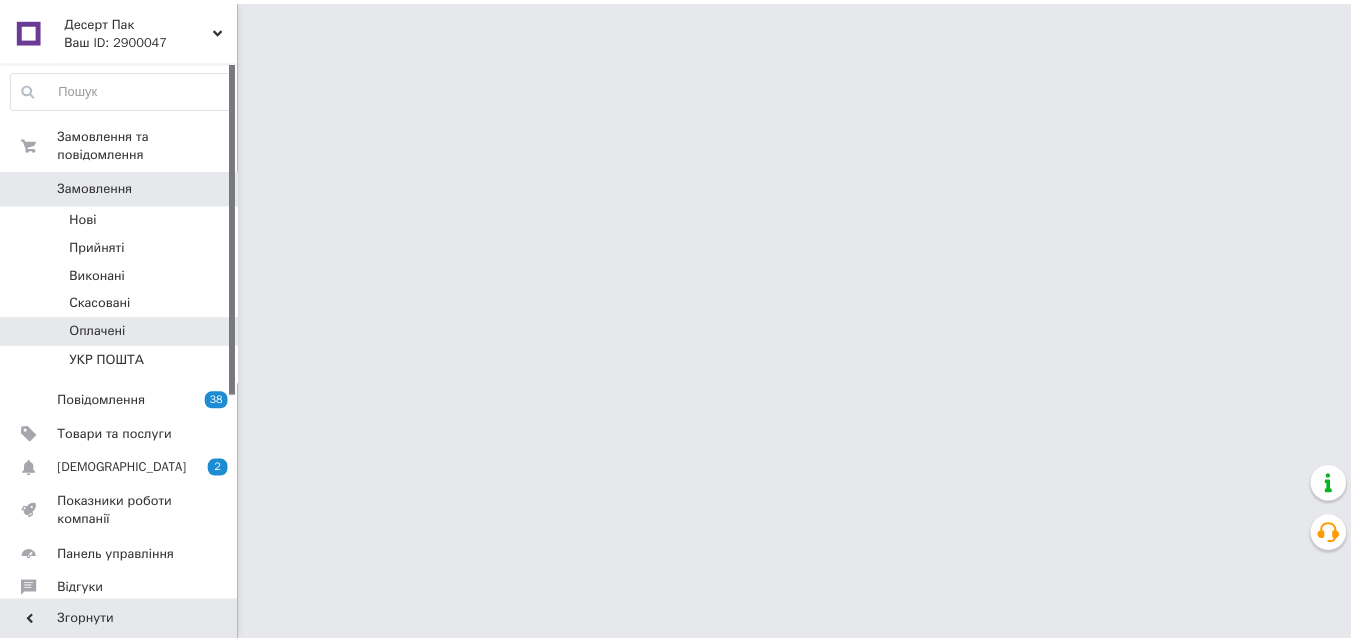 scroll, scrollTop: 0, scrollLeft: 0, axis: both 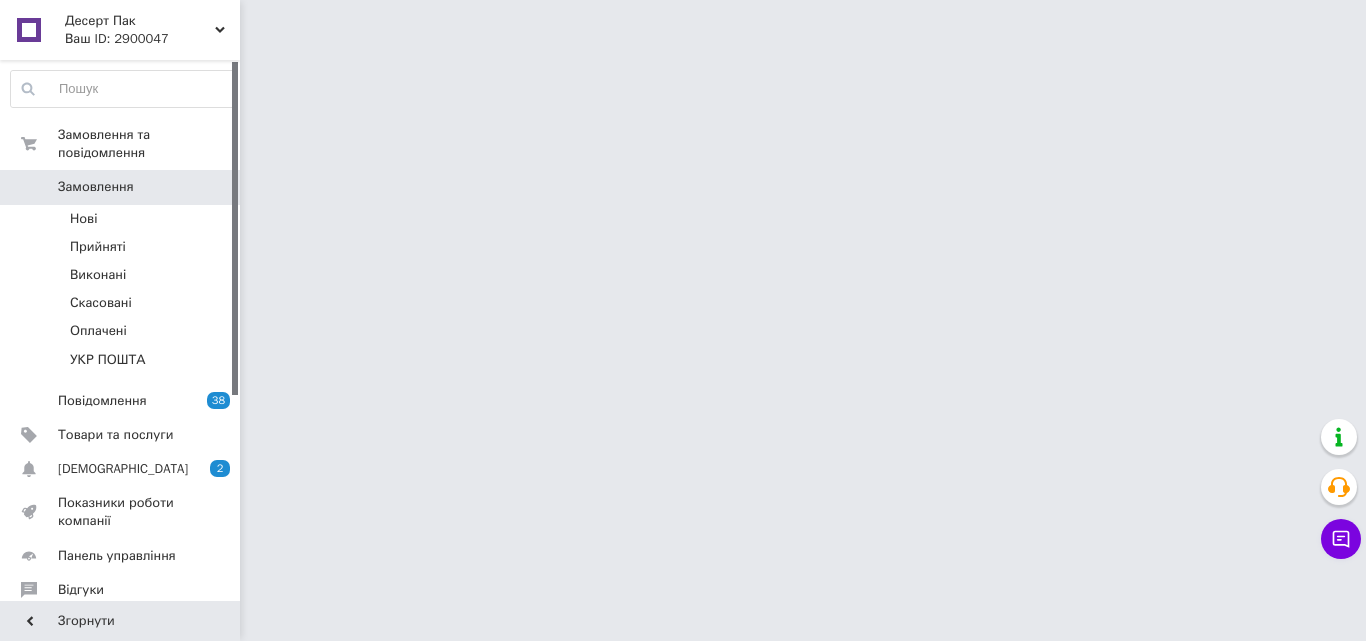 click on "Оплачені" at bounding box center [98, 331] 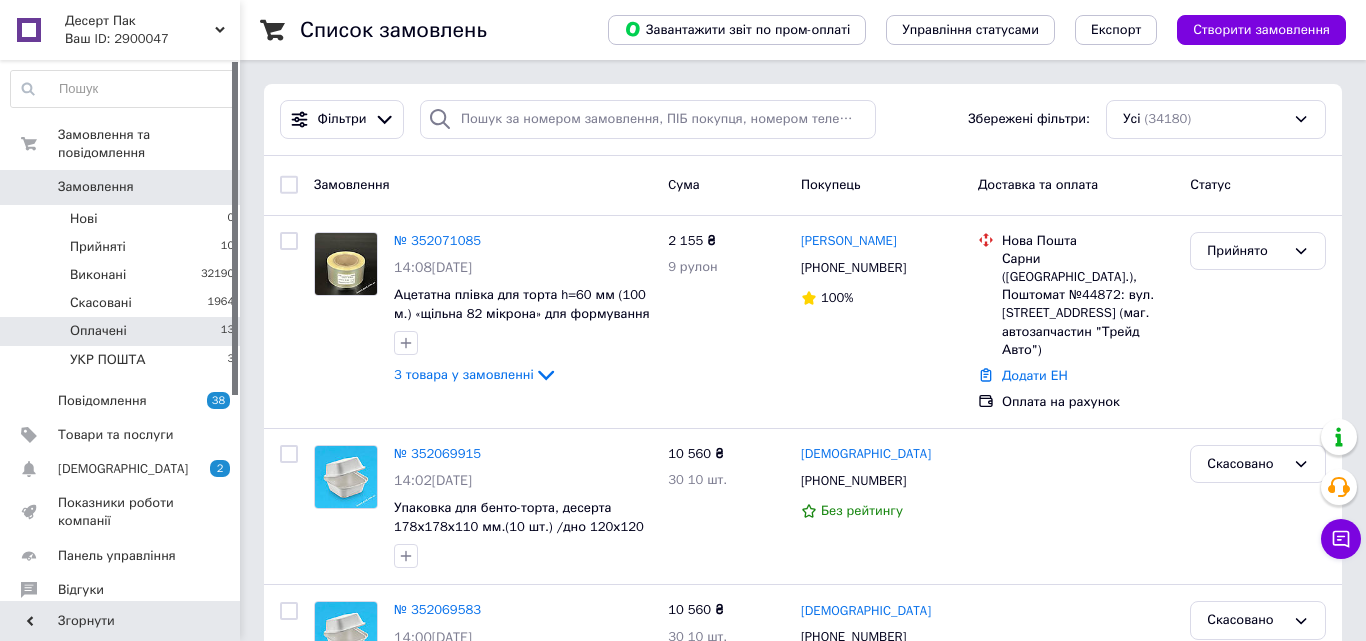click on "Оплачені" at bounding box center (98, 331) 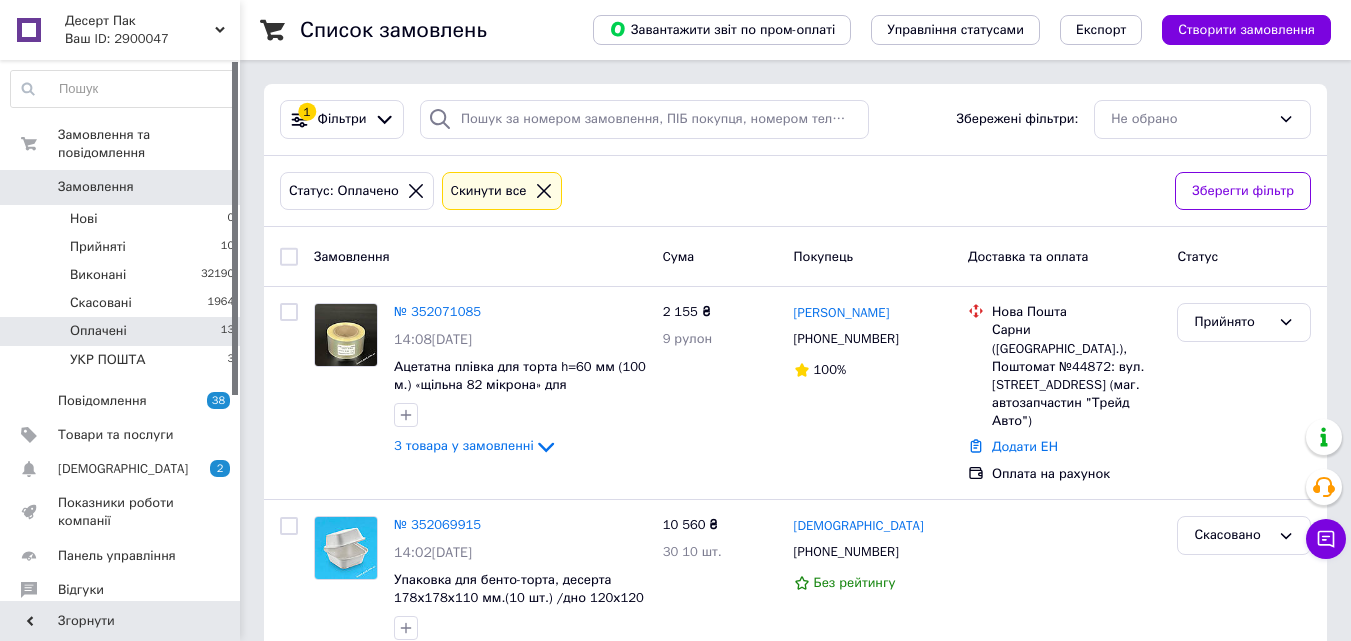 click on "Оплачені" at bounding box center [98, 331] 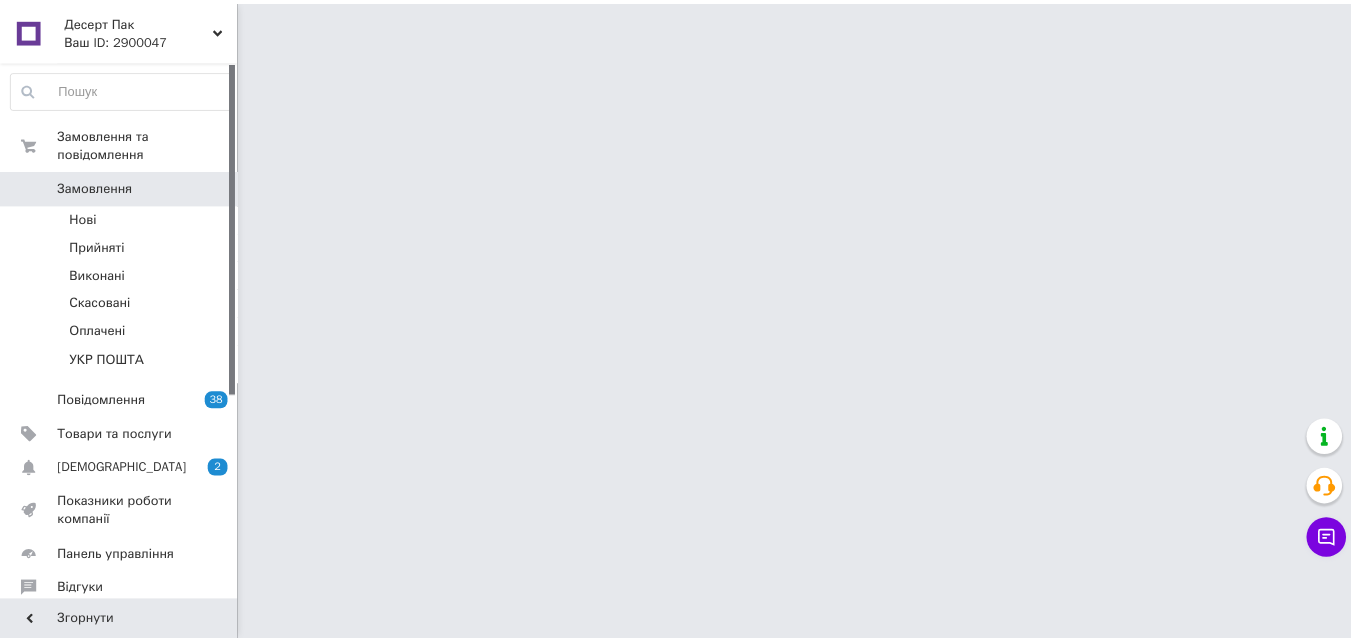 scroll, scrollTop: 0, scrollLeft: 0, axis: both 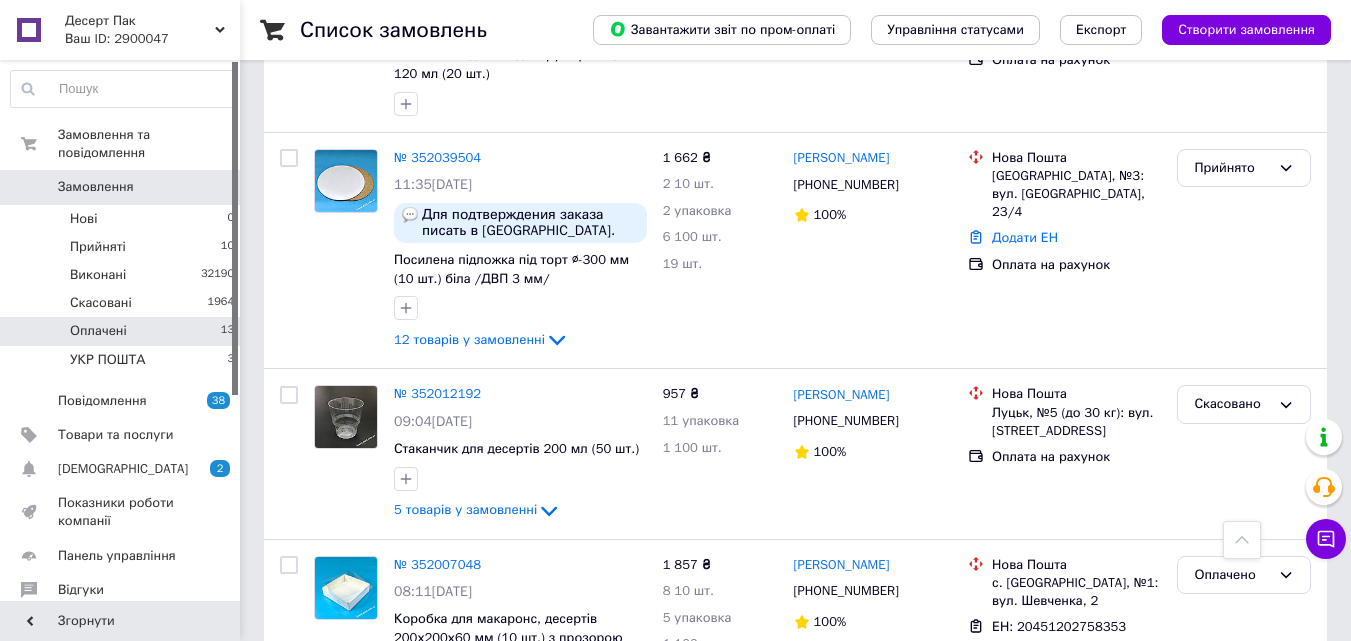 click on "Оплачені" at bounding box center [98, 331] 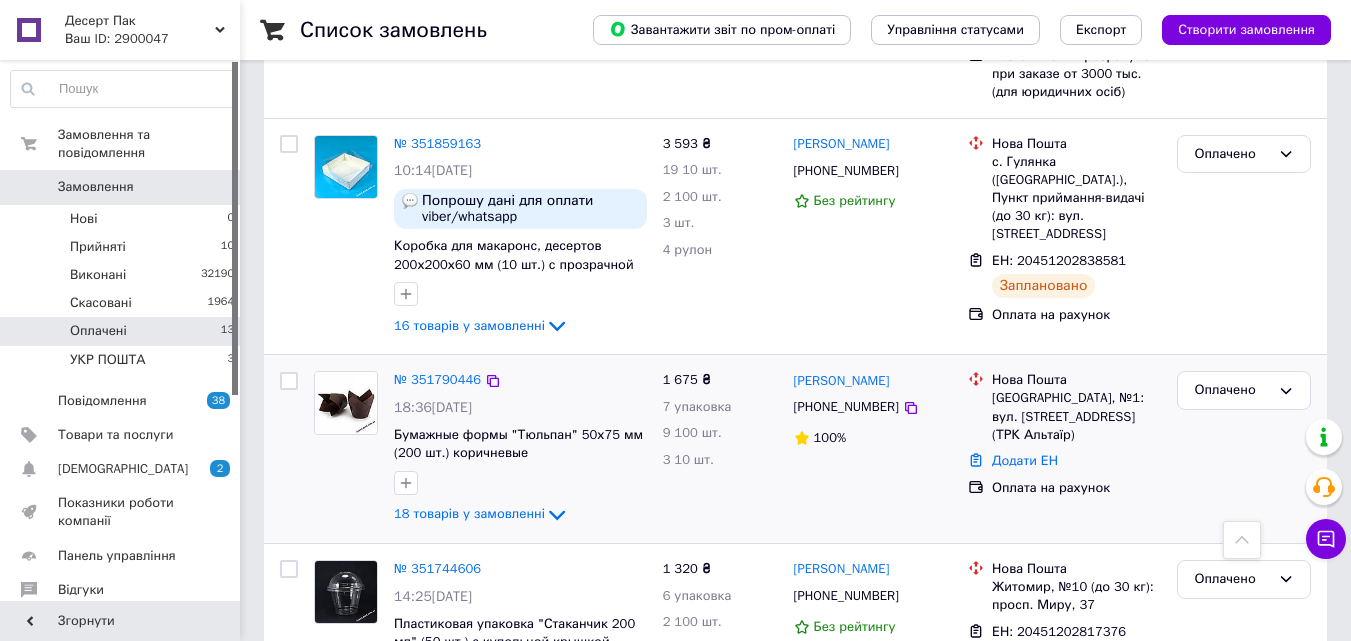 scroll, scrollTop: 2101, scrollLeft: 0, axis: vertical 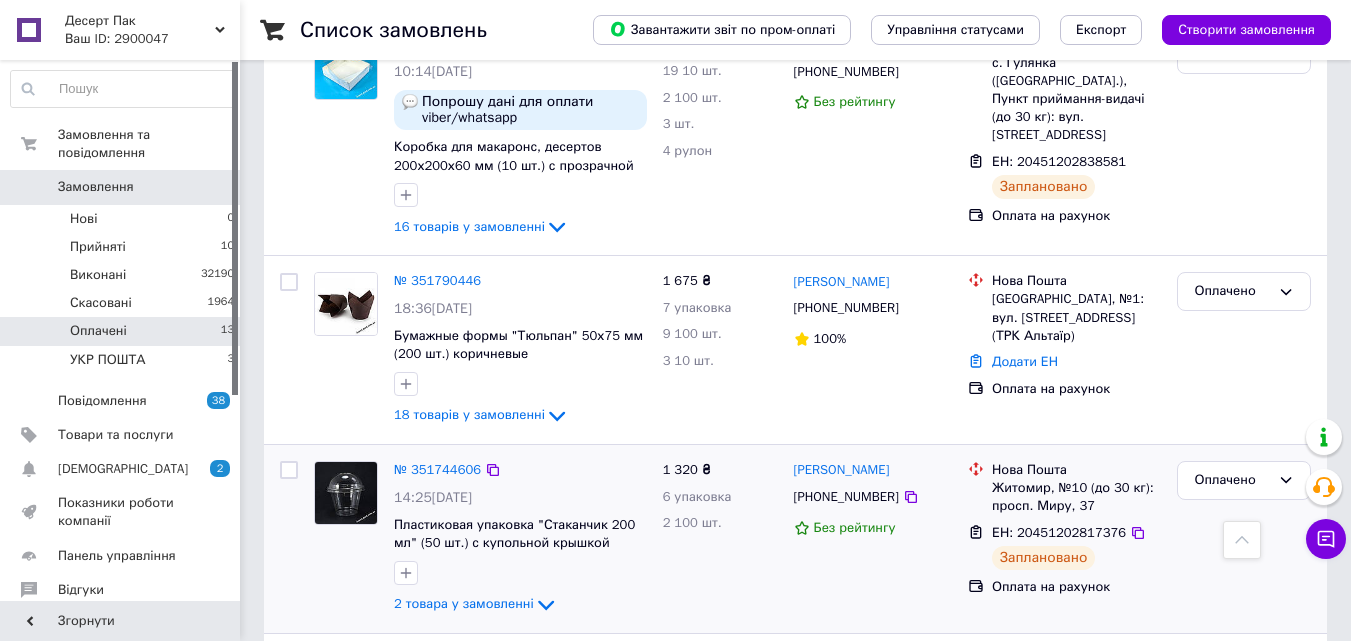 click on "№ 351744606 14:25[DATE] Пластиковая упаковка "Стаканчик 200 мл" (50 шт.) с купольной крышкой 2 товара у замовленні" at bounding box center (520, 539) 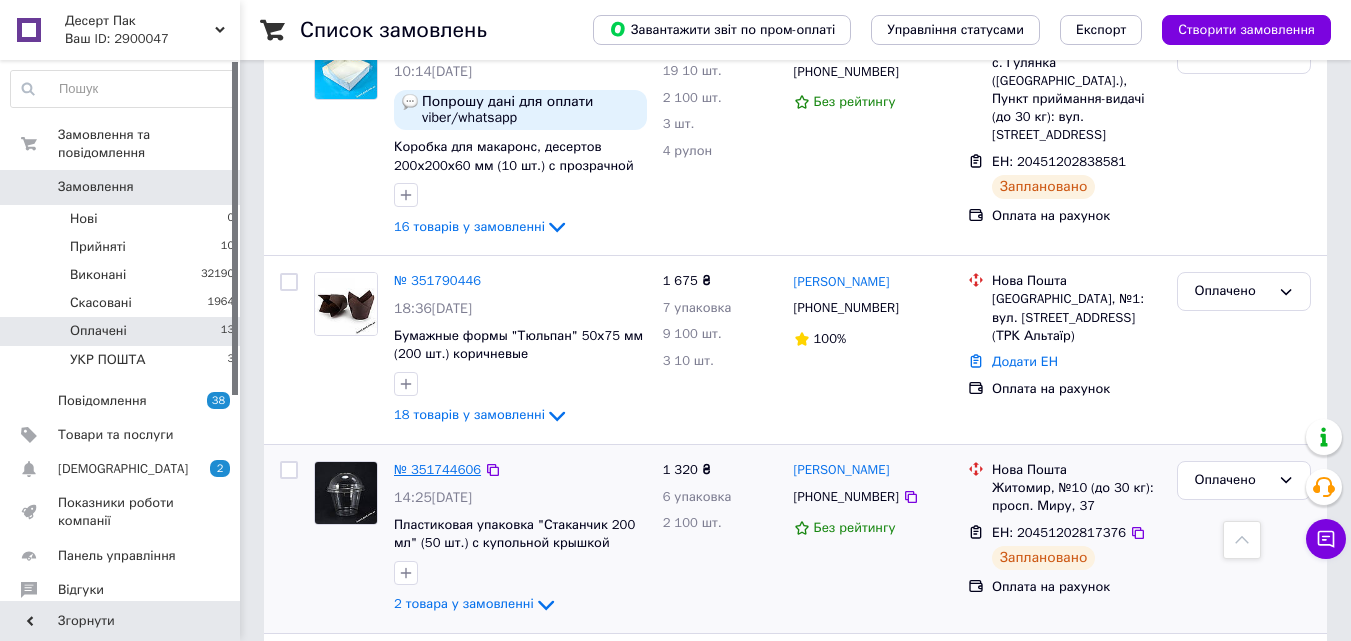 click on "№ 351744606" at bounding box center (437, 469) 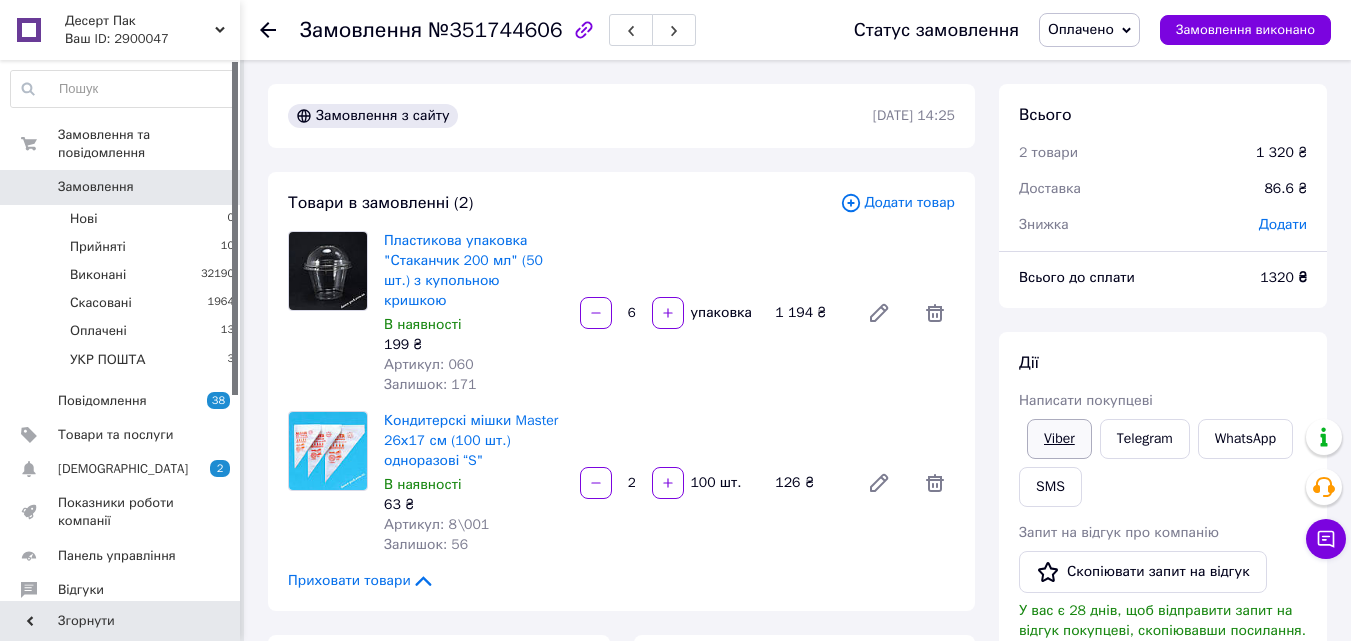 click on "Viber" at bounding box center (1059, 439) 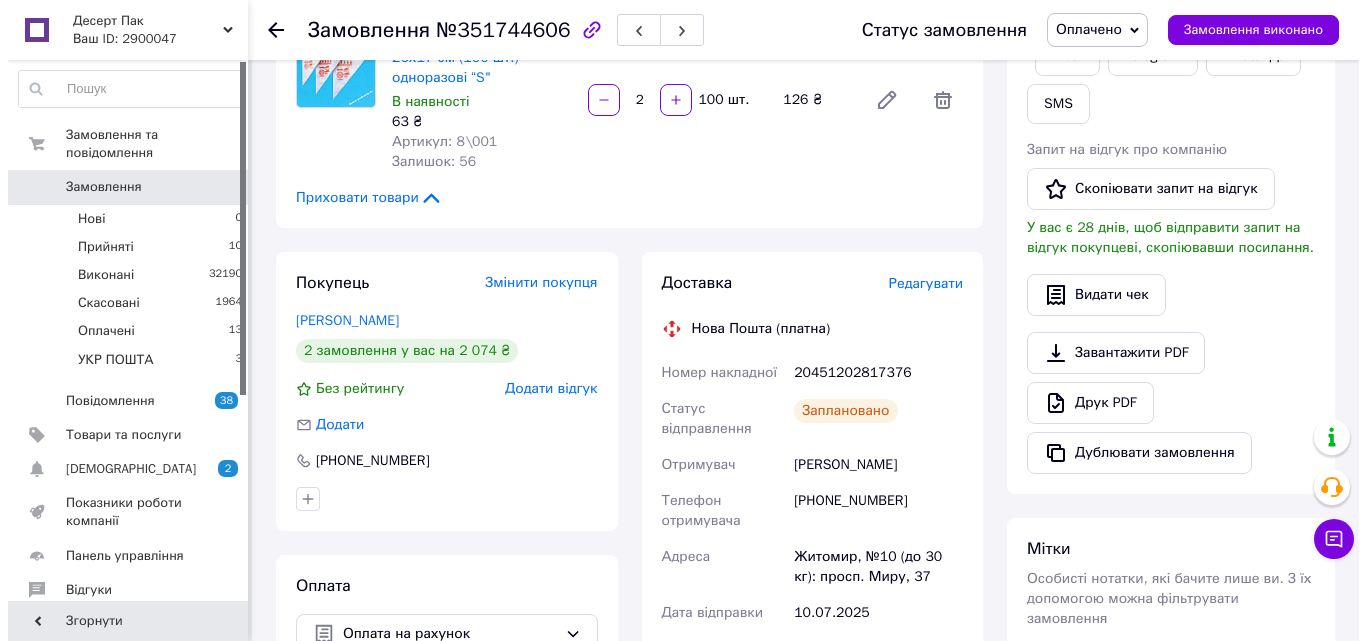 scroll, scrollTop: 400, scrollLeft: 0, axis: vertical 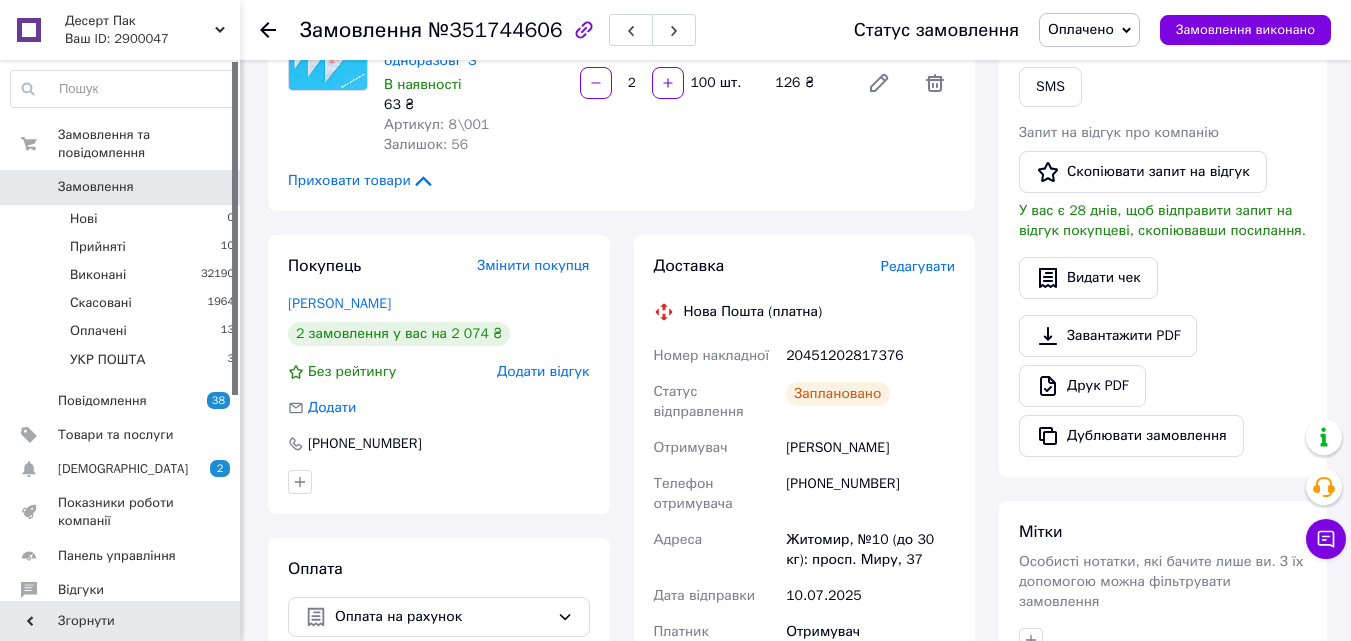 click on "Редагувати" at bounding box center (918, 266) 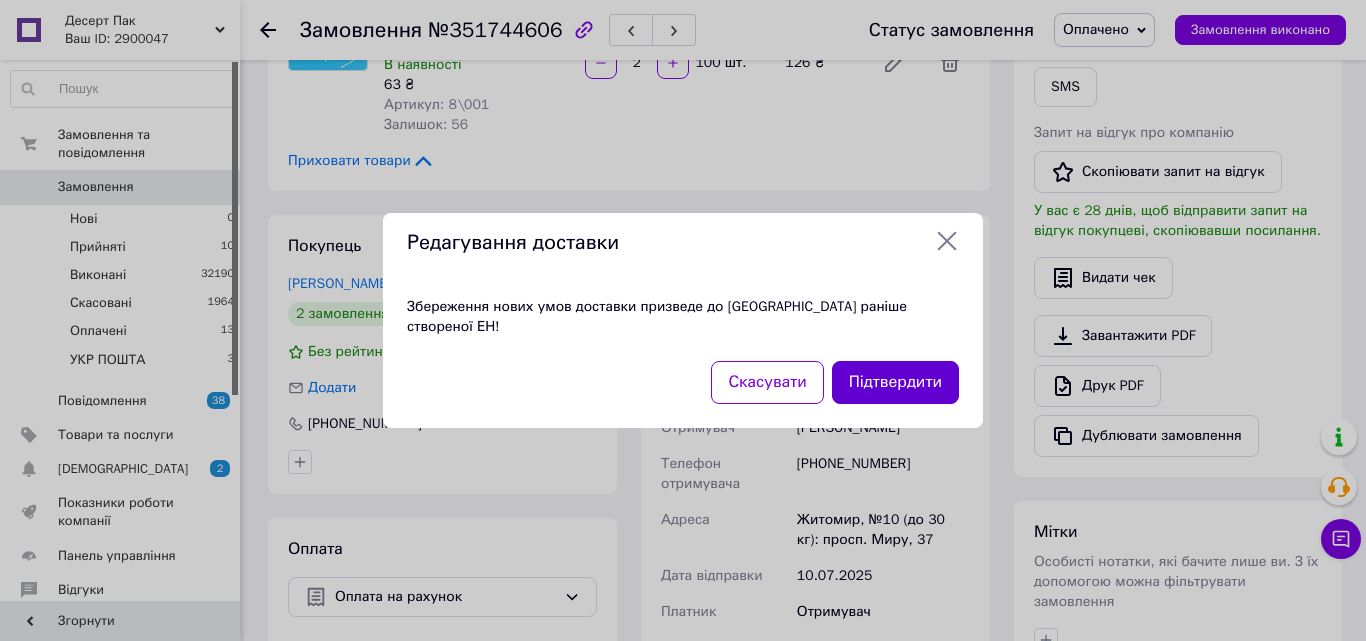 click on "Підтвердити" at bounding box center [895, 382] 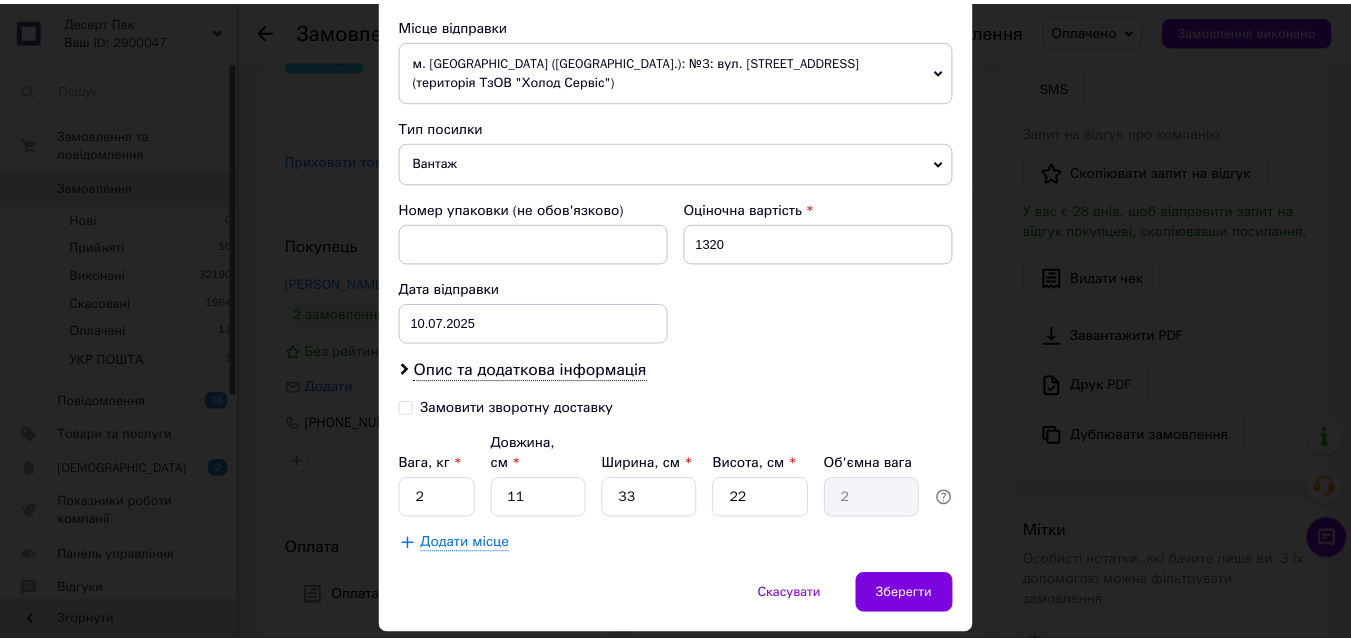 scroll, scrollTop: 743, scrollLeft: 0, axis: vertical 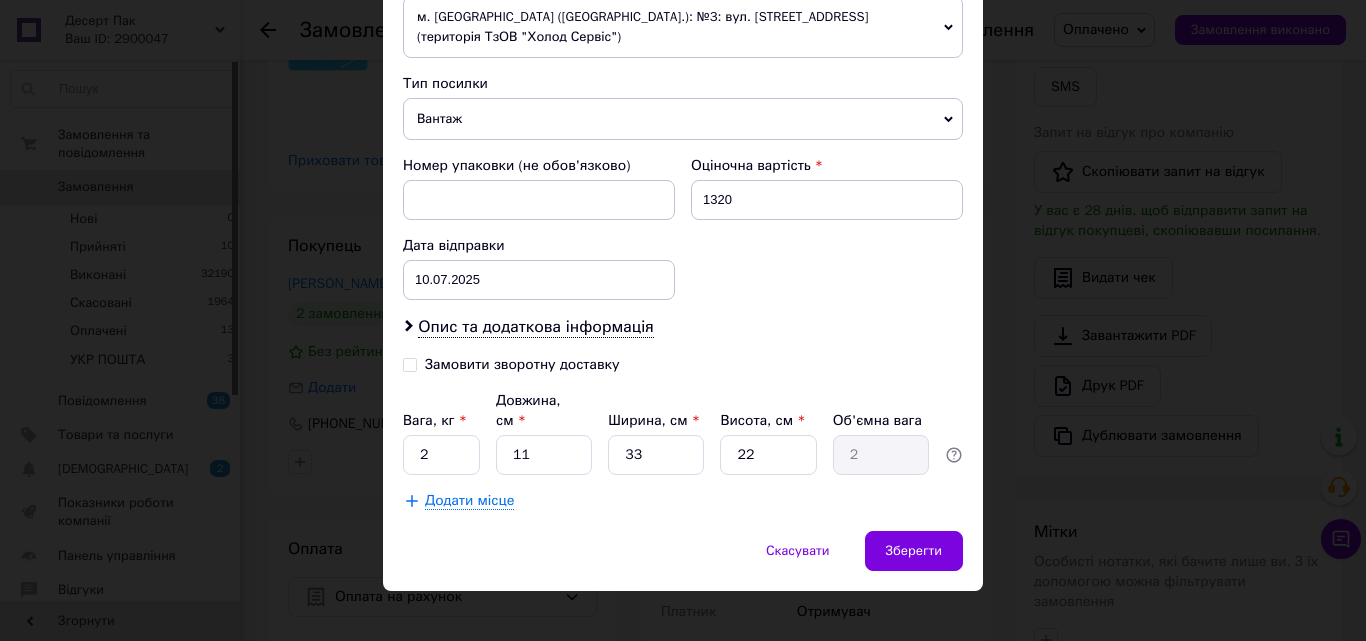 click on "Платник Отримувач Відправник Прізвище отримувача [PERSON_NAME] Ім'я отримувача [PERSON_NAME] батькові отримувача Телефон отримувача [PHONE_NUMBER] Тип доставки У відділенні Кур'єром В поштоматі Місто [GEOGRAPHIC_DATA] Відділення №10 (до 30 кг): просп. Миру, 37 Місце відправки м. [GEOGRAPHIC_DATA] ([GEOGRAPHIC_DATA].): №3: вул. [STREET_ADDRESS] (територія ТзОВ "Холод Сервіс") Немає збігів. Спробуйте змінити умови пошуку Додати ще місце відправки Тип посилки Вантаж Документи Номер упаковки (не обов'язково) Оціночна вартість 1320 Дата відправки [DATE] < 2025 > < Июль > Пн Вт Ср Чт Пт Сб Вс 30 1 2 3 4 5 6 7 8 9 10 11 12 13 14 15 16 17" at bounding box center [683, -1] 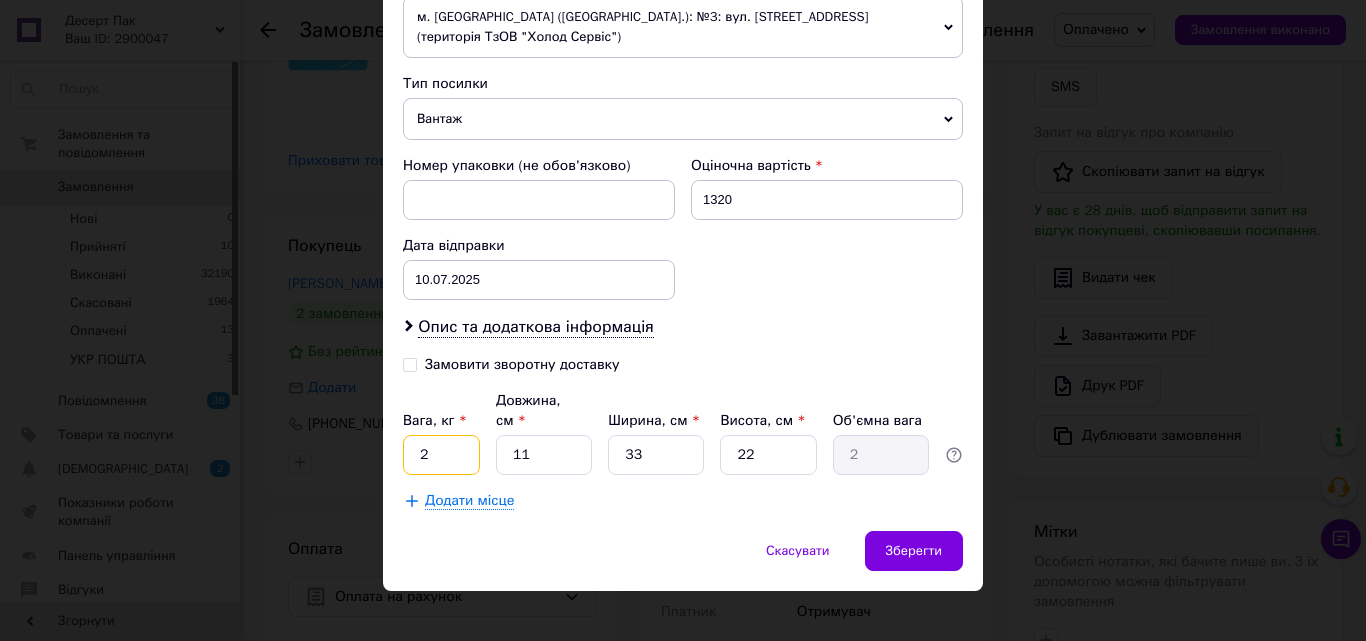 click on "2" at bounding box center (441, 455) 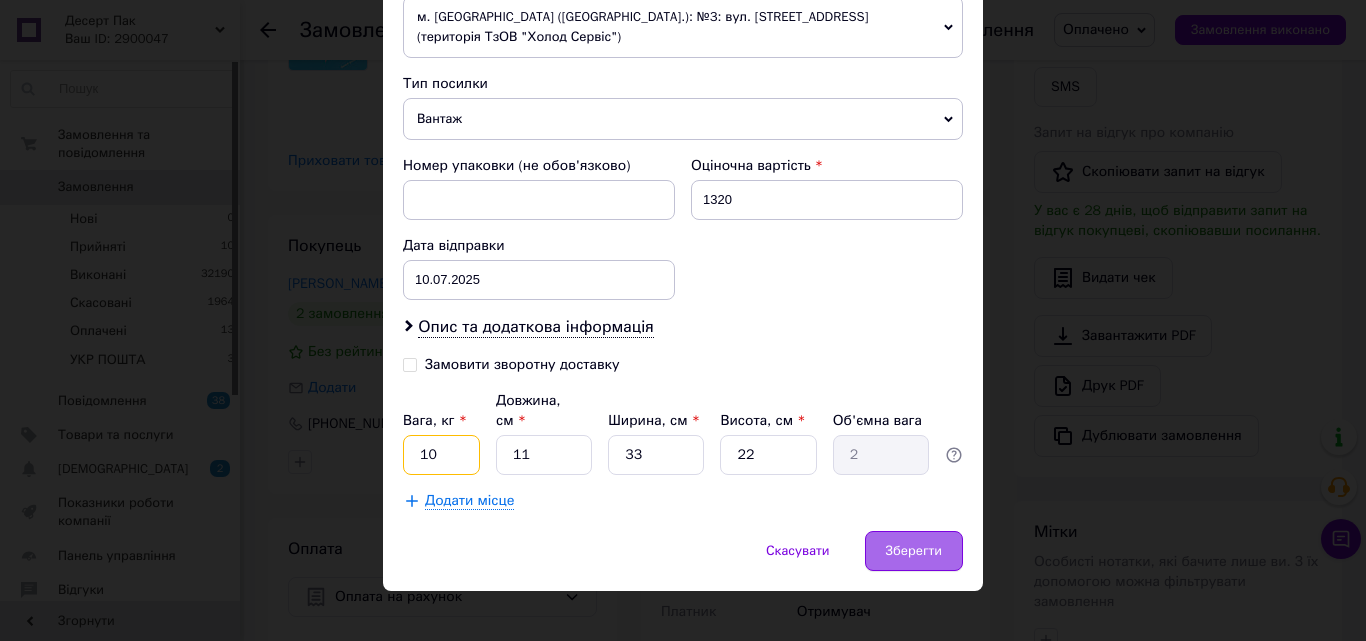 type on "10" 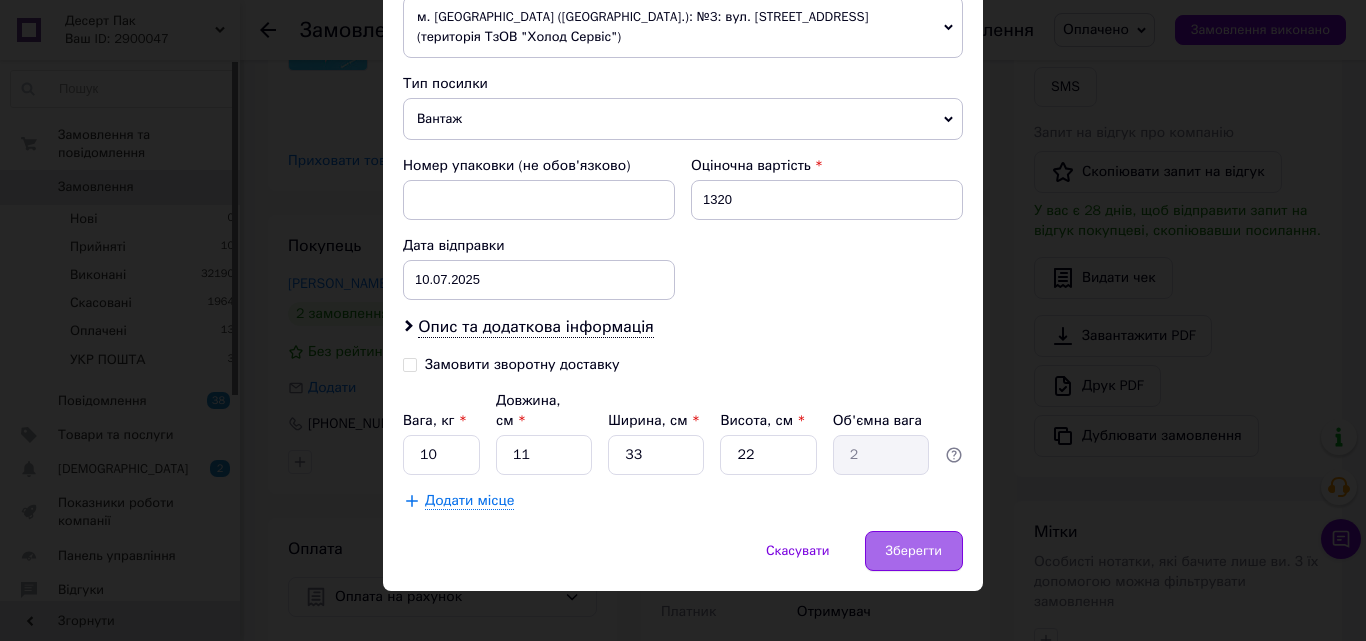click on "Зберегти" at bounding box center [914, 551] 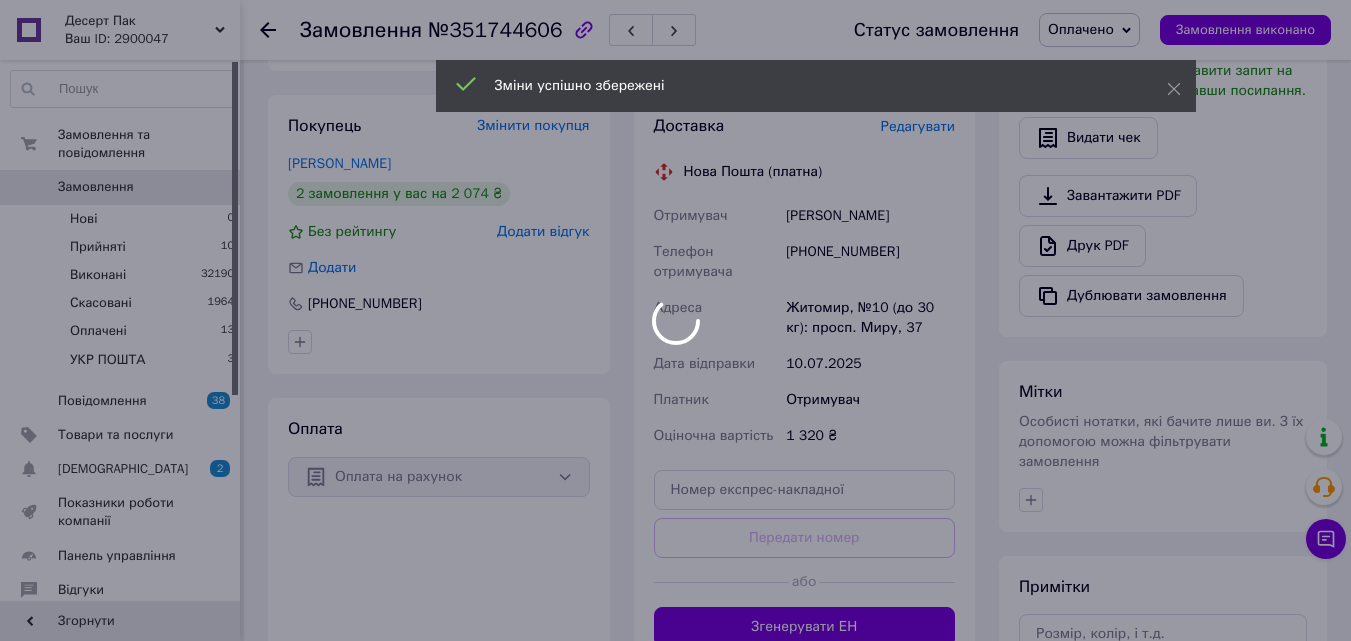 scroll, scrollTop: 700, scrollLeft: 0, axis: vertical 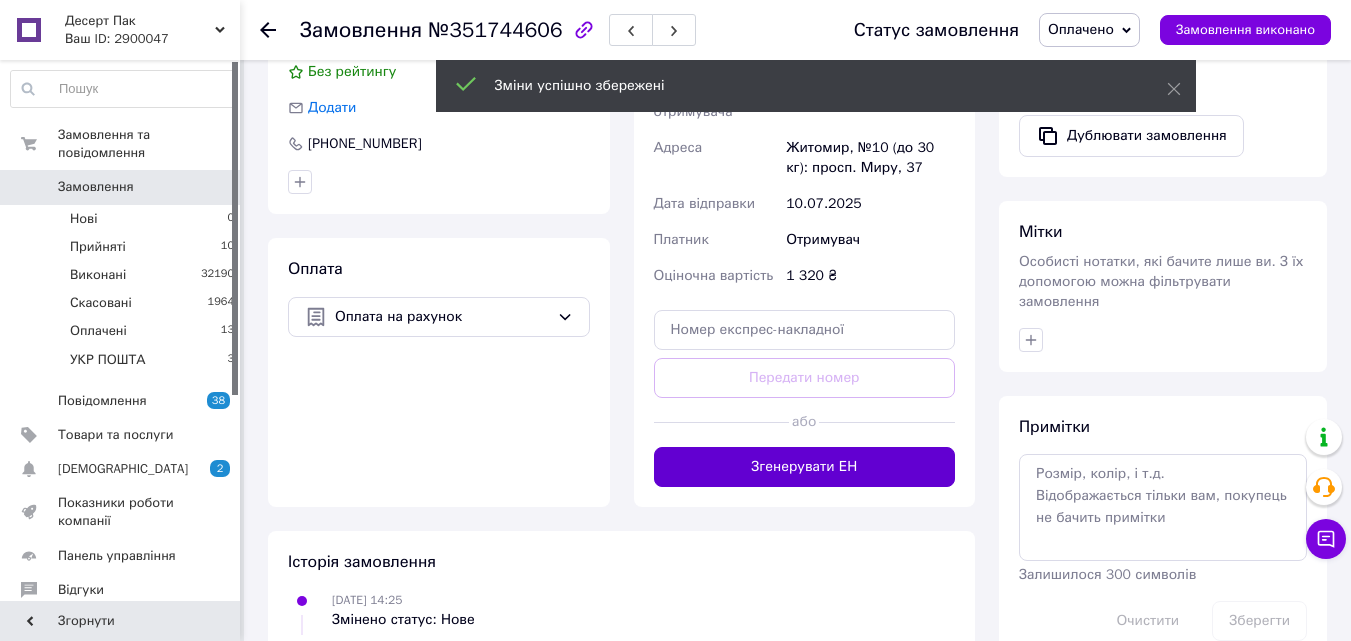 click on "Згенерувати ЕН" at bounding box center (805, 467) 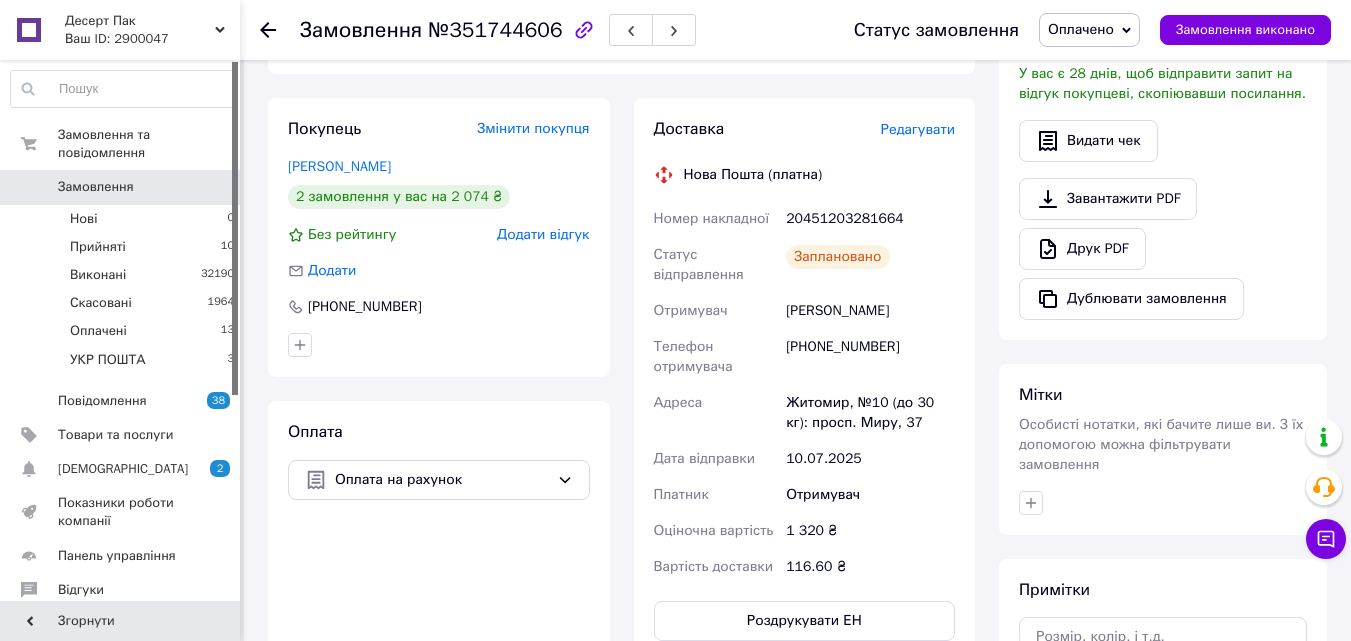 scroll, scrollTop: 300, scrollLeft: 0, axis: vertical 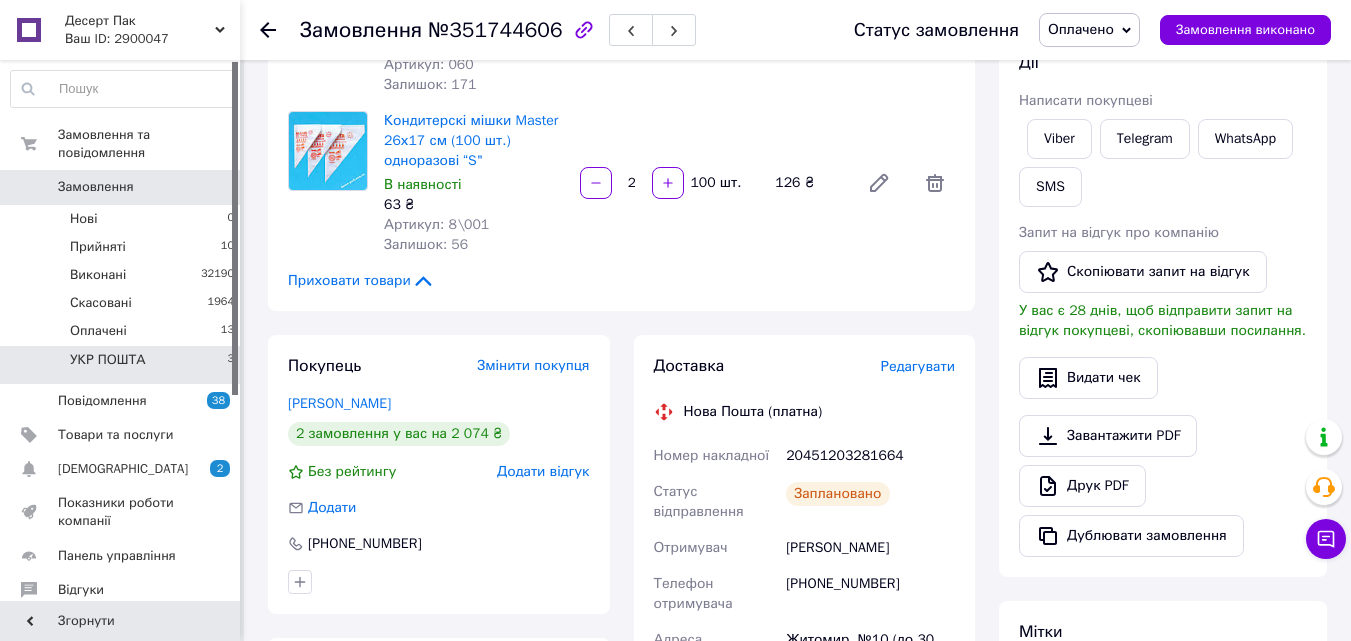 click on "УКР ПОШТА 3" at bounding box center (123, 365) 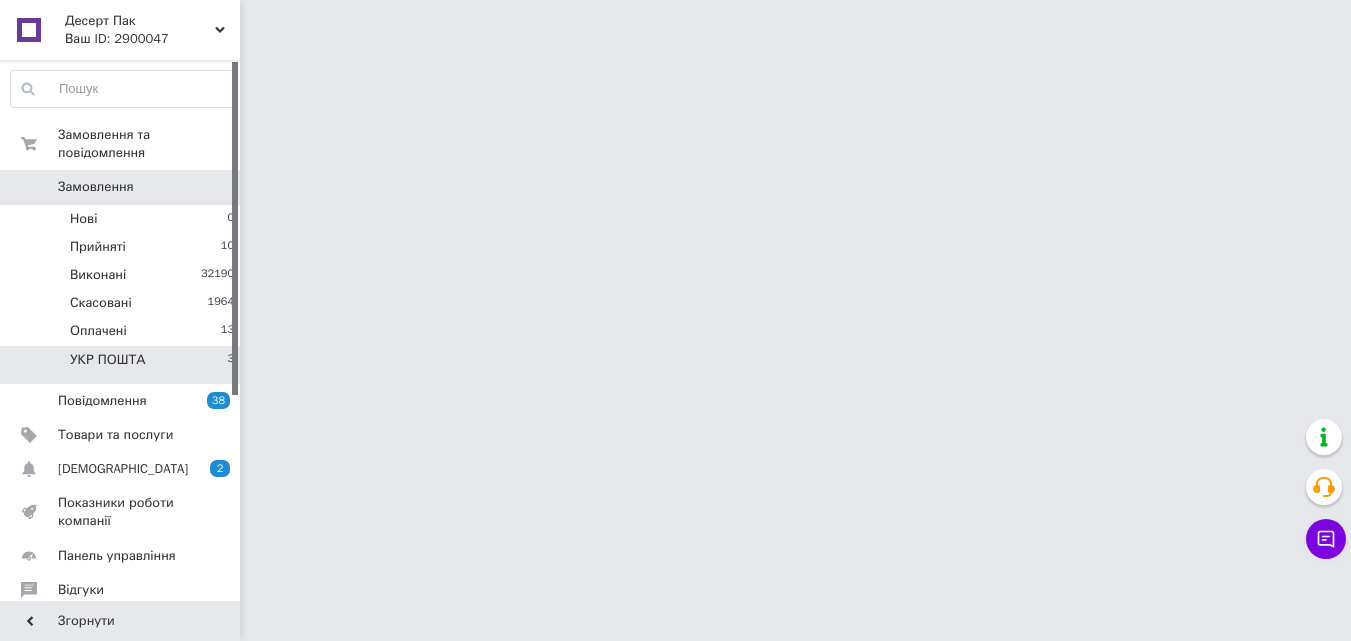 scroll, scrollTop: 0, scrollLeft: 0, axis: both 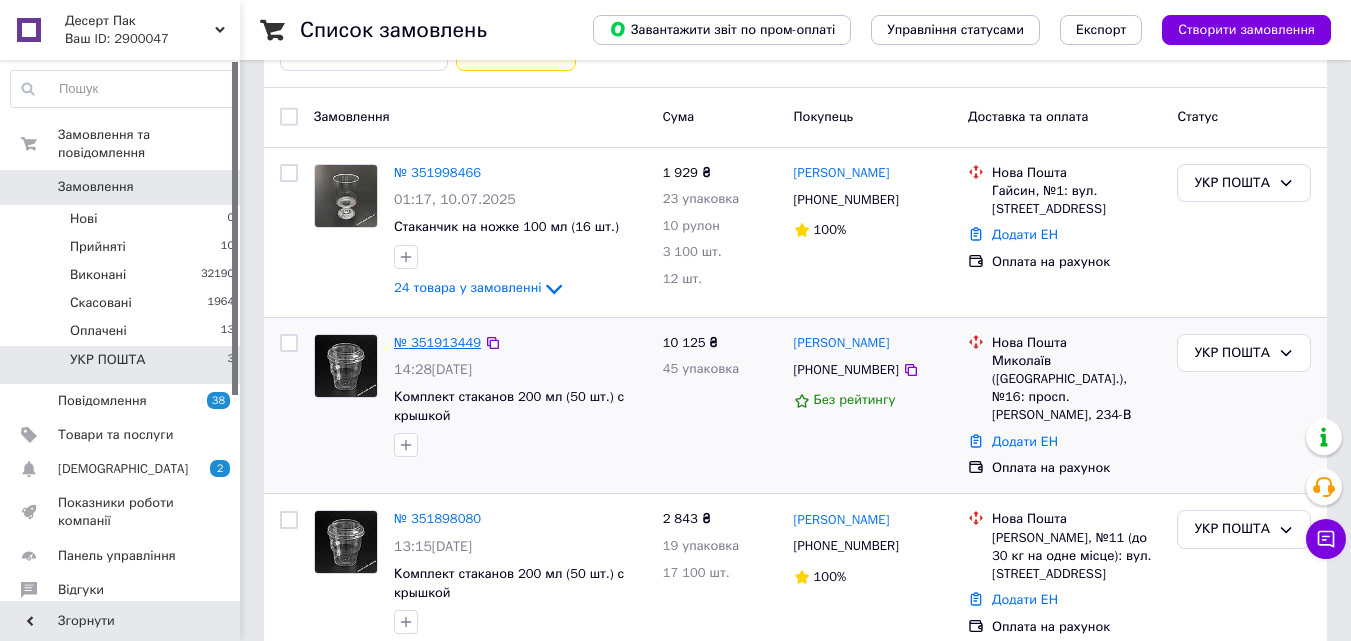 click on "№ 351913449" at bounding box center [437, 342] 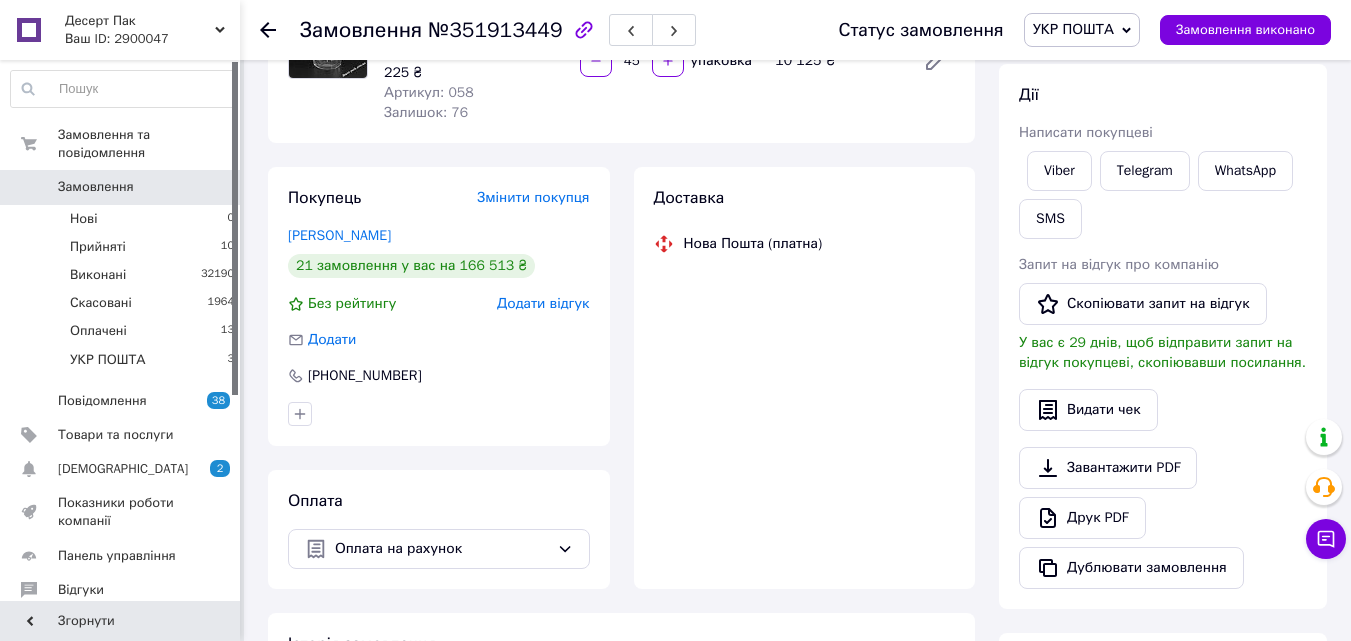 scroll, scrollTop: 300, scrollLeft: 0, axis: vertical 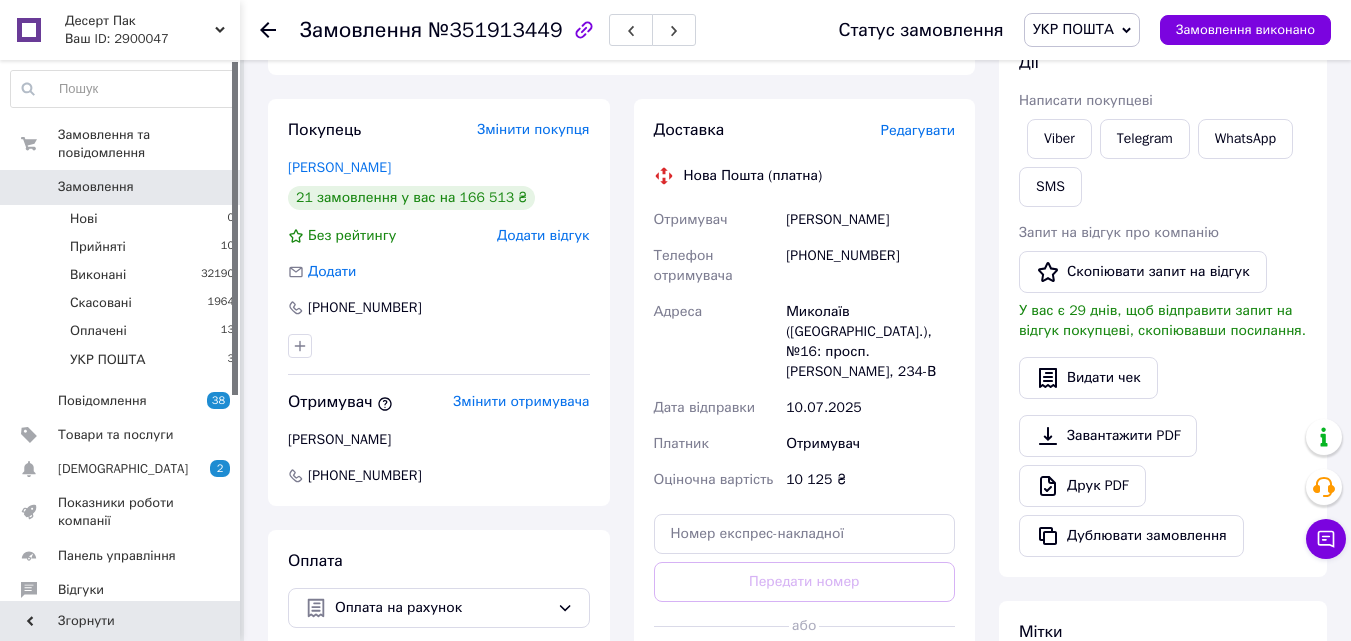 click on "УКР ПОШТА" at bounding box center [1082, 30] 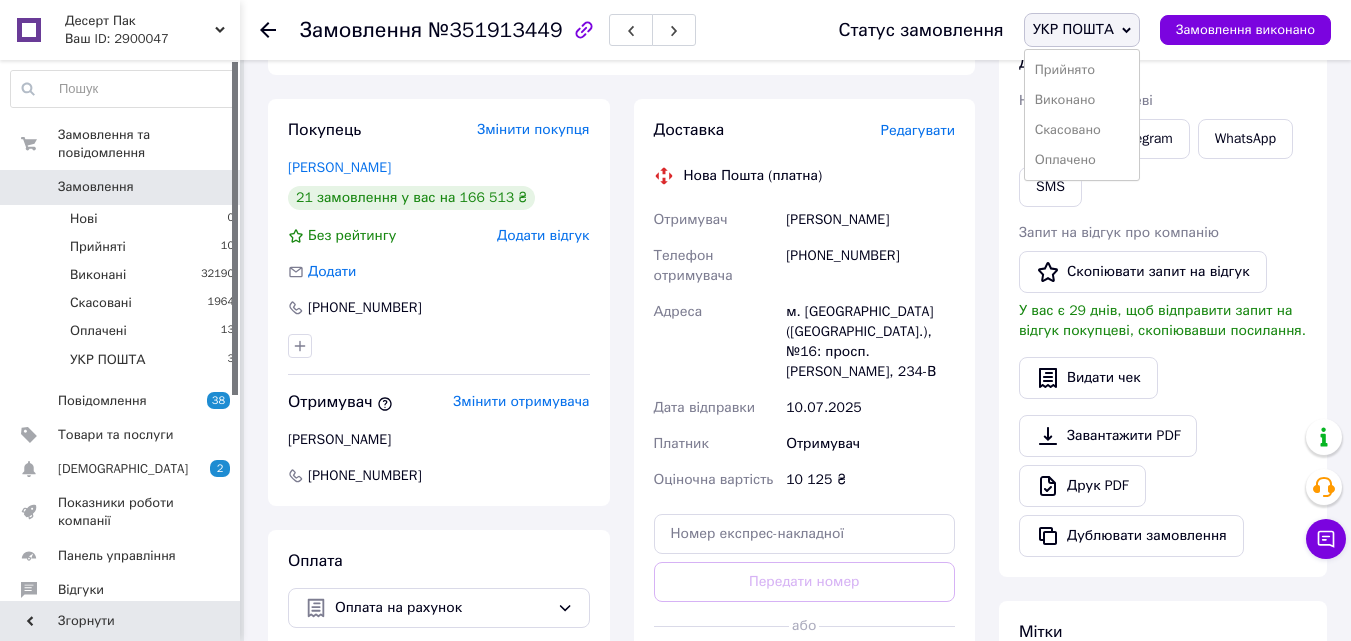 click on "Друк PDF" at bounding box center [1163, 486] 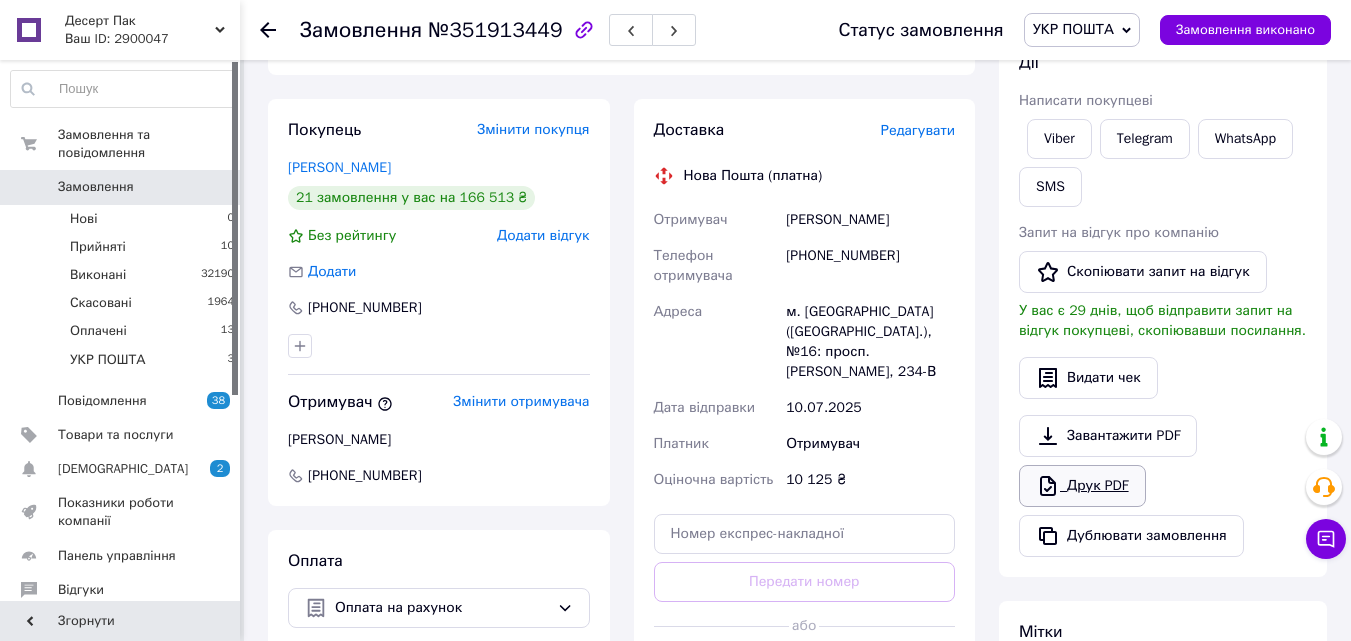 click on "Друк PDF" at bounding box center (1082, 486) 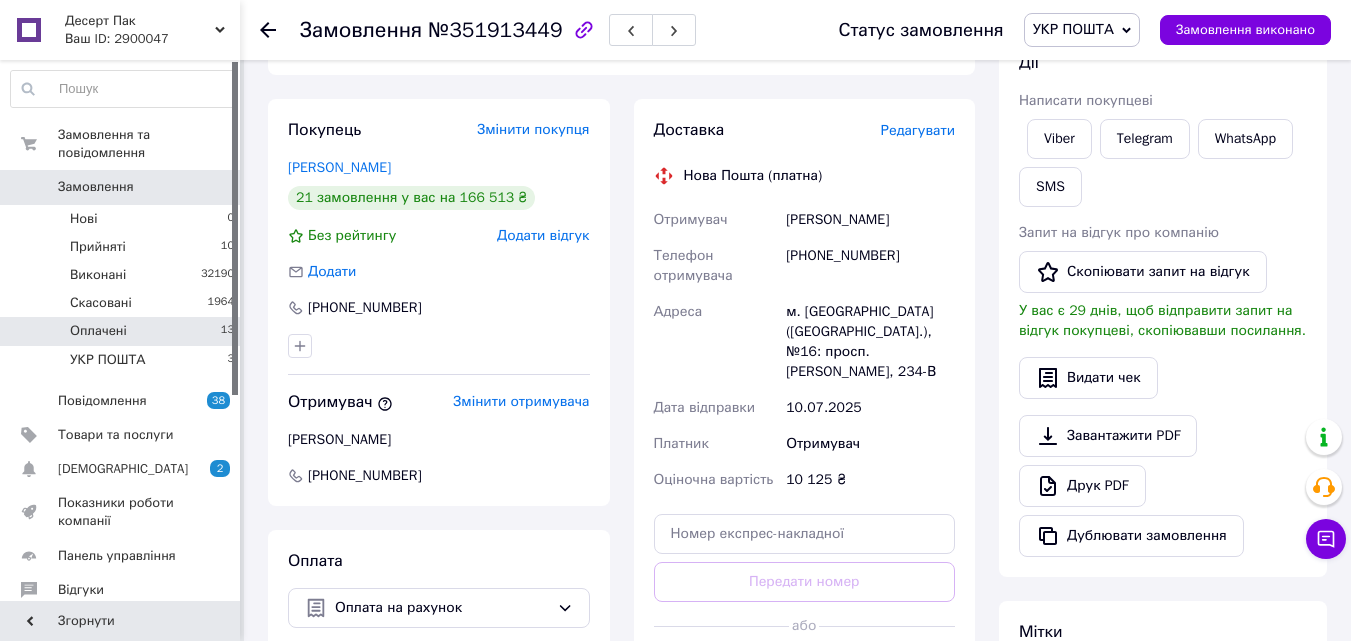 click on "Оплачені 13" at bounding box center [123, 331] 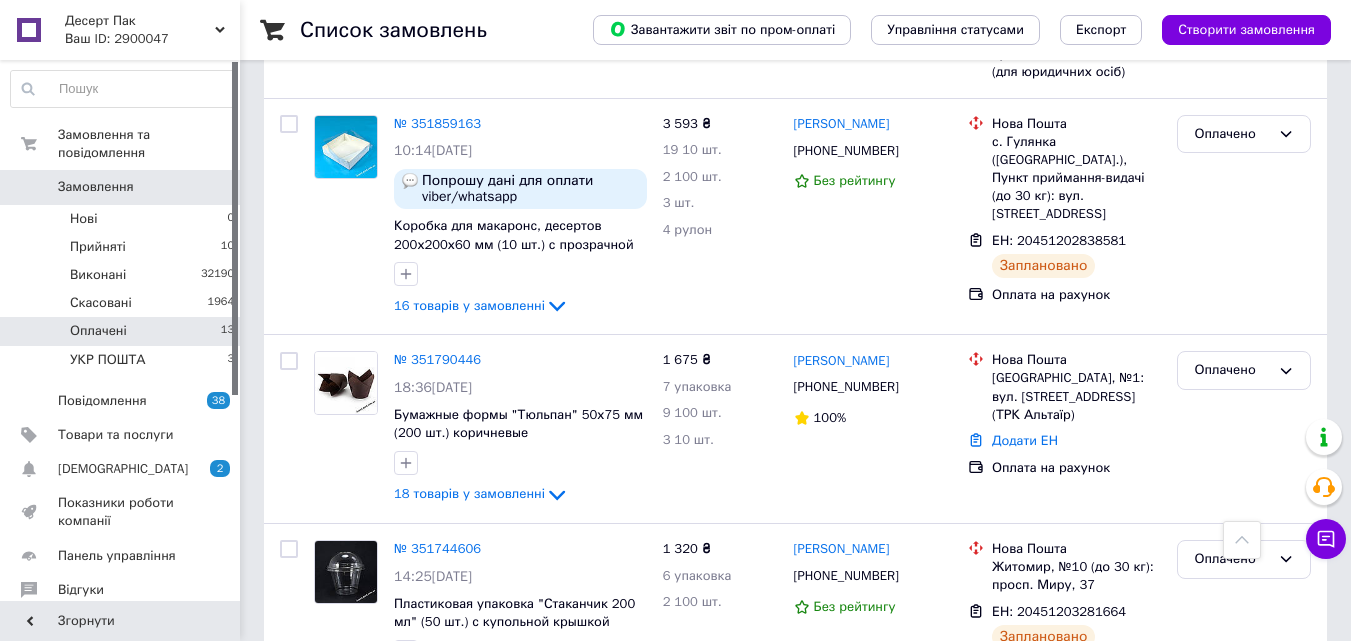 scroll, scrollTop: 1901, scrollLeft: 0, axis: vertical 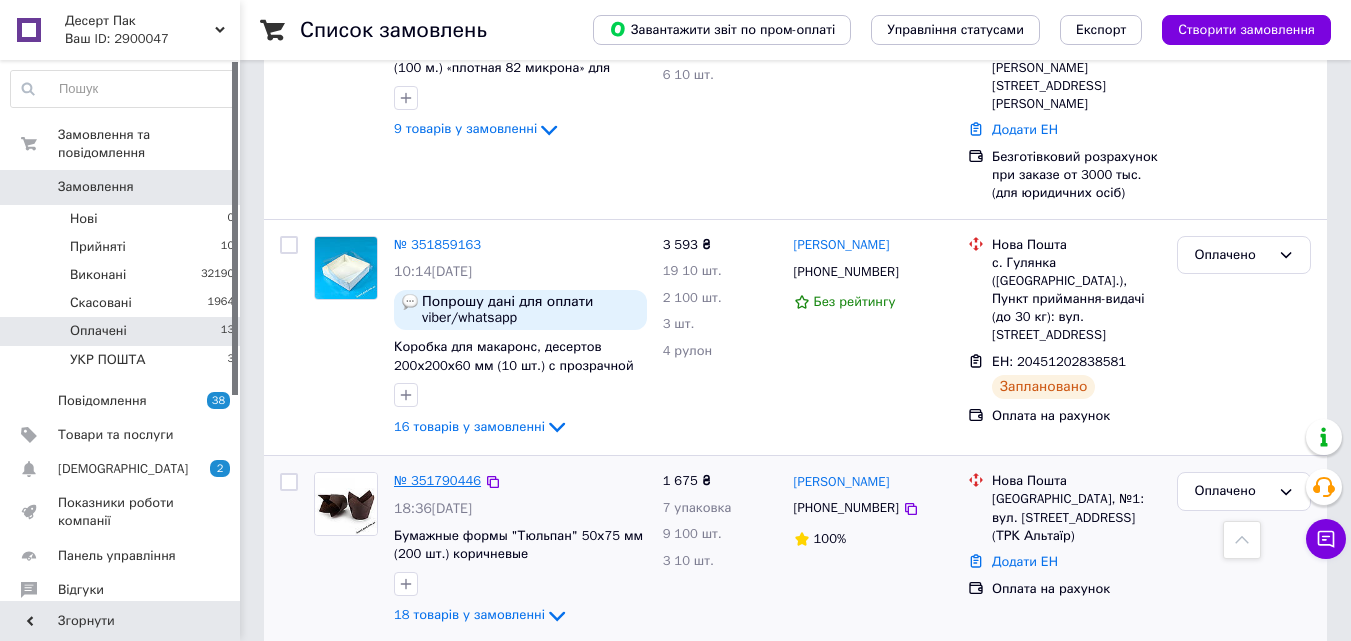 click on "№ 351790446" at bounding box center [437, 480] 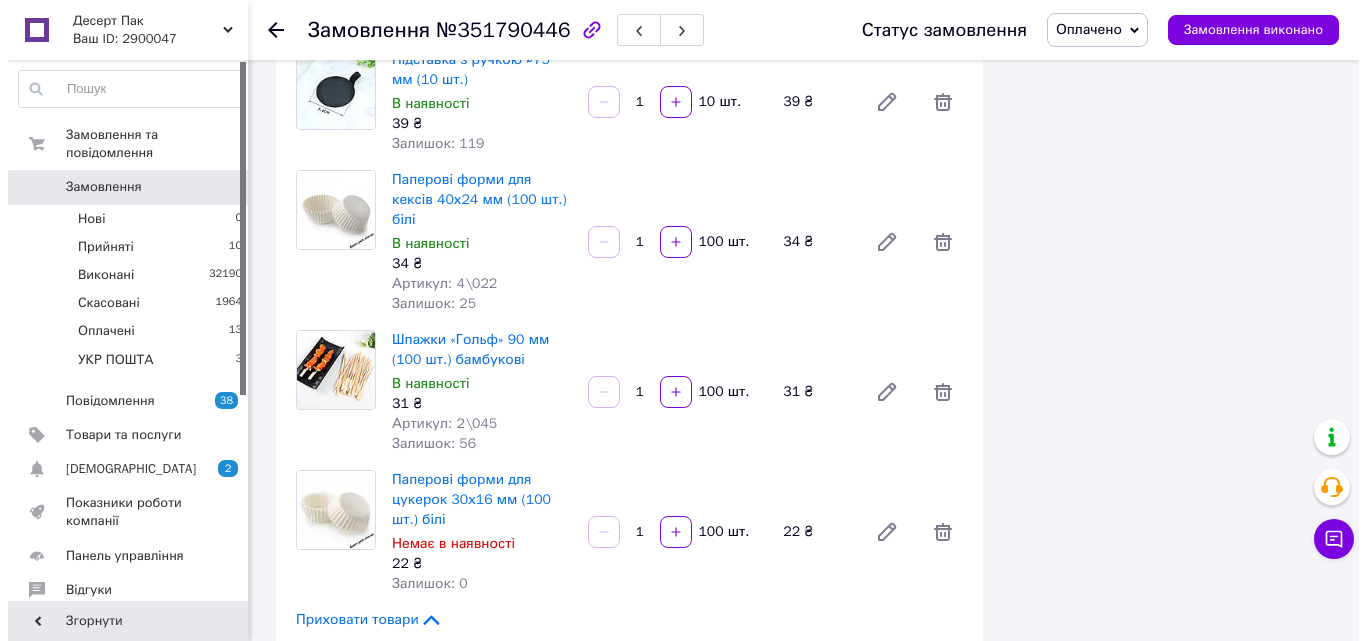 scroll, scrollTop: 2401, scrollLeft: 0, axis: vertical 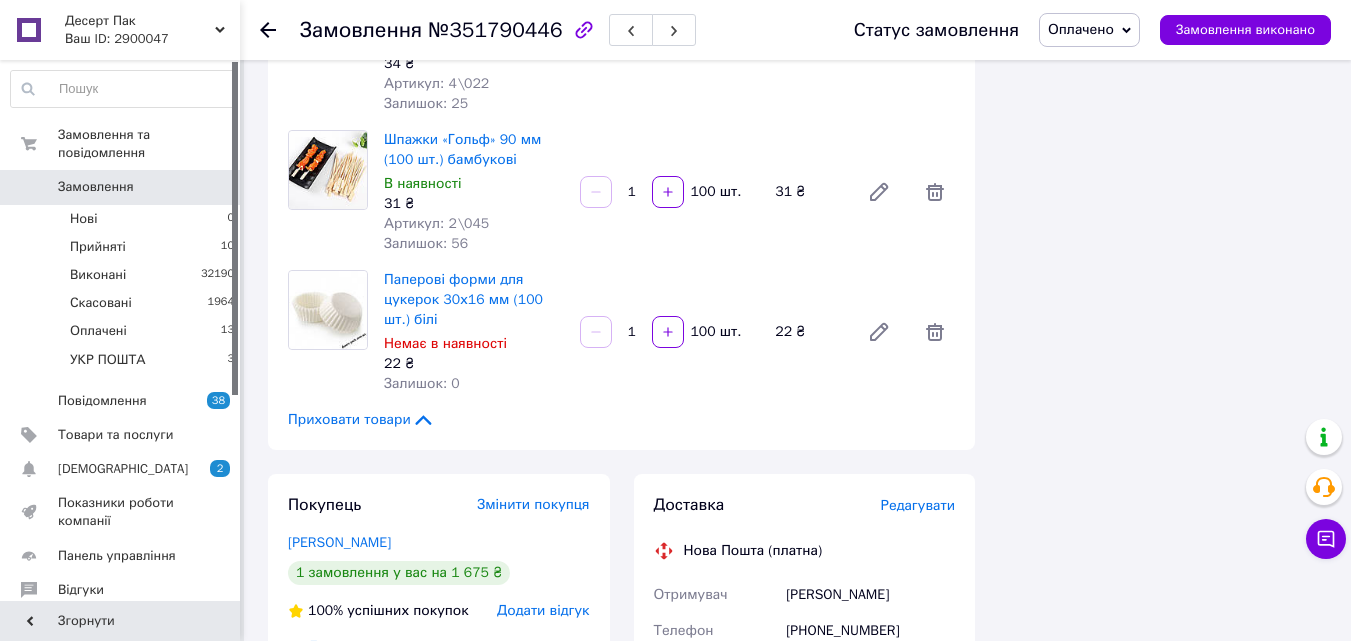click on "Редагувати" at bounding box center (918, 505) 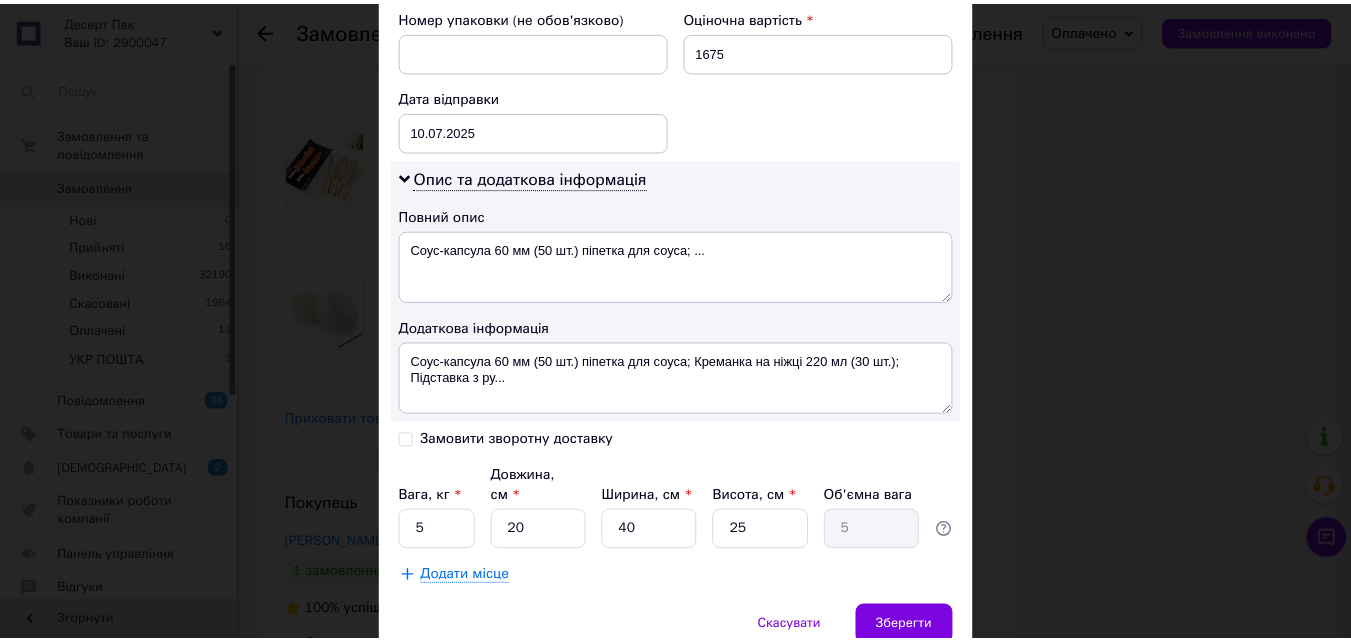 scroll, scrollTop: 967, scrollLeft: 0, axis: vertical 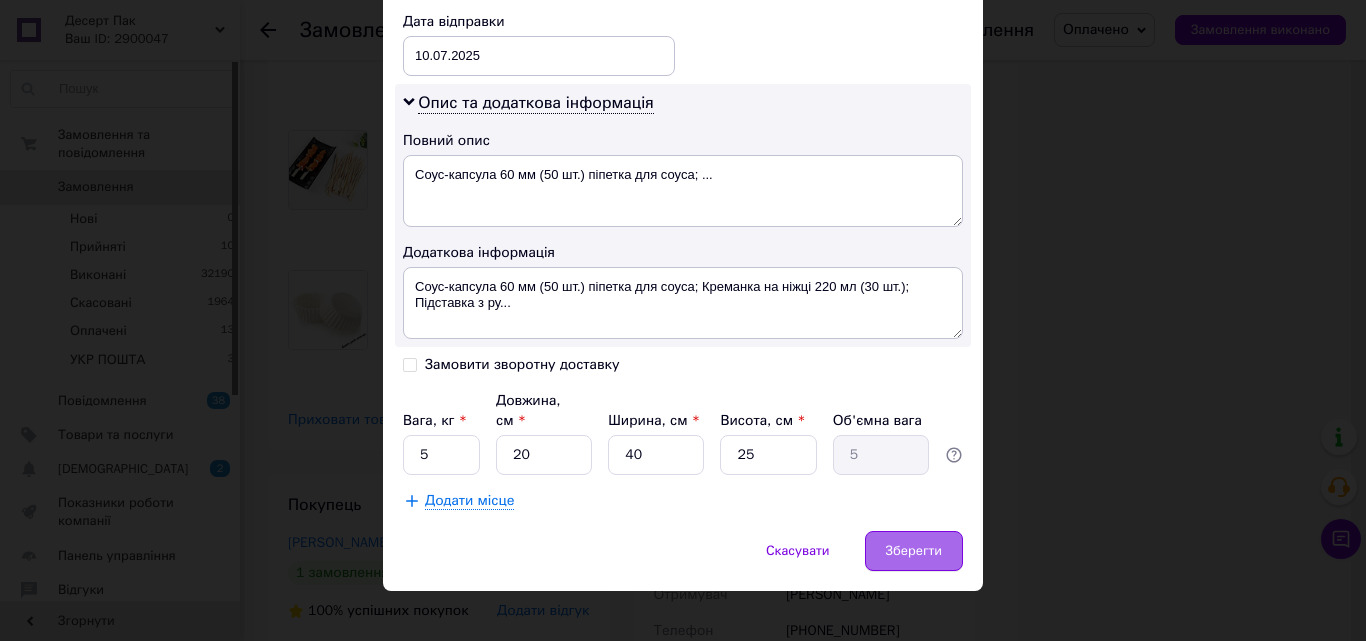 click on "Зберегти" at bounding box center (914, 551) 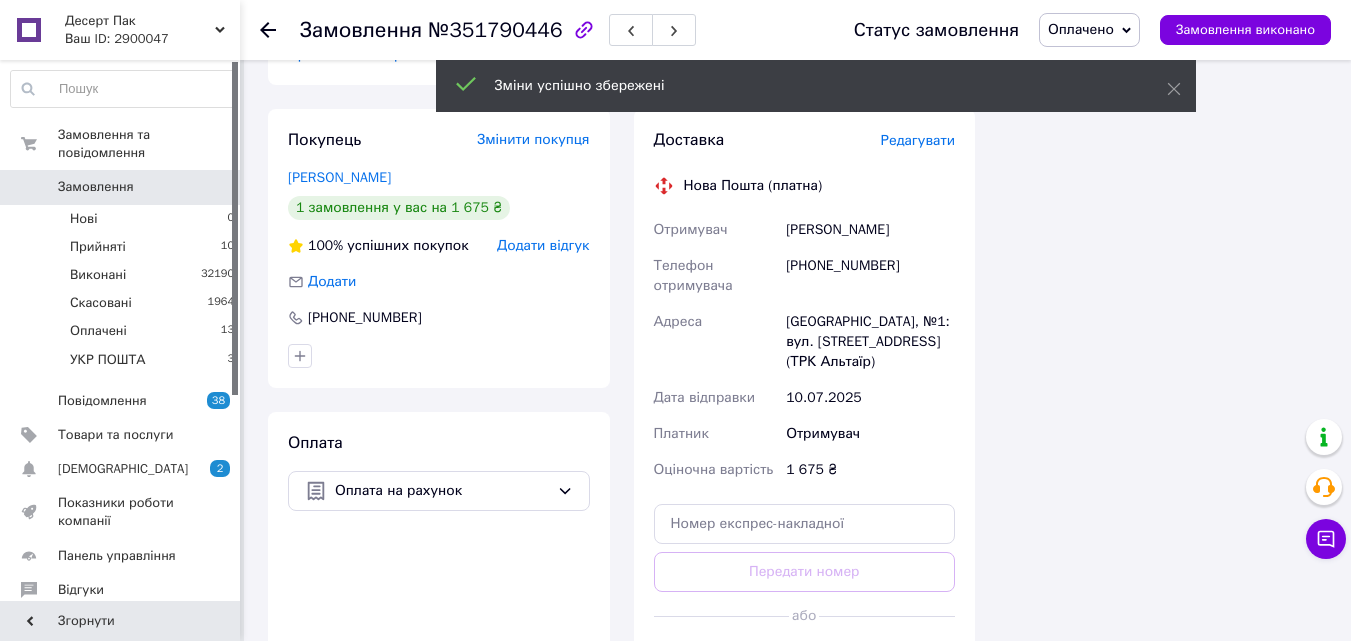 scroll, scrollTop: 2801, scrollLeft: 0, axis: vertical 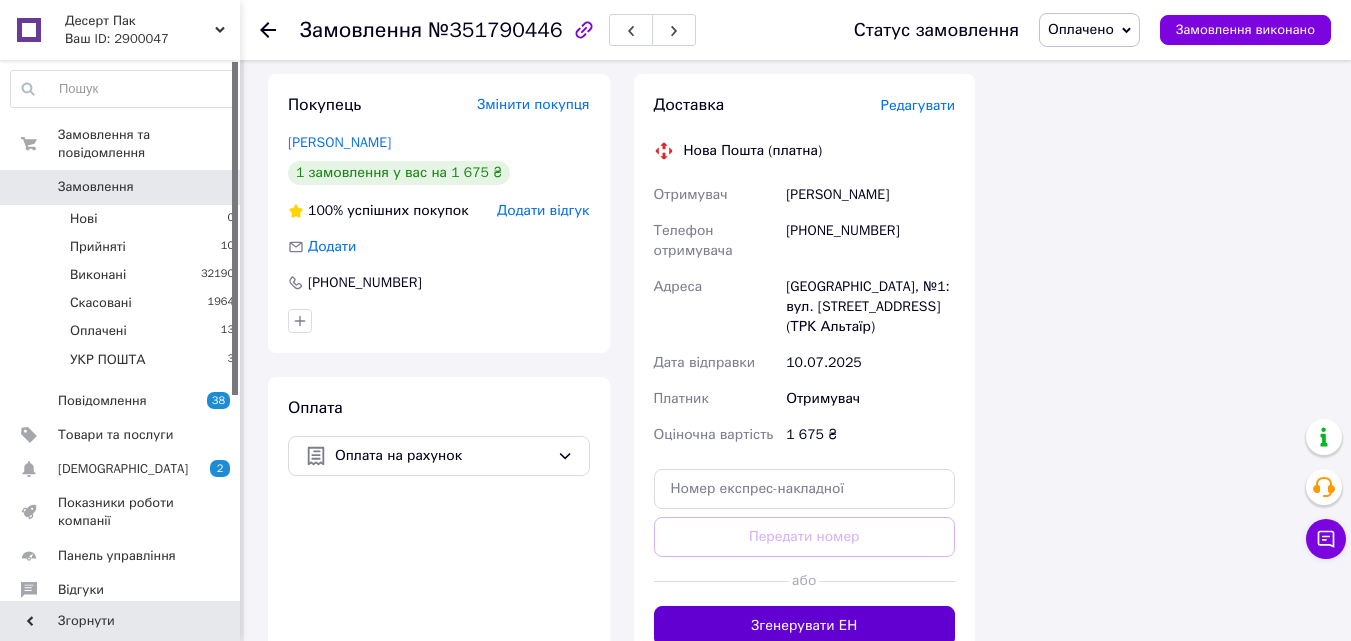 click on "Згенерувати ЕН" at bounding box center (805, 626) 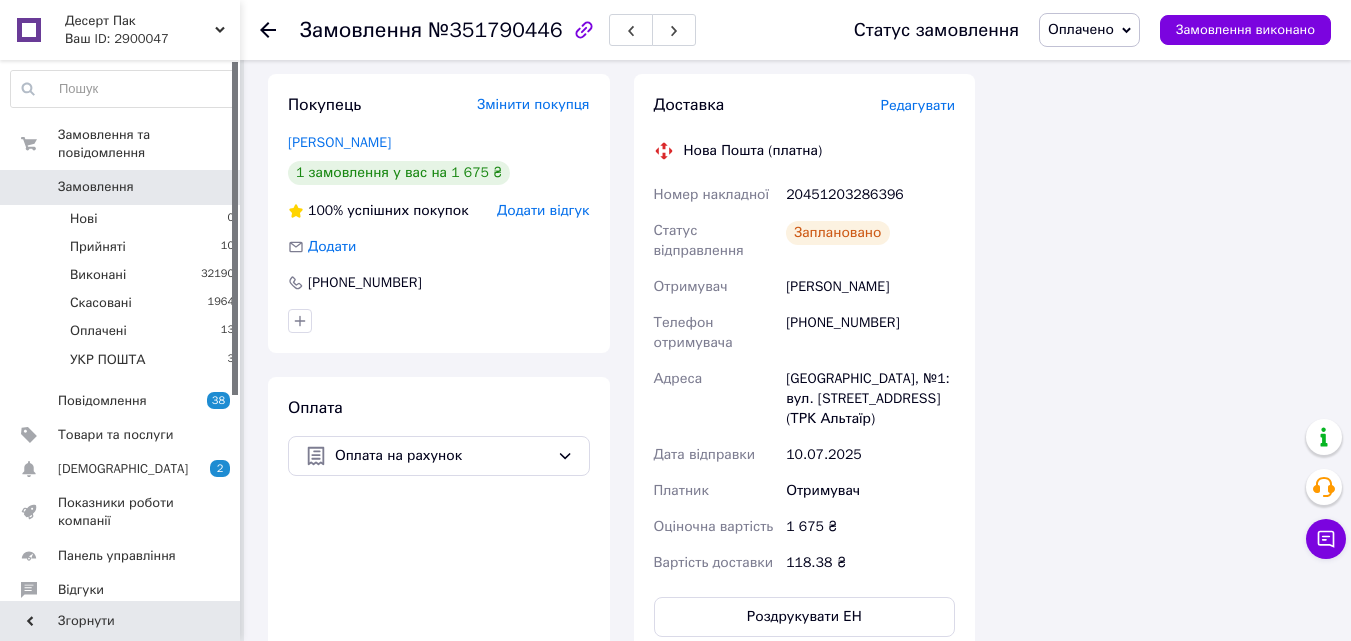 click on "Замовлення" at bounding box center [96, 187] 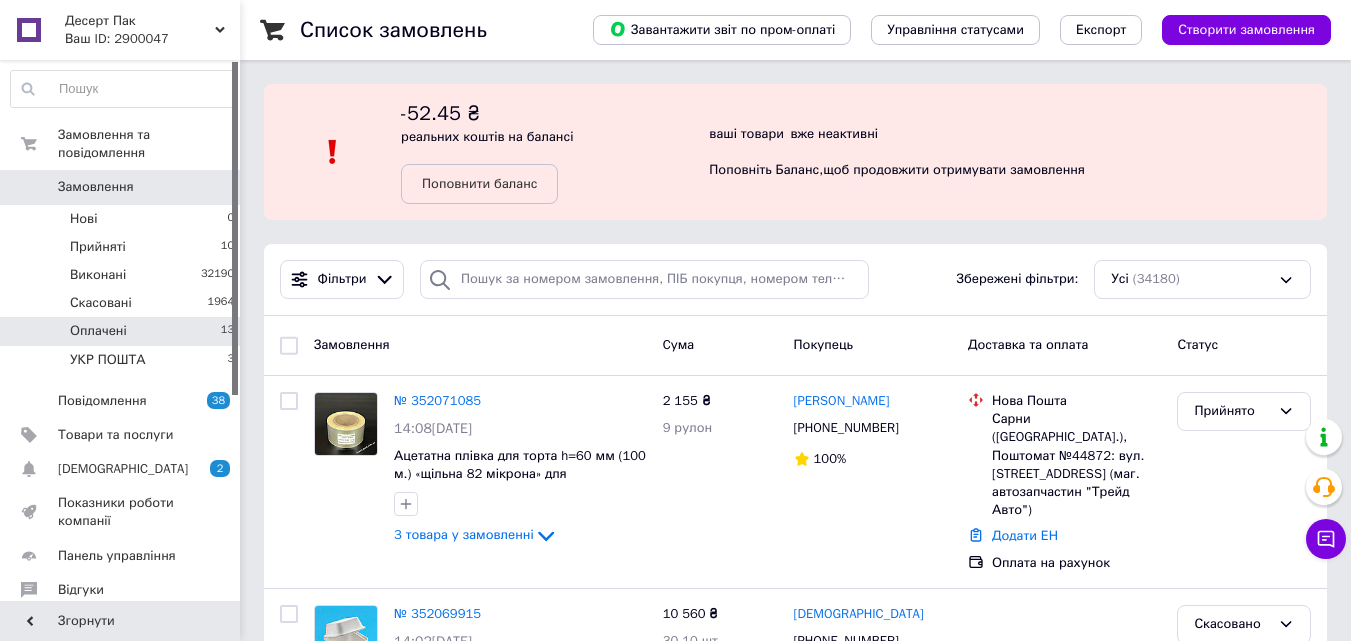 click on "Оплачені 13" at bounding box center (123, 331) 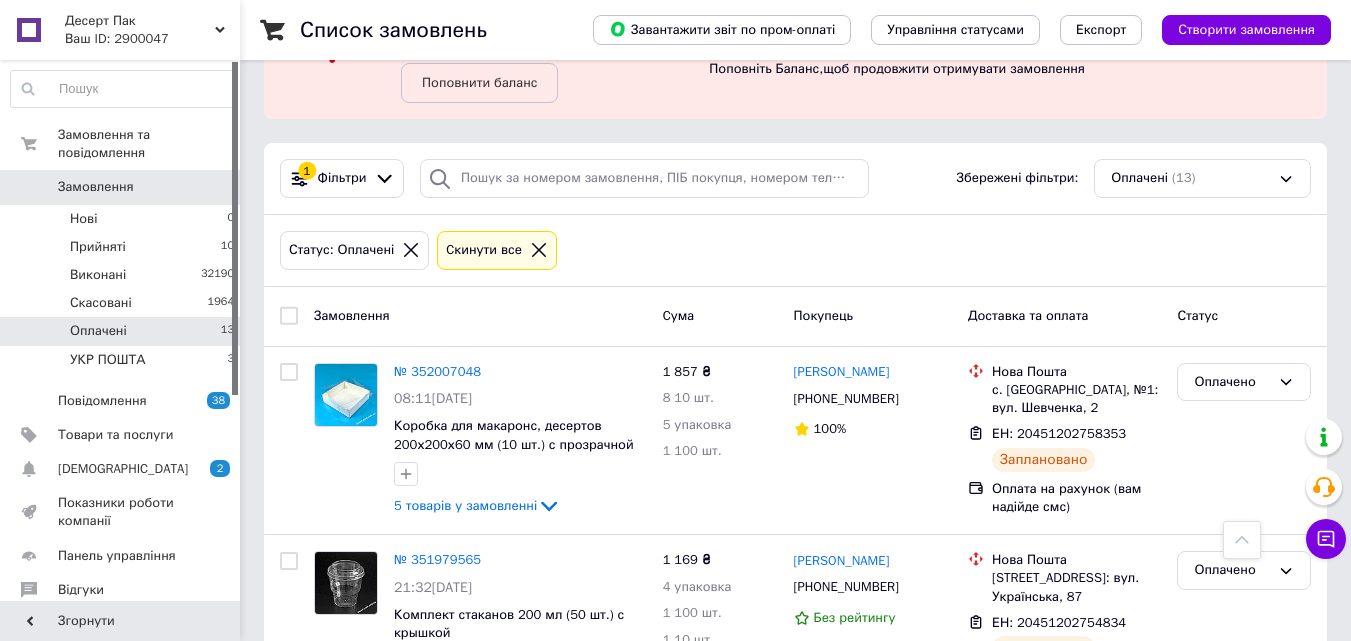 scroll, scrollTop: 0, scrollLeft: 0, axis: both 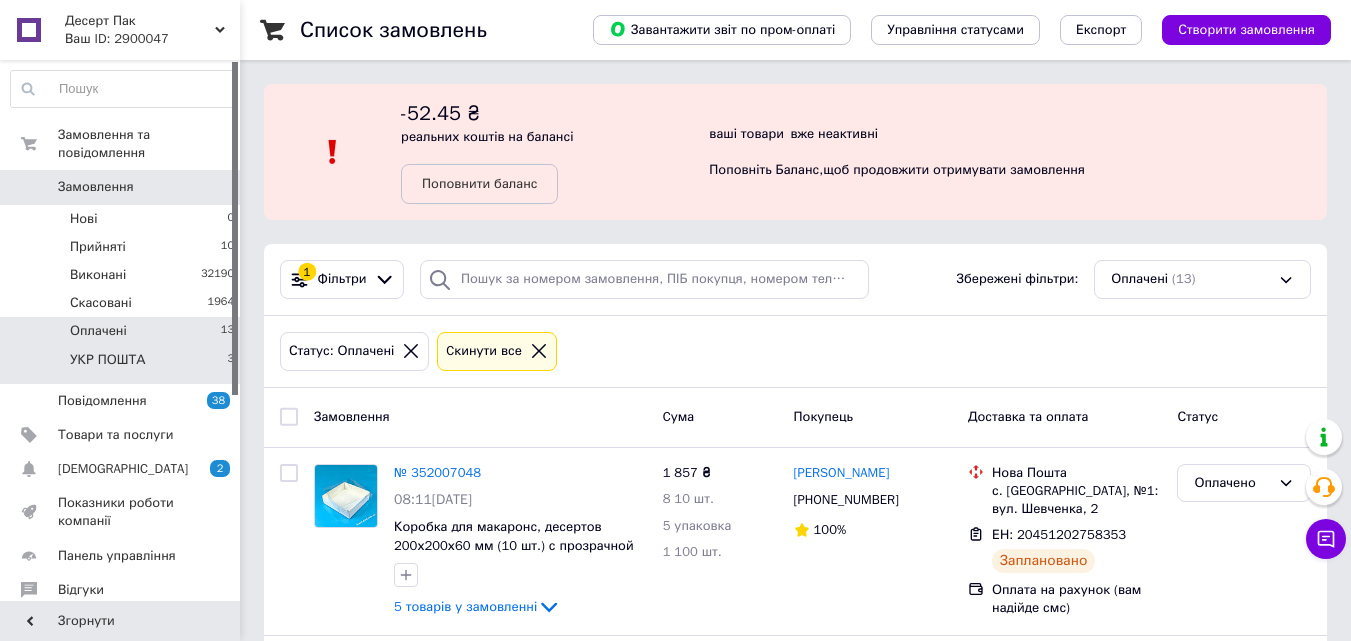 click on "УКР ПОШТА 3" at bounding box center (123, 365) 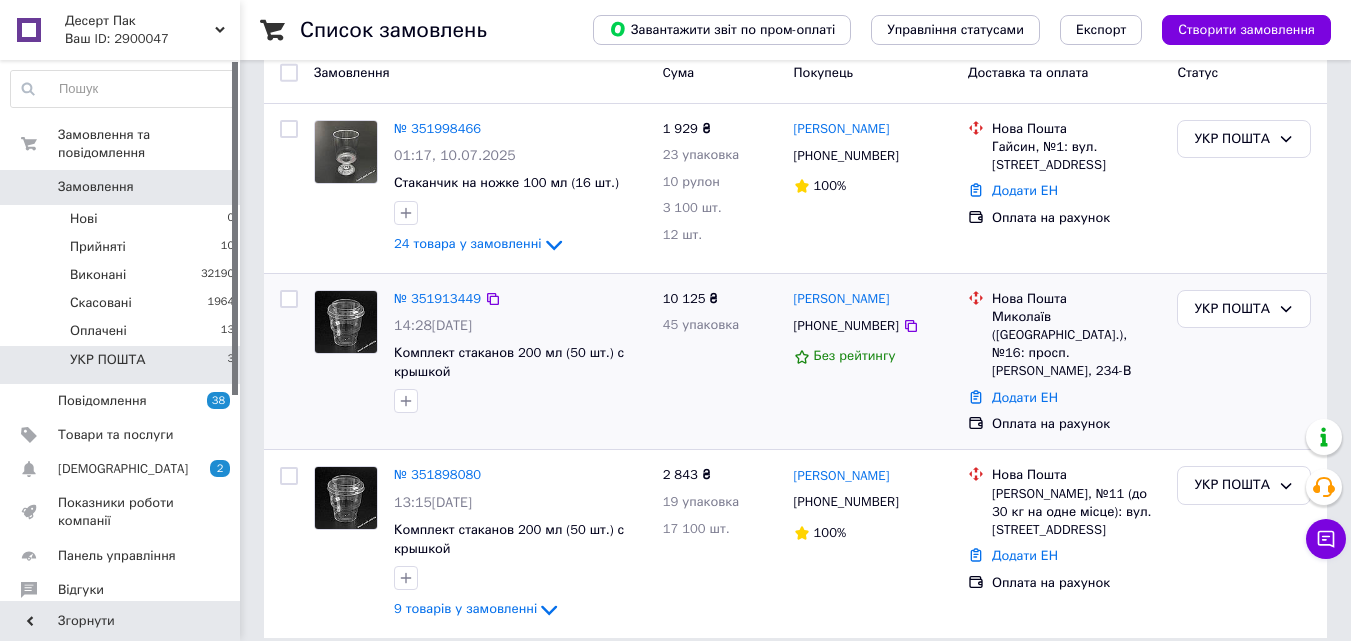 scroll, scrollTop: 347, scrollLeft: 0, axis: vertical 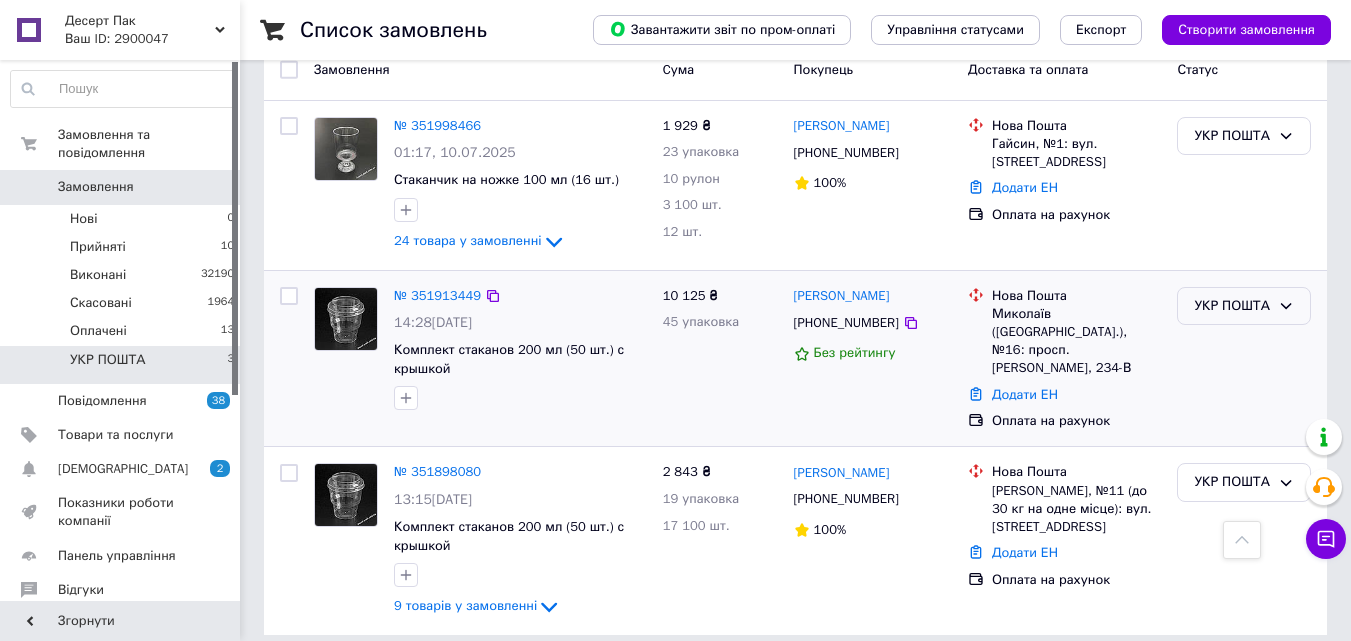 click on "УКР ПОШТА" at bounding box center (1232, 306) 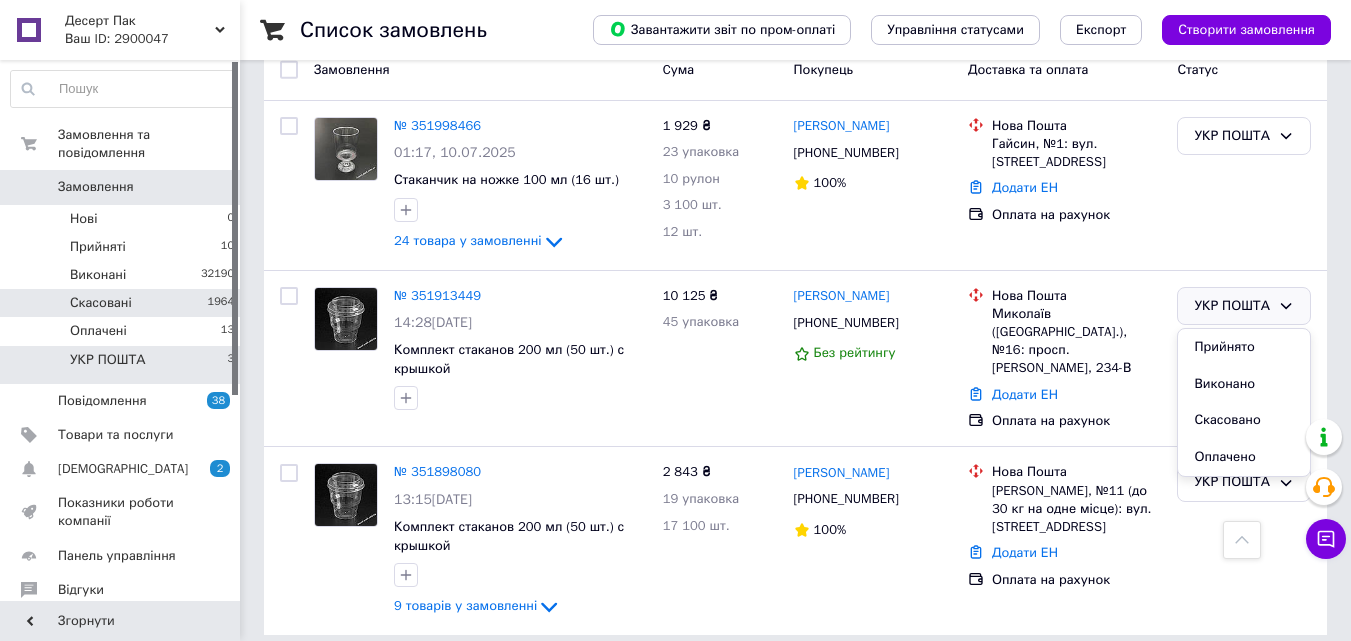 click on "Скасовані 1964" at bounding box center (123, 303) 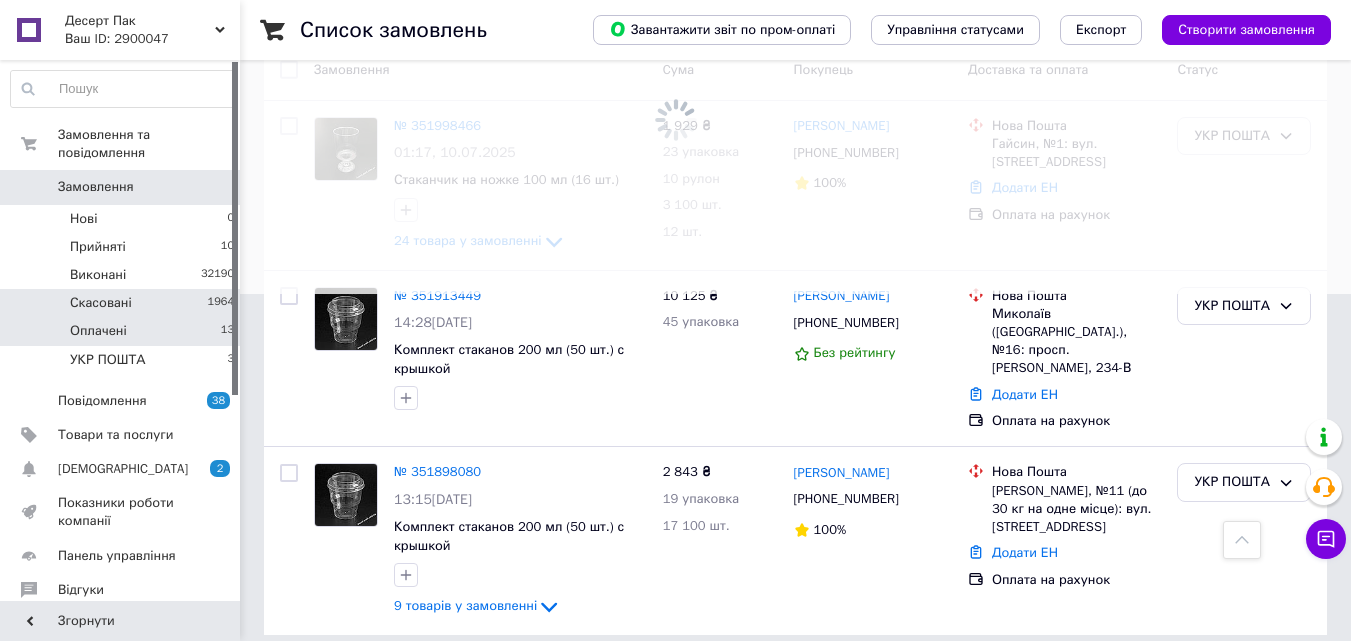 click on "Оплачені" at bounding box center (98, 331) 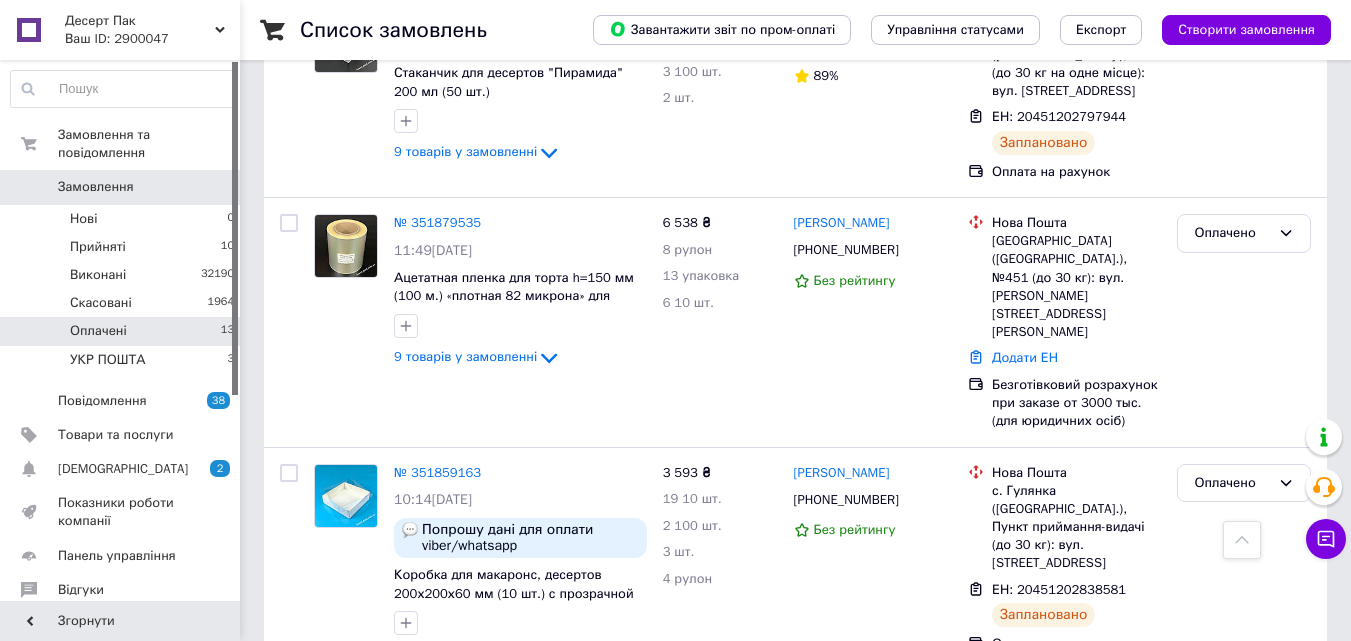 scroll, scrollTop: 1601, scrollLeft: 0, axis: vertical 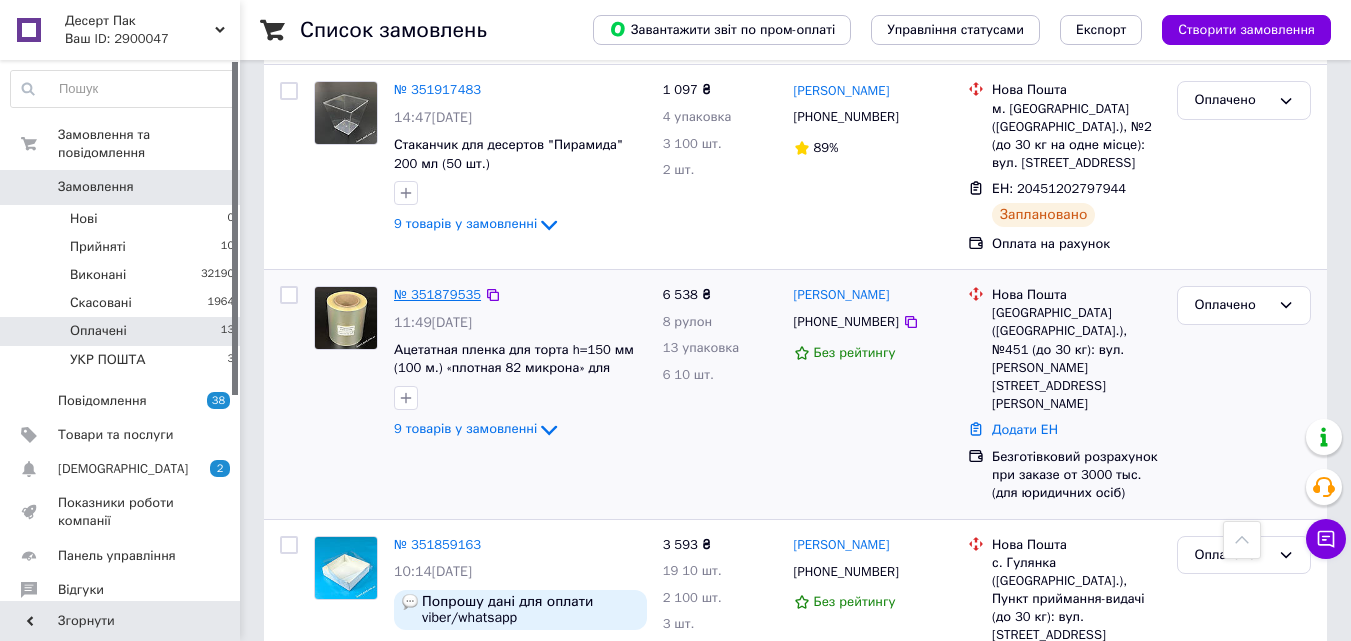click on "№ 351879535" at bounding box center (437, 294) 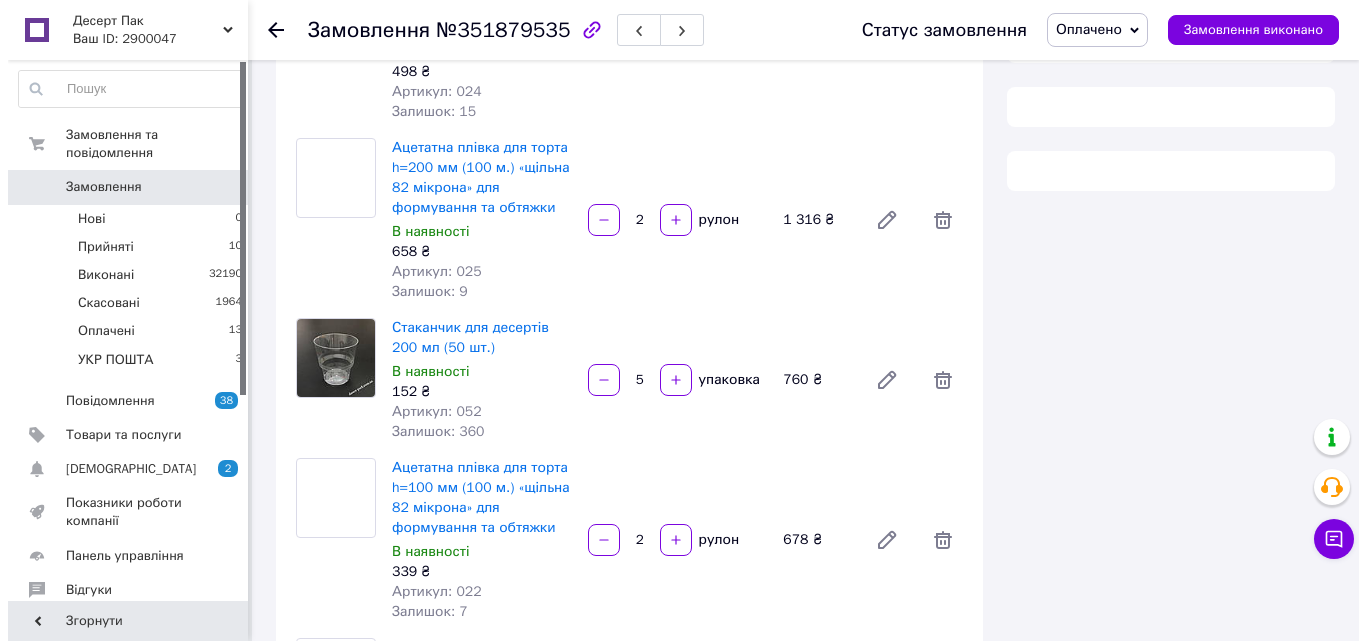 scroll, scrollTop: 1601, scrollLeft: 0, axis: vertical 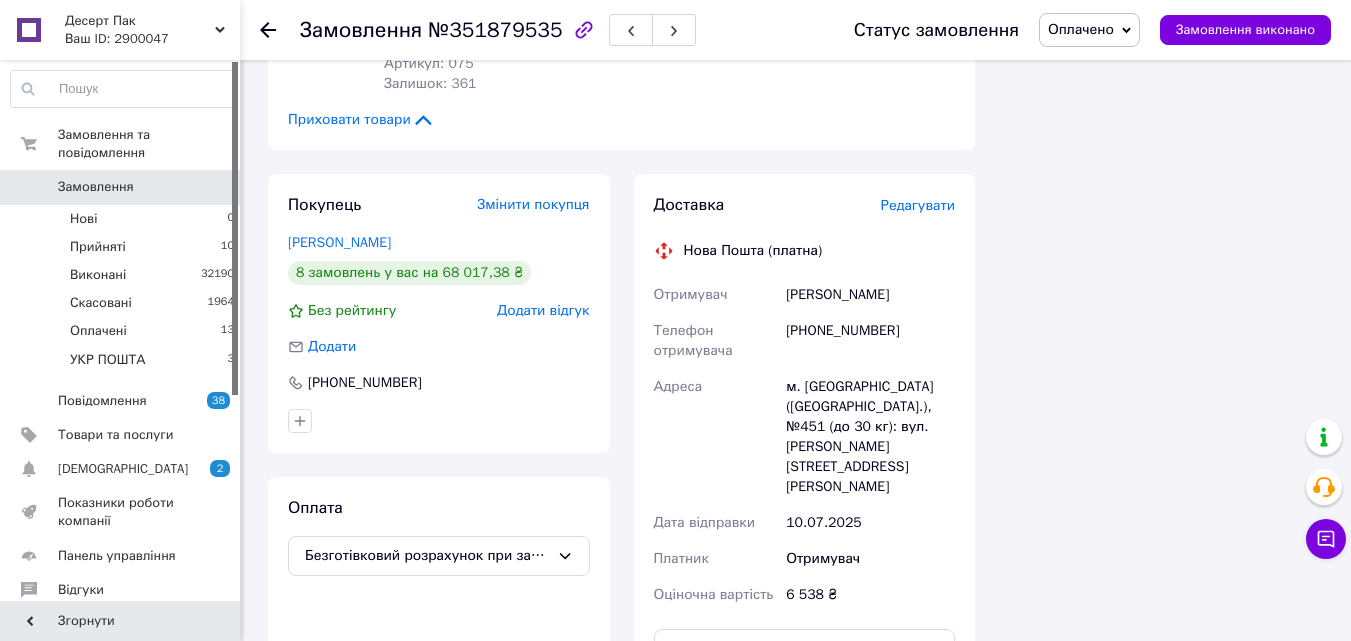 click on "Редагувати" at bounding box center [918, 205] 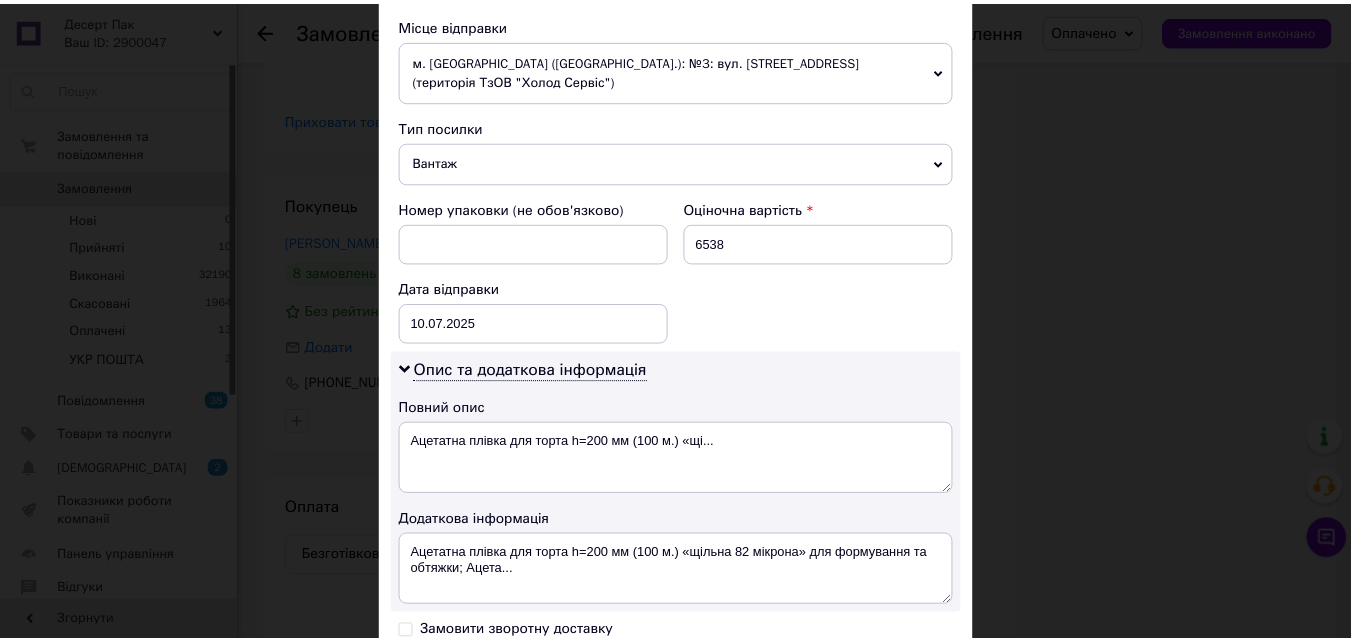 scroll, scrollTop: 967, scrollLeft: 0, axis: vertical 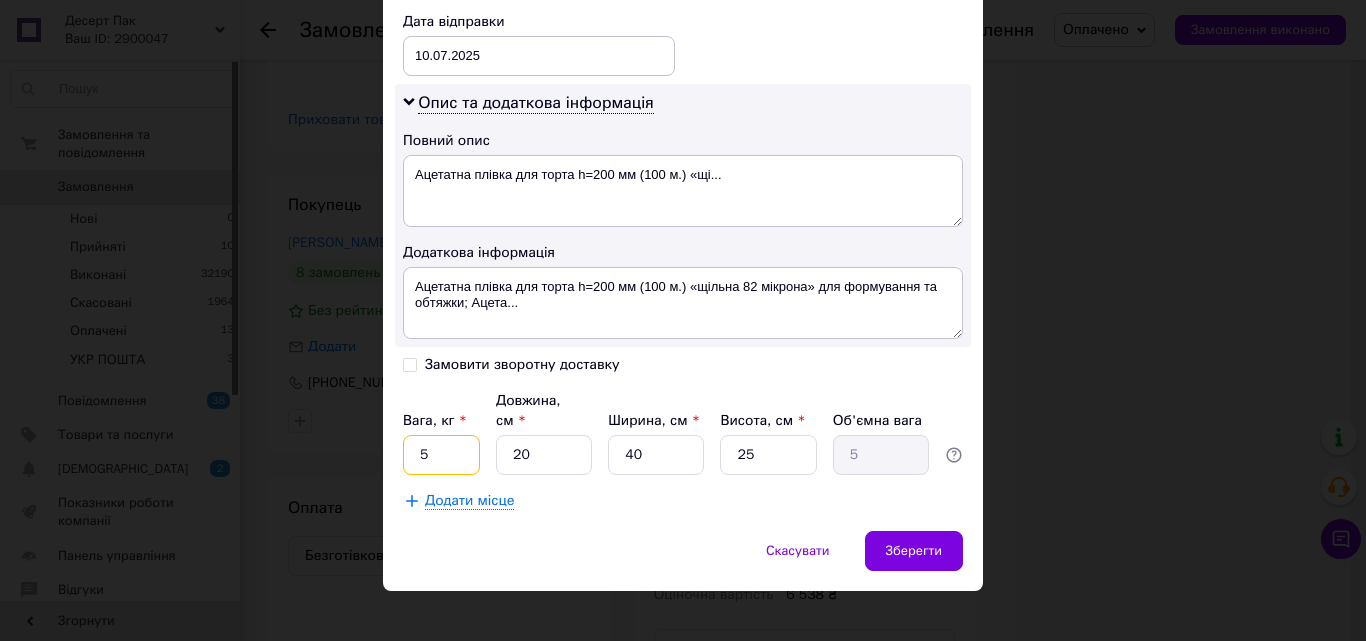 click on "5" at bounding box center (441, 455) 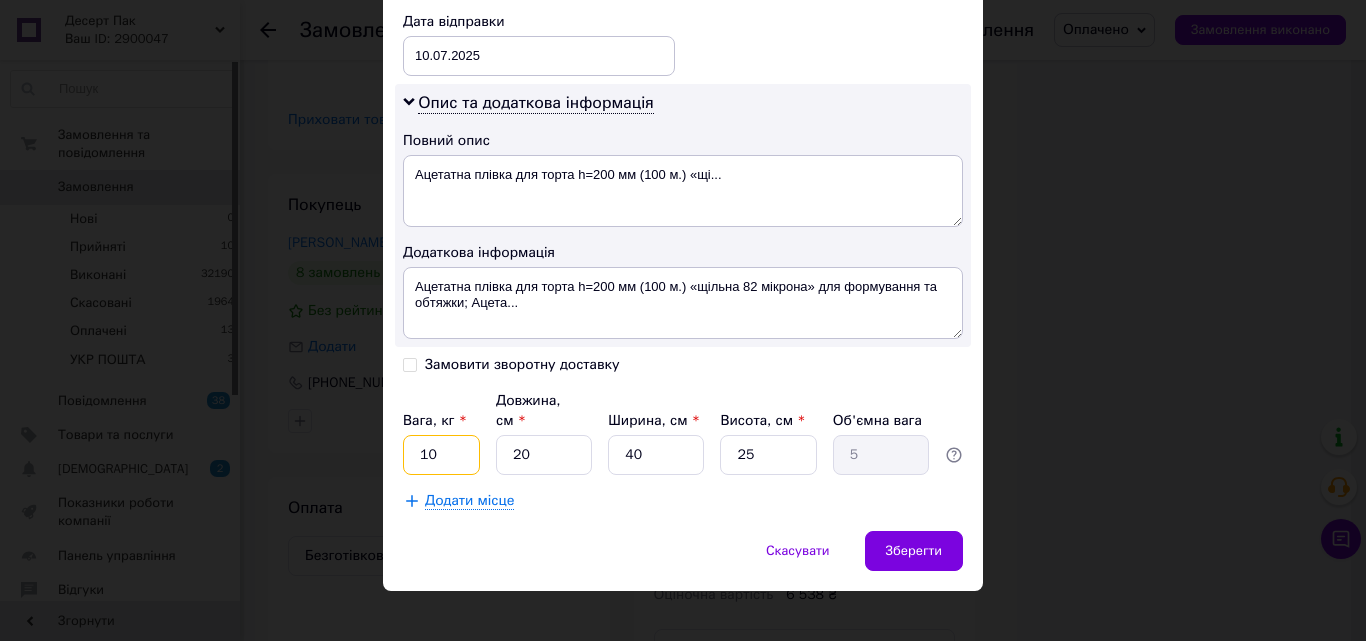 type on "10" 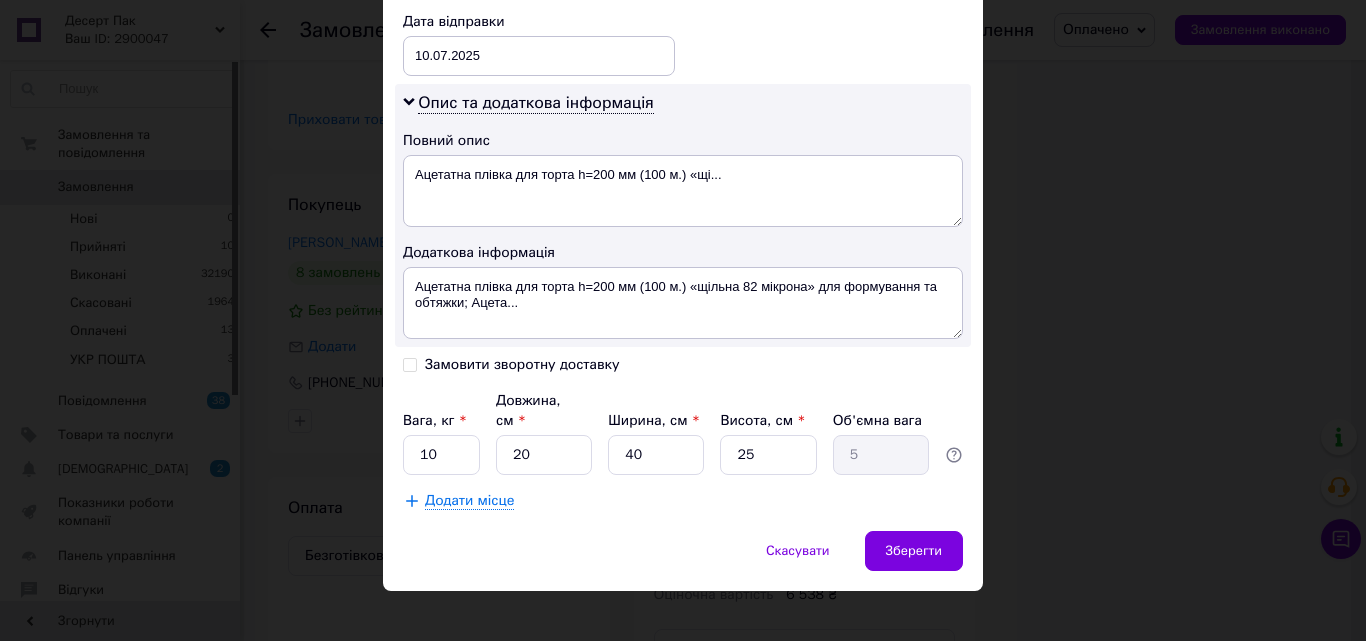 click on "Додати місце" at bounding box center [469, 501] 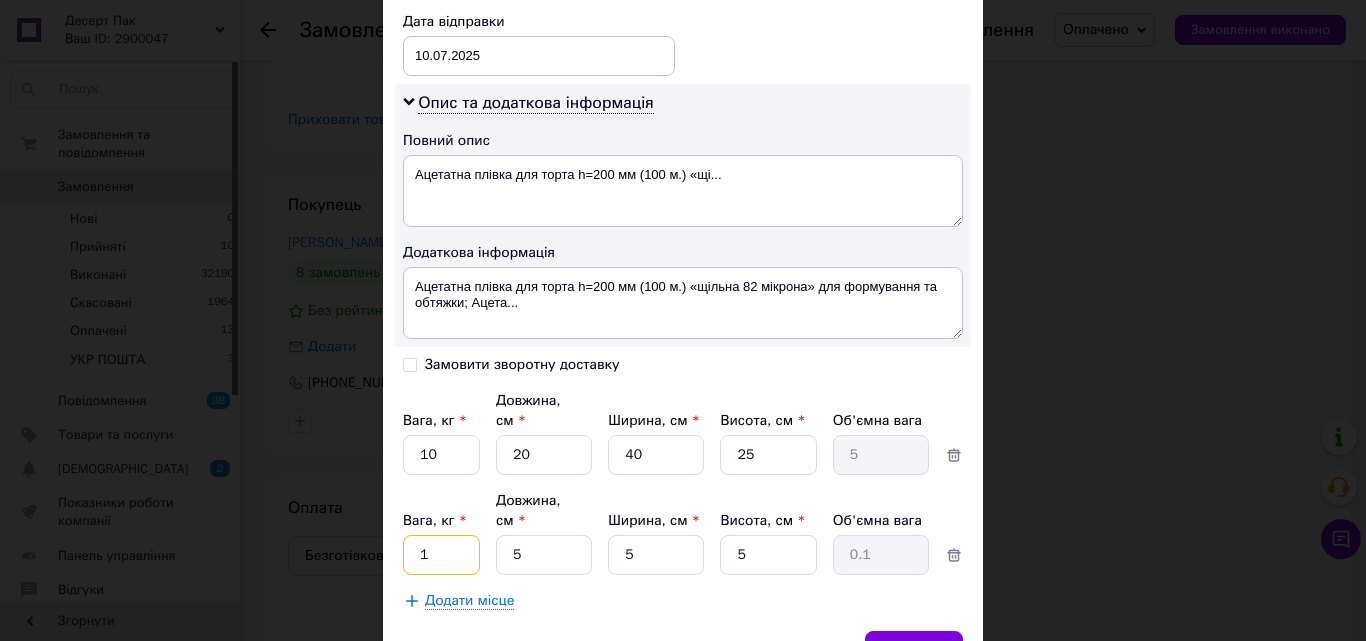 click on "1" at bounding box center [441, 455] 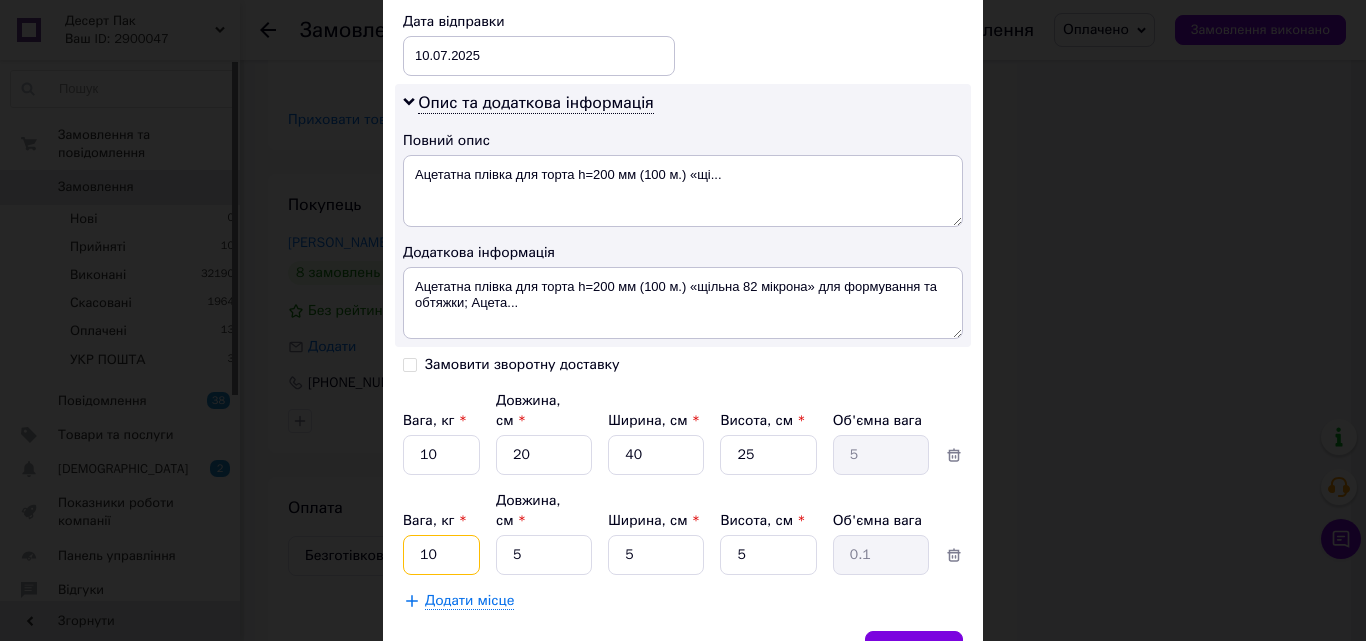 type on "10" 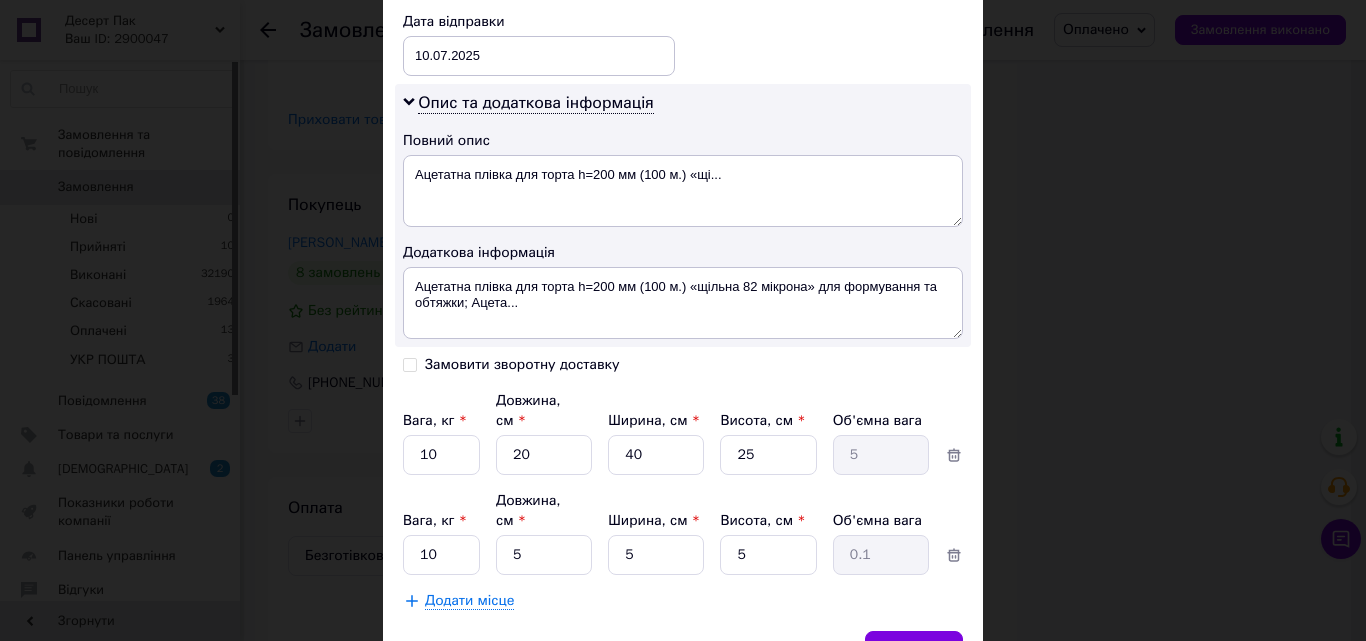 click on "Скасувати   Зберегти" at bounding box center (683, 661) 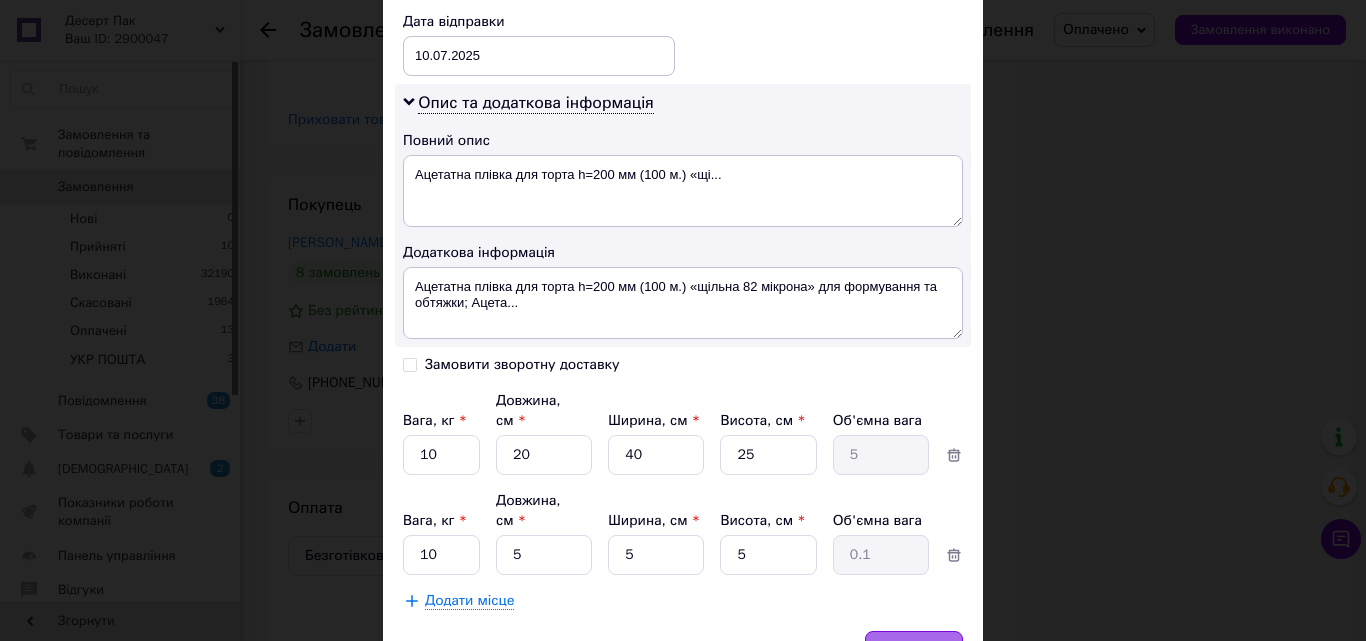 click on "Зберегти" at bounding box center (914, 651) 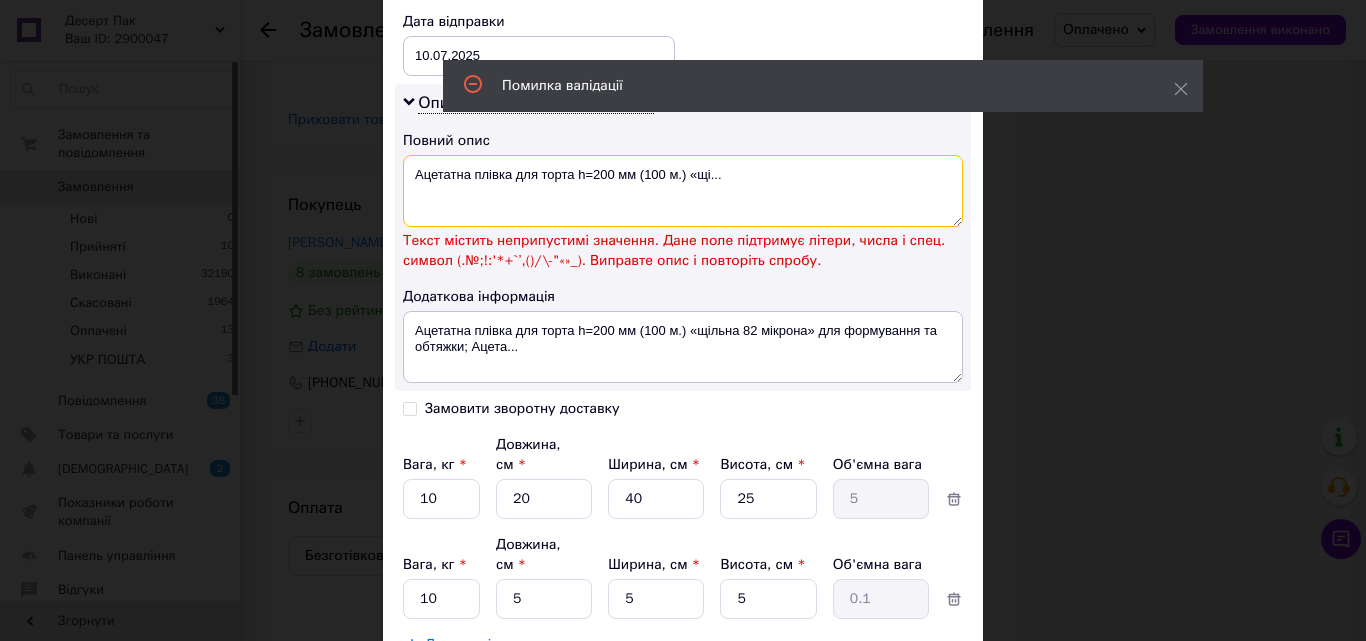 click on "Ацетатна плівка для торта h=200 мм (100 м.) «щі..." at bounding box center (683, 191) 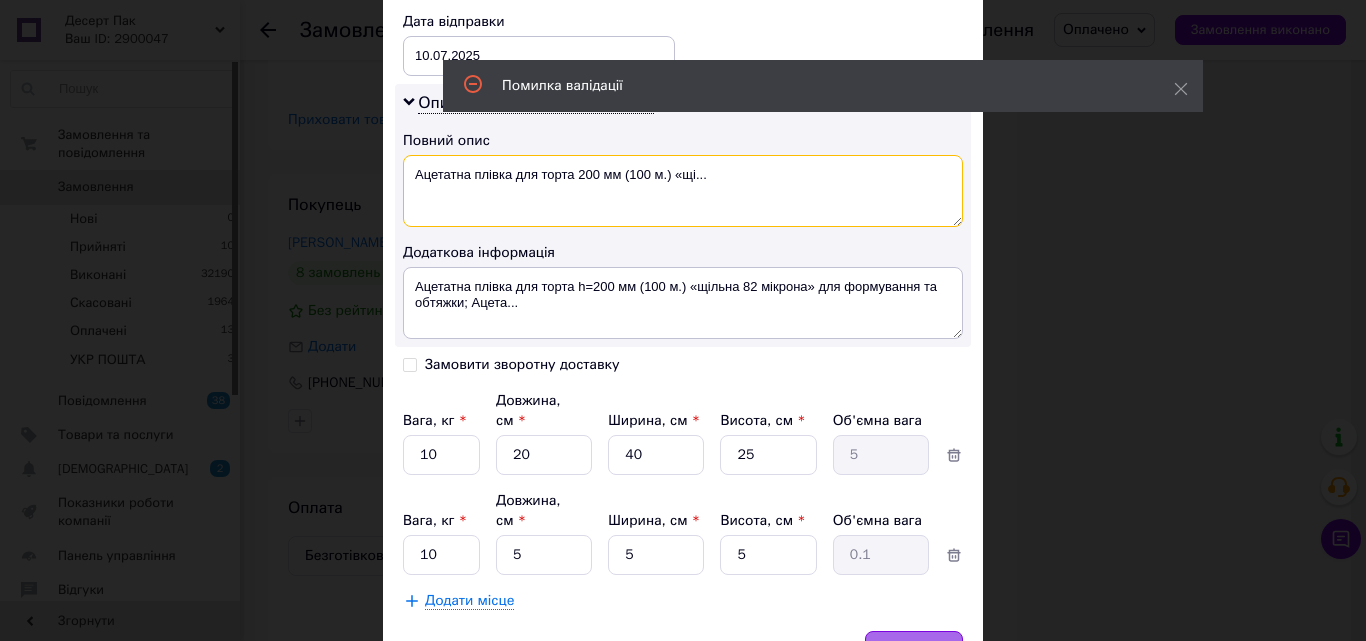 type on "Ацетатна плівка для торта 200 мм (100 м.) «щі..." 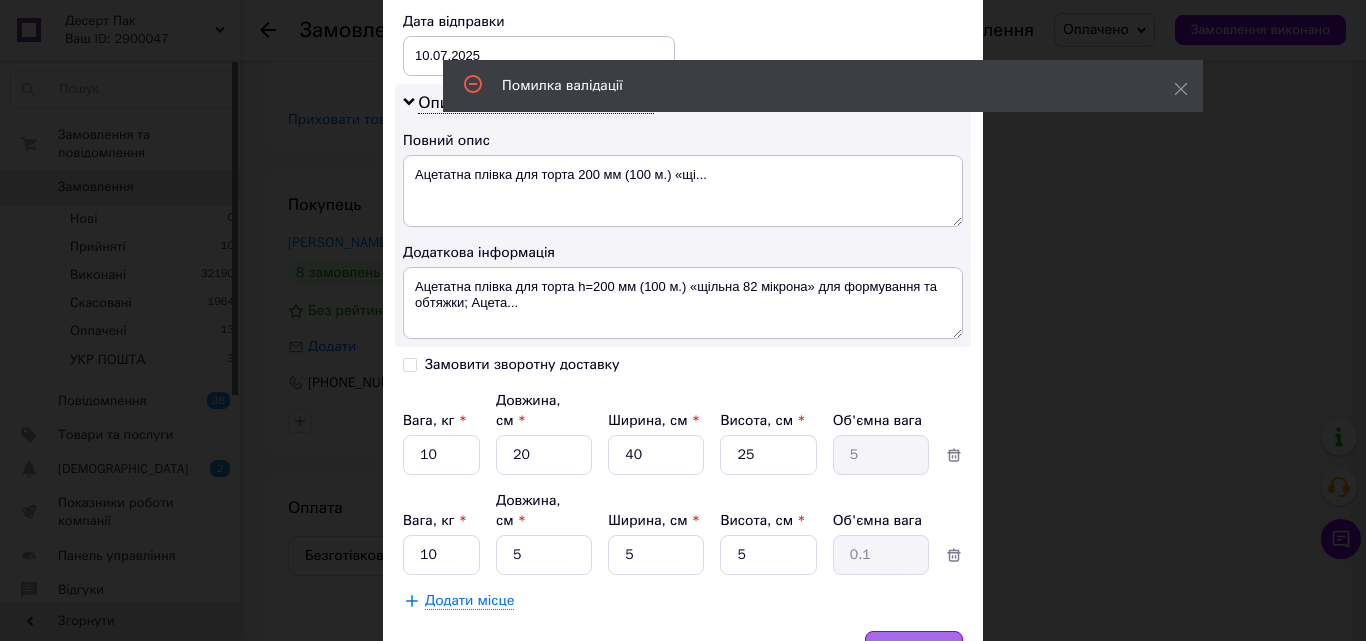click on "Зберегти" at bounding box center (914, 651) 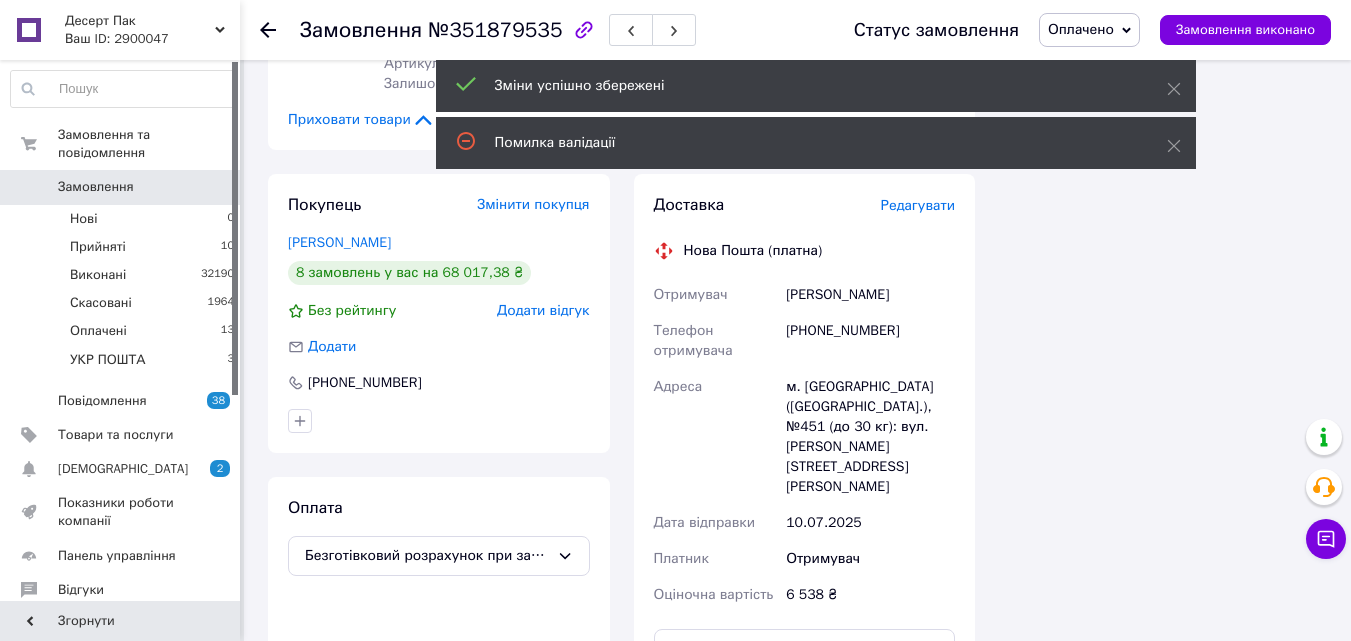 scroll, scrollTop: 1901, scrollLeft: 0, axis: vertical 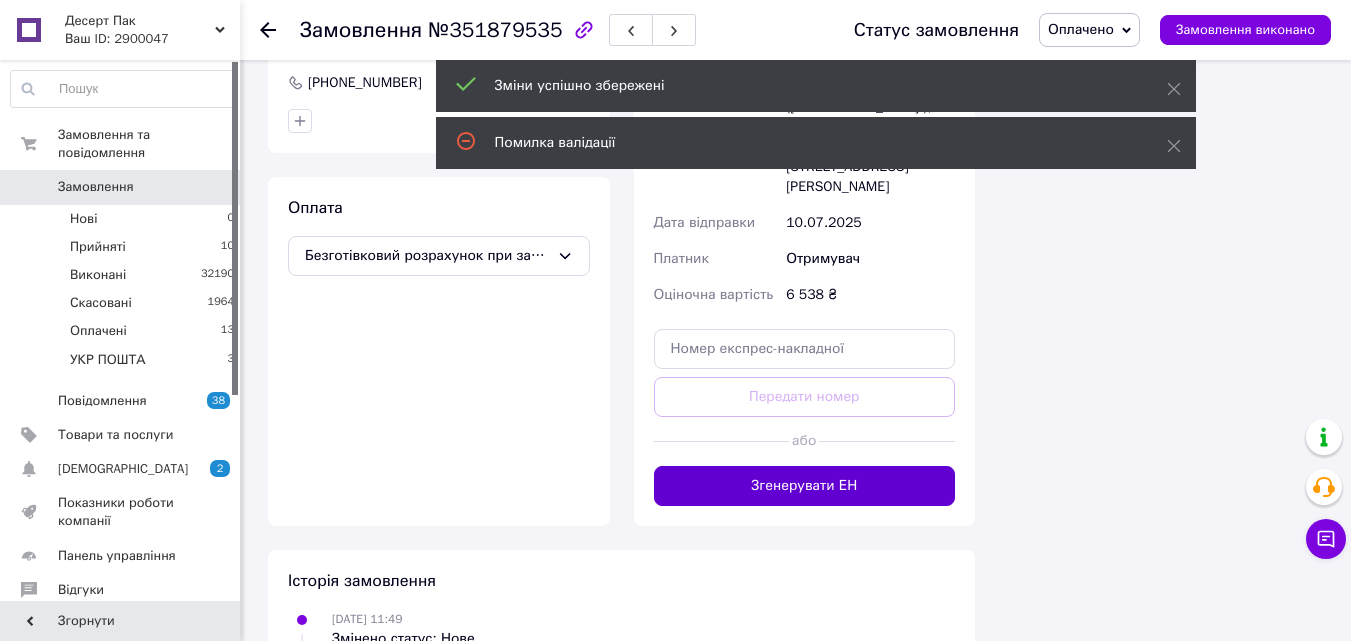 click on "Згенерувати ЕН" at bounding box center [805, 486] 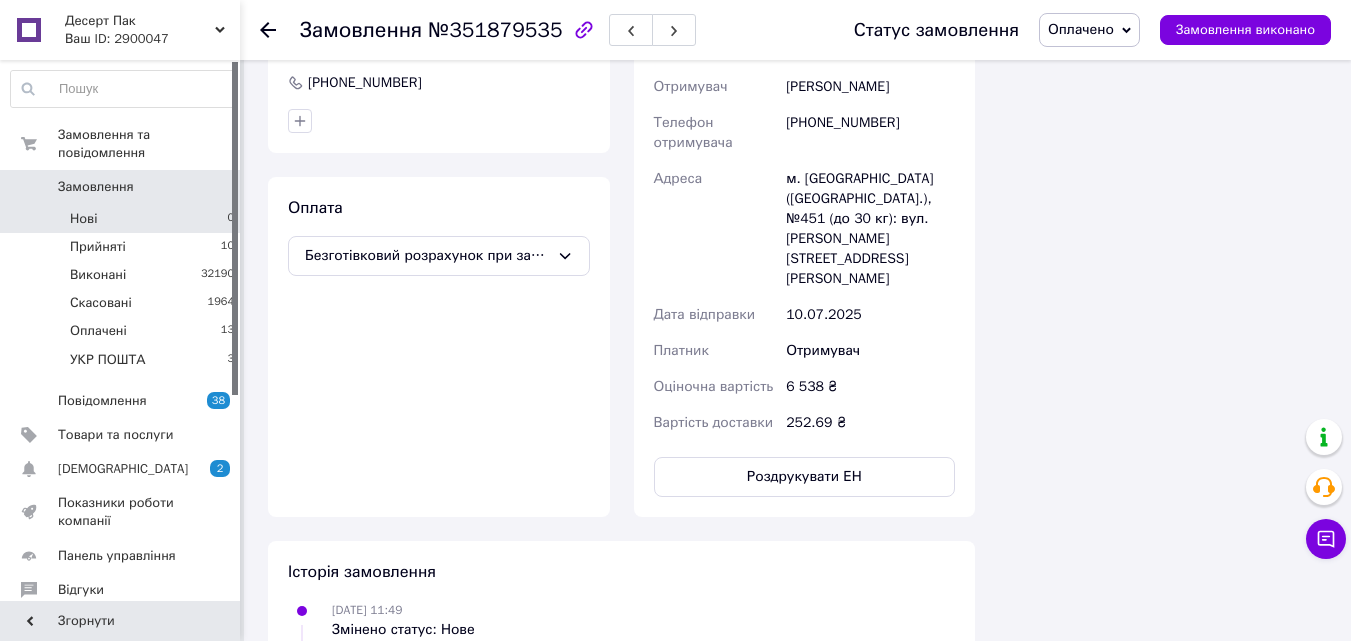 click on "Нові 0" at bounding box center (123, 219) 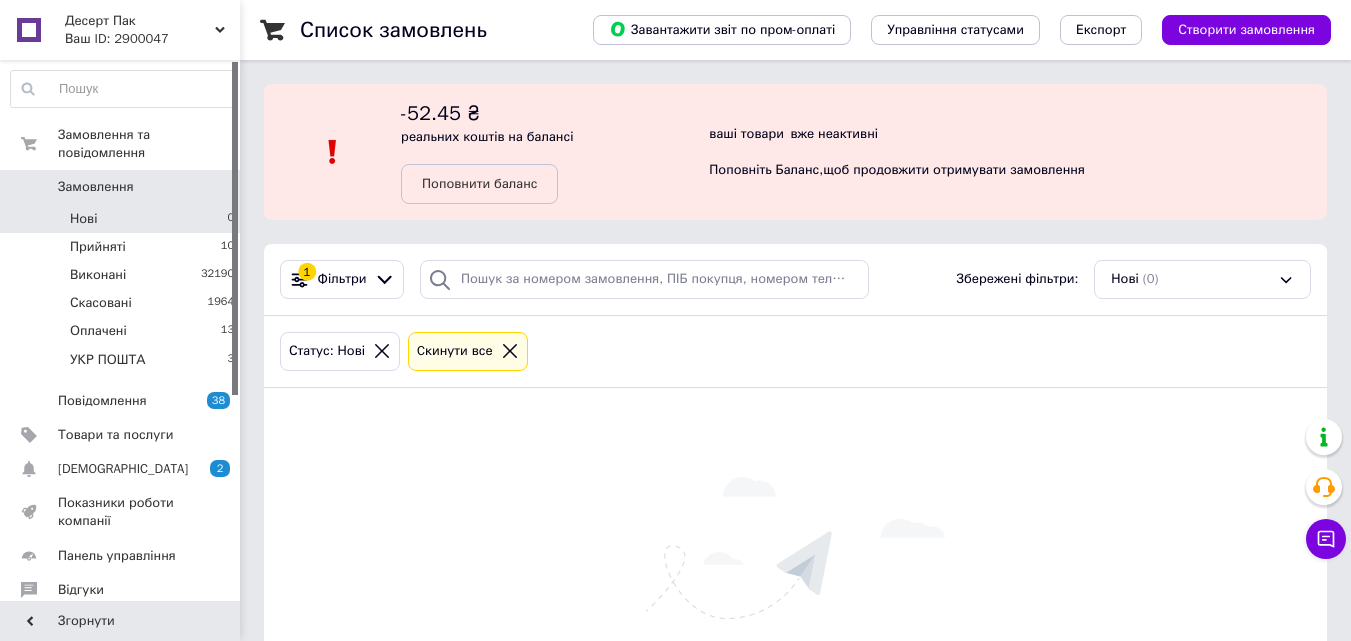click on "Замовлення 0" at bounding box center (123, 187) 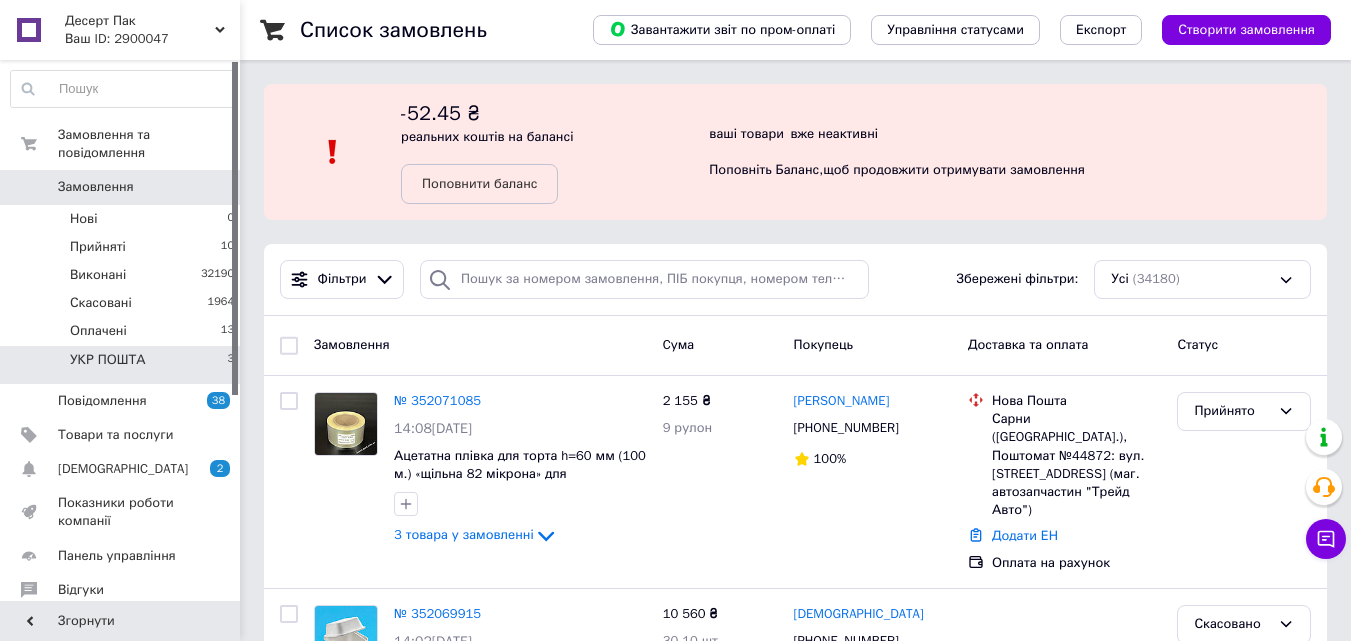 click on "УКР ПОШТА 3" at bounding box center (123, 365) 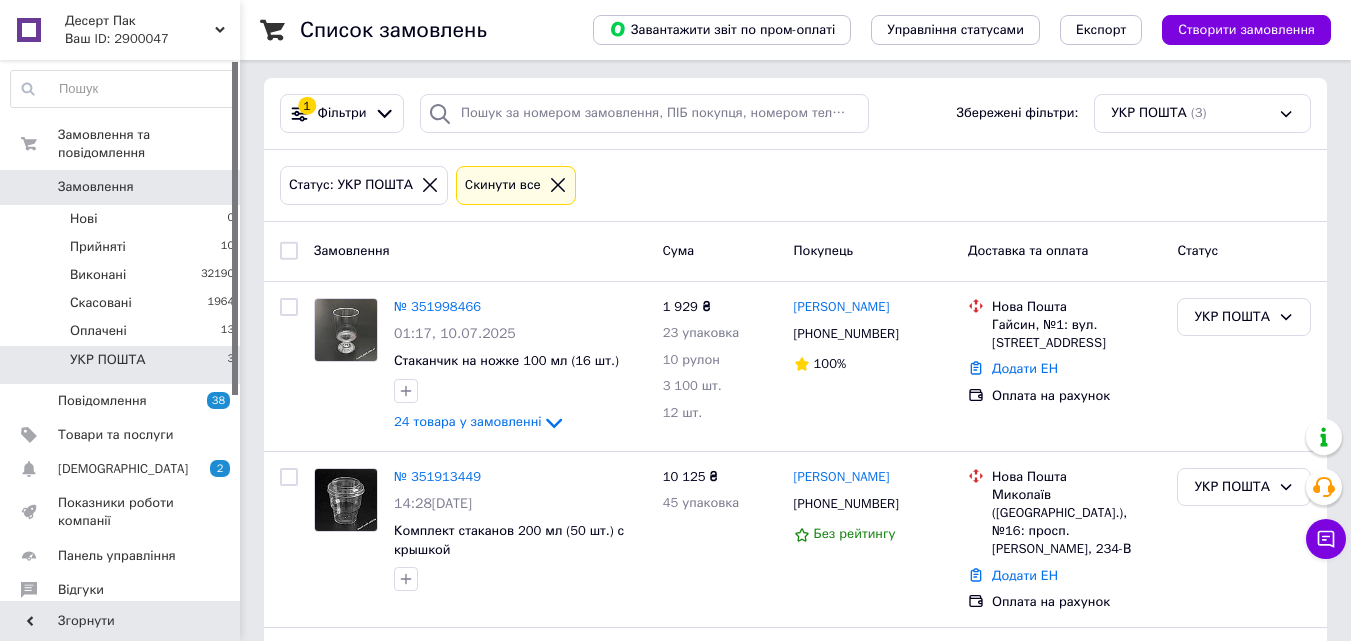 scroll, scrollTop: 347, scrollLeft: 0, axis: vertical 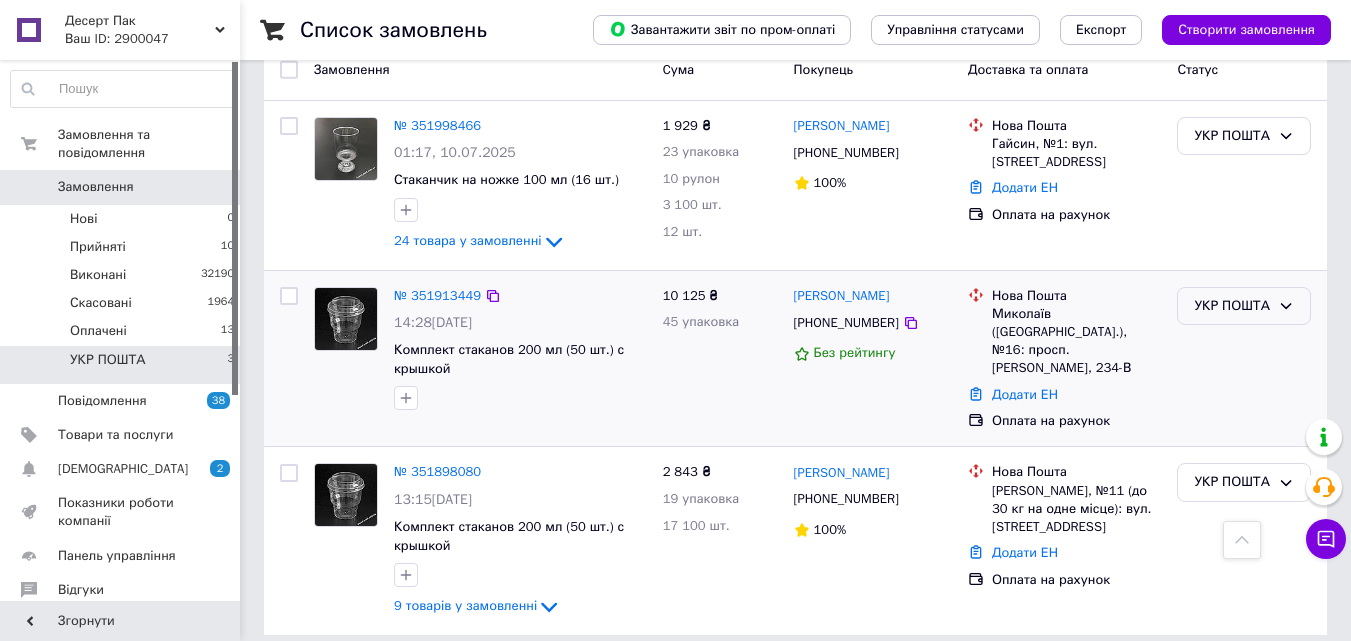 click on "УКР ПОШТА" at bounding box center [1244, 306] 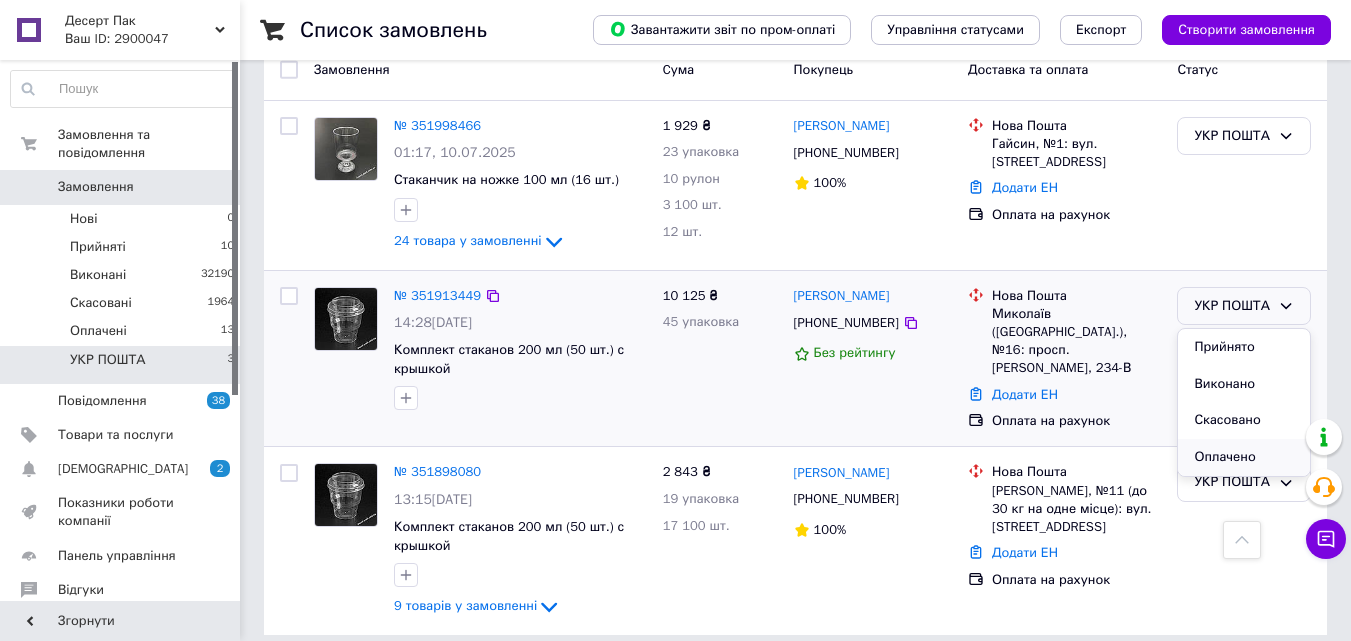 click on "Оплачено" at bounding box center (1244, 457) 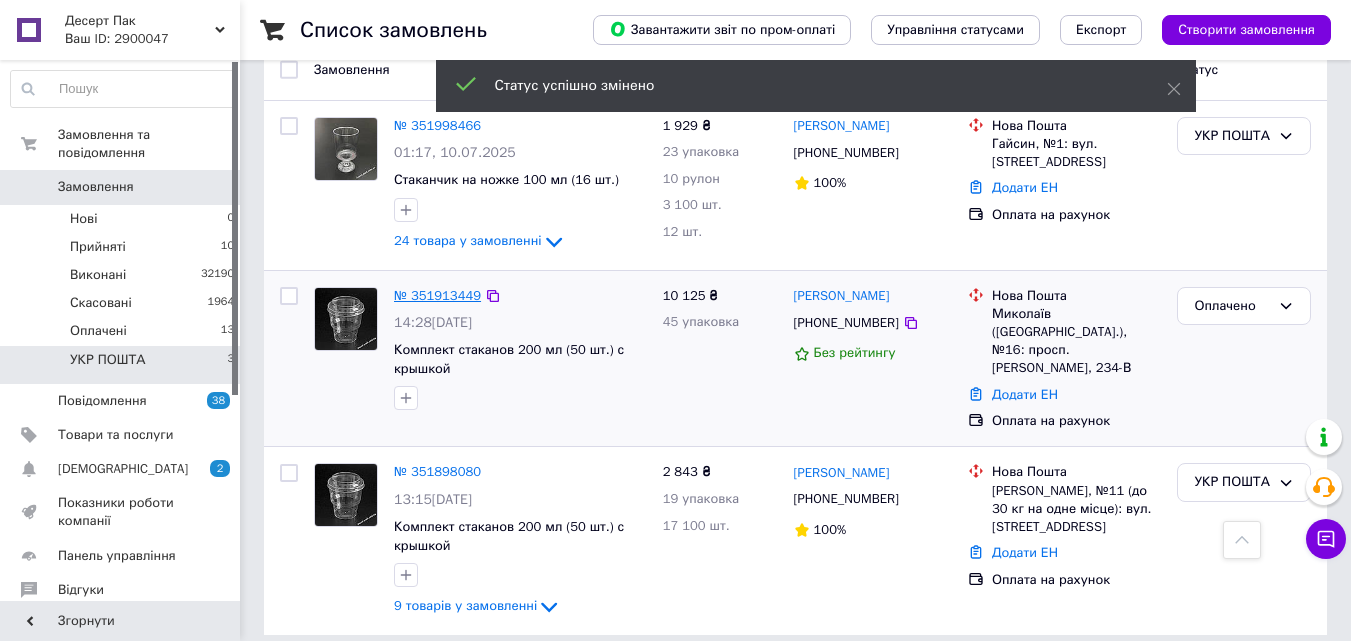 click on "№ 351913449" at bounding box center (437, 295) 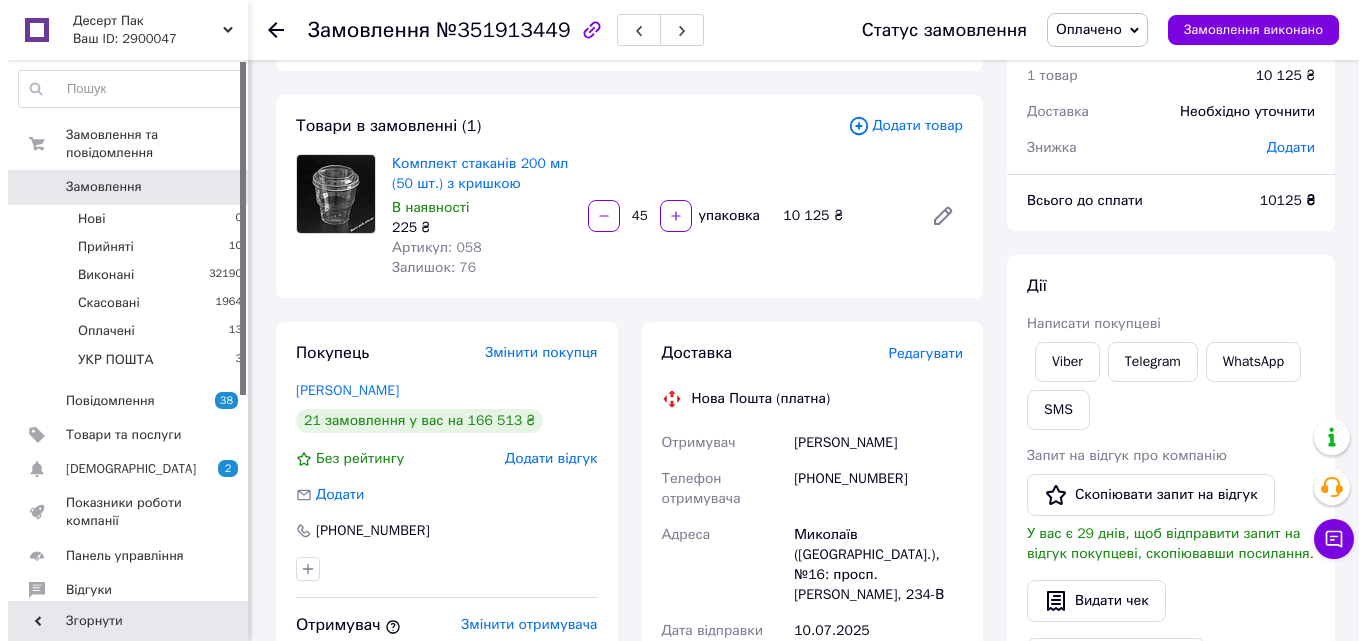 scroll, scrollTop: 100, scrollLeft: 0, axis: vertical 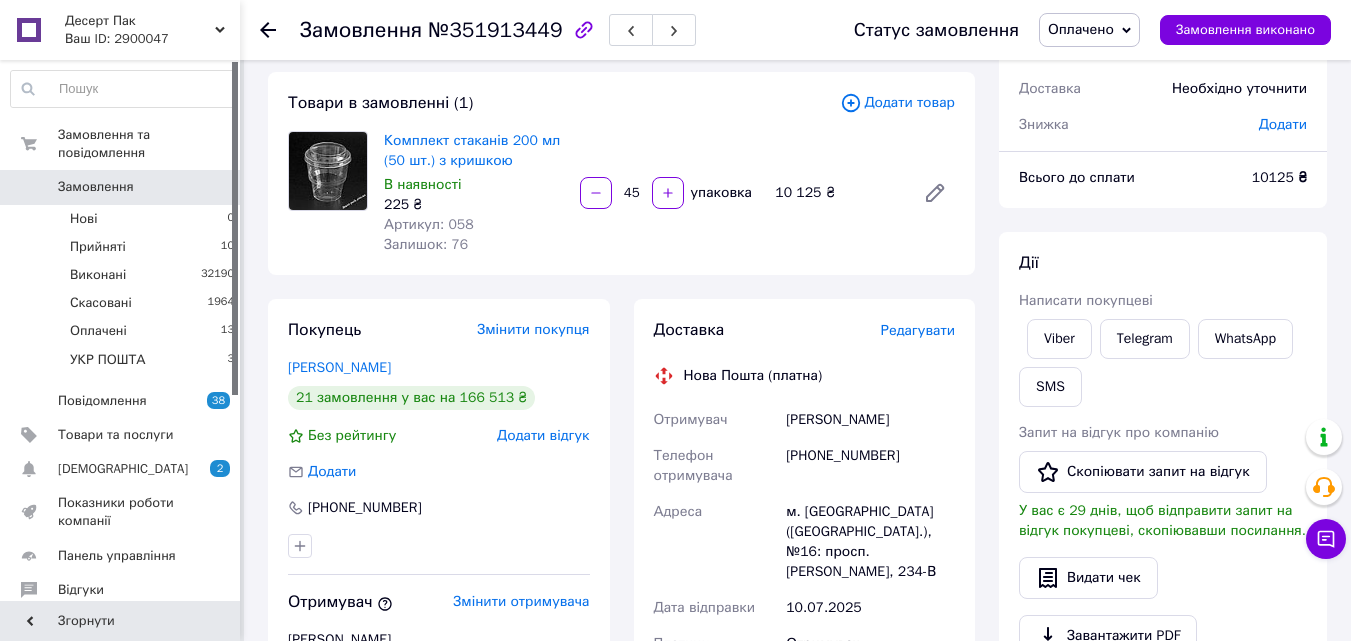 click on "Редагувати" at bounding box center [918, 330] 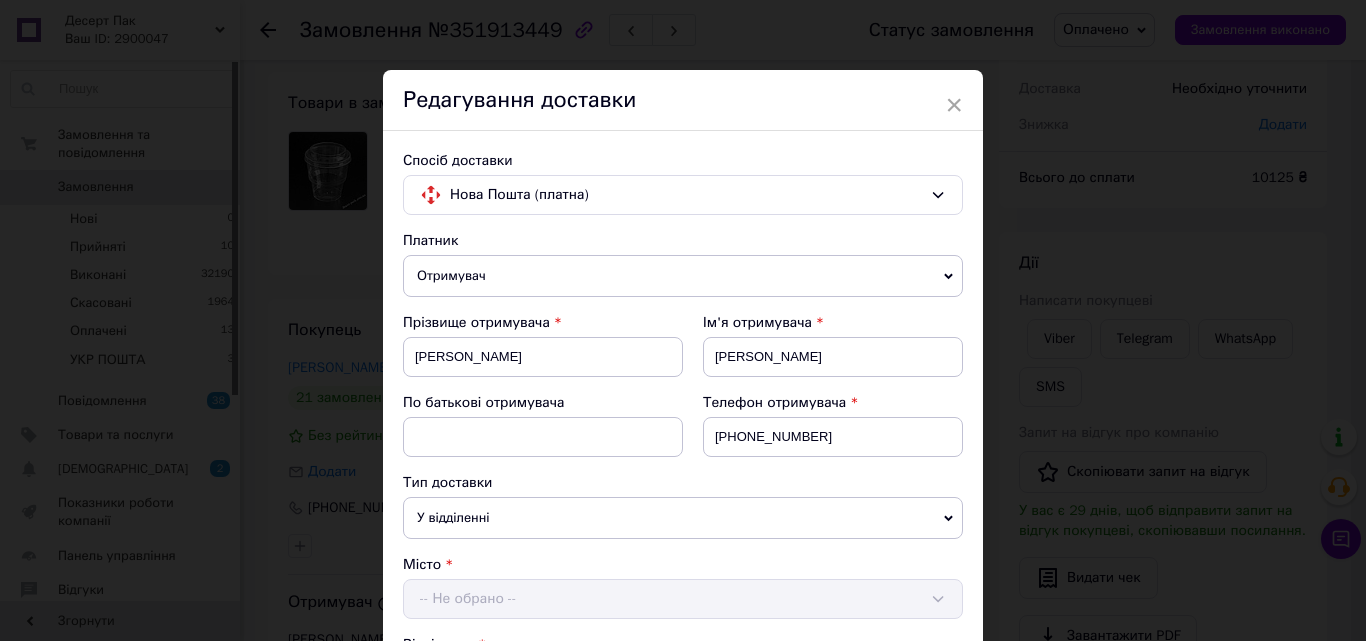 scroll, scrollTop: 743, scrollLeft: 0, axis: vertical 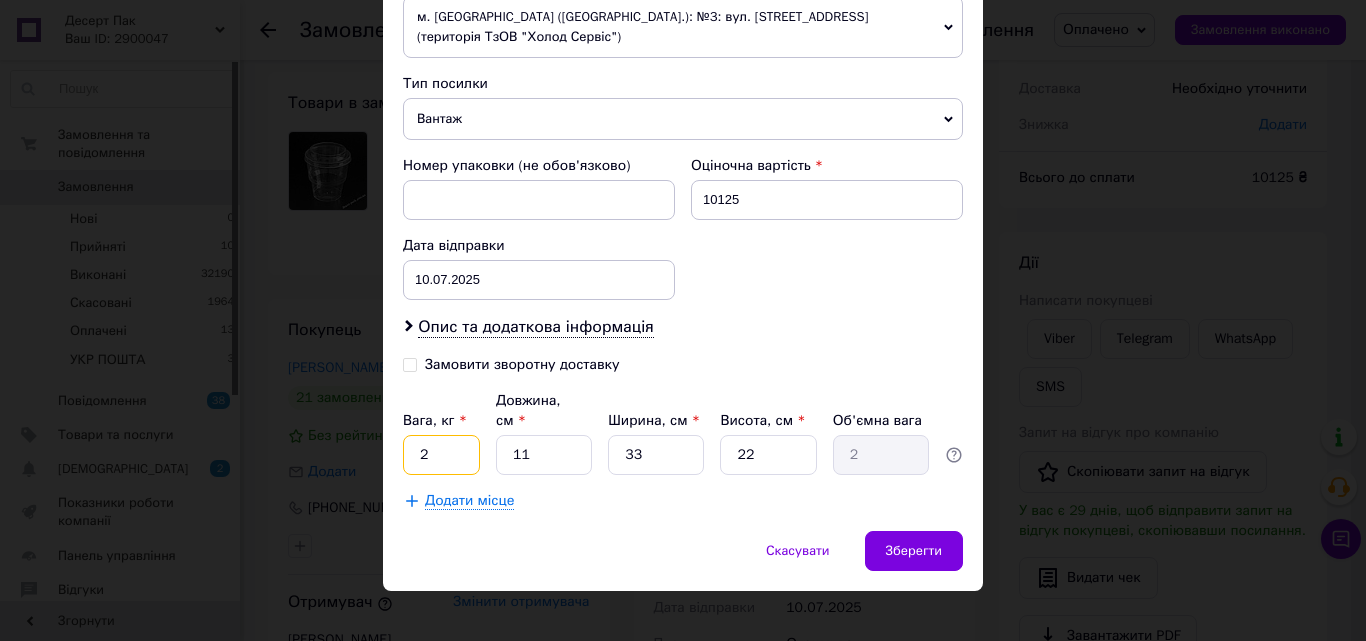 click on "2" at bounding box center [441, 455] 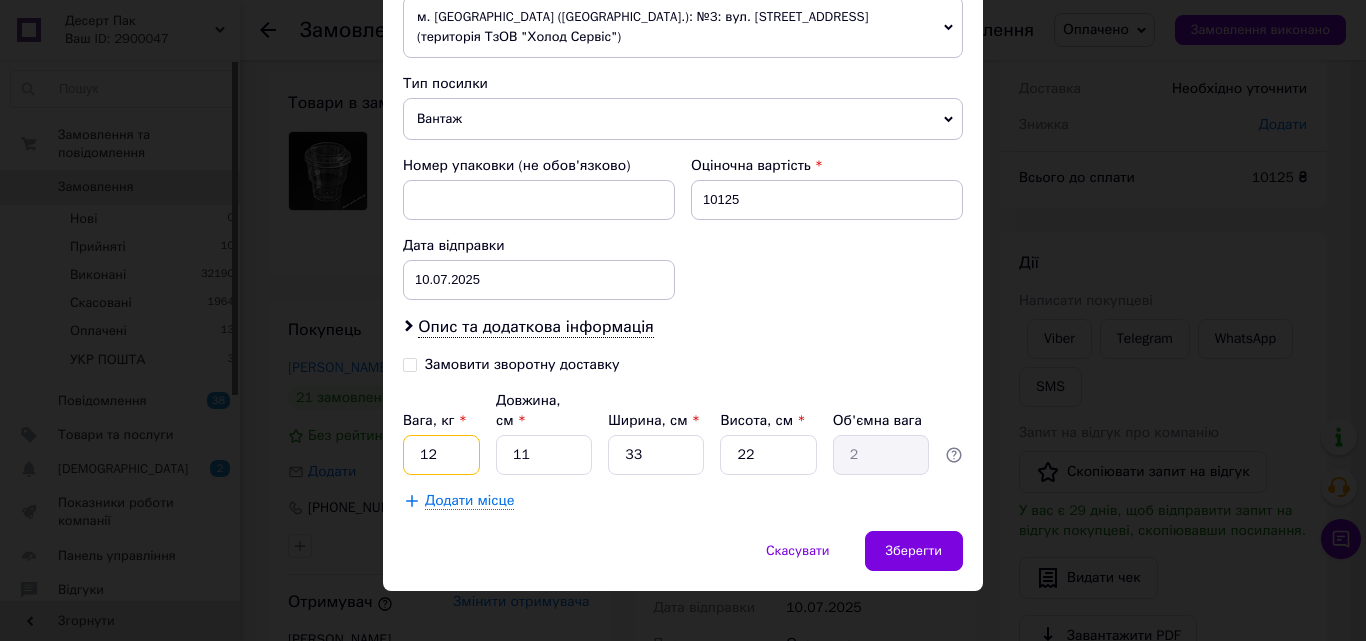 type on "12" 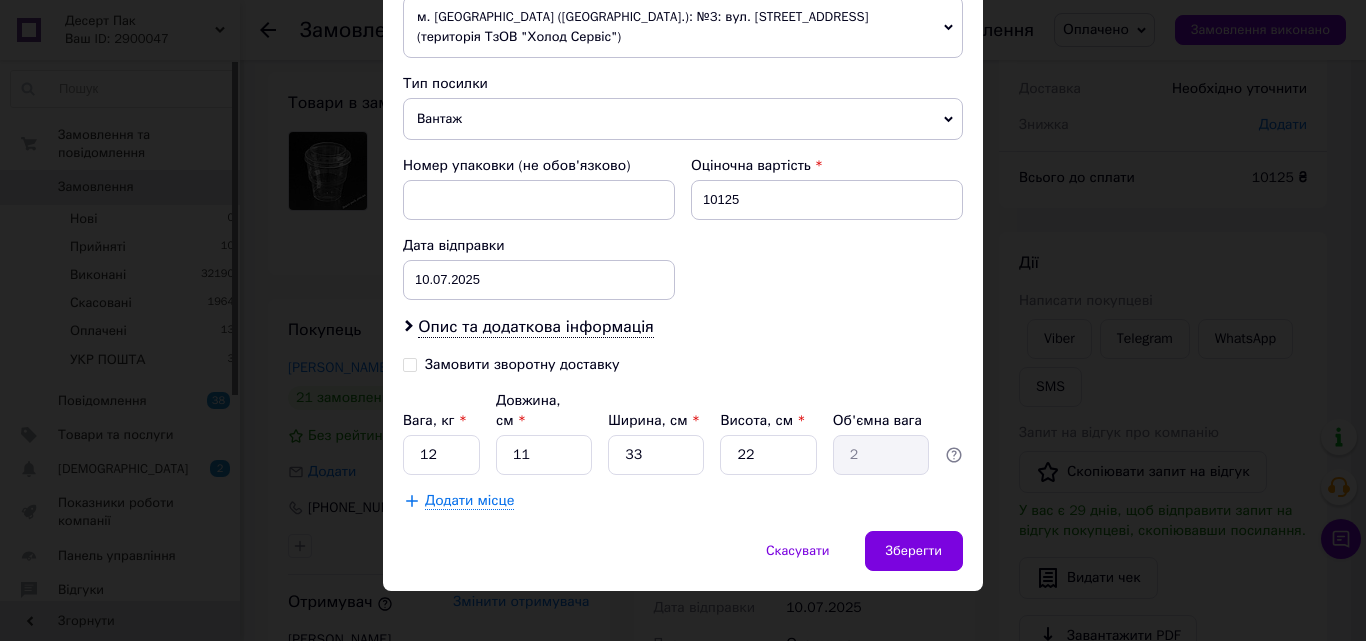 click on "Додати місце" at bounding box center (469, 501) 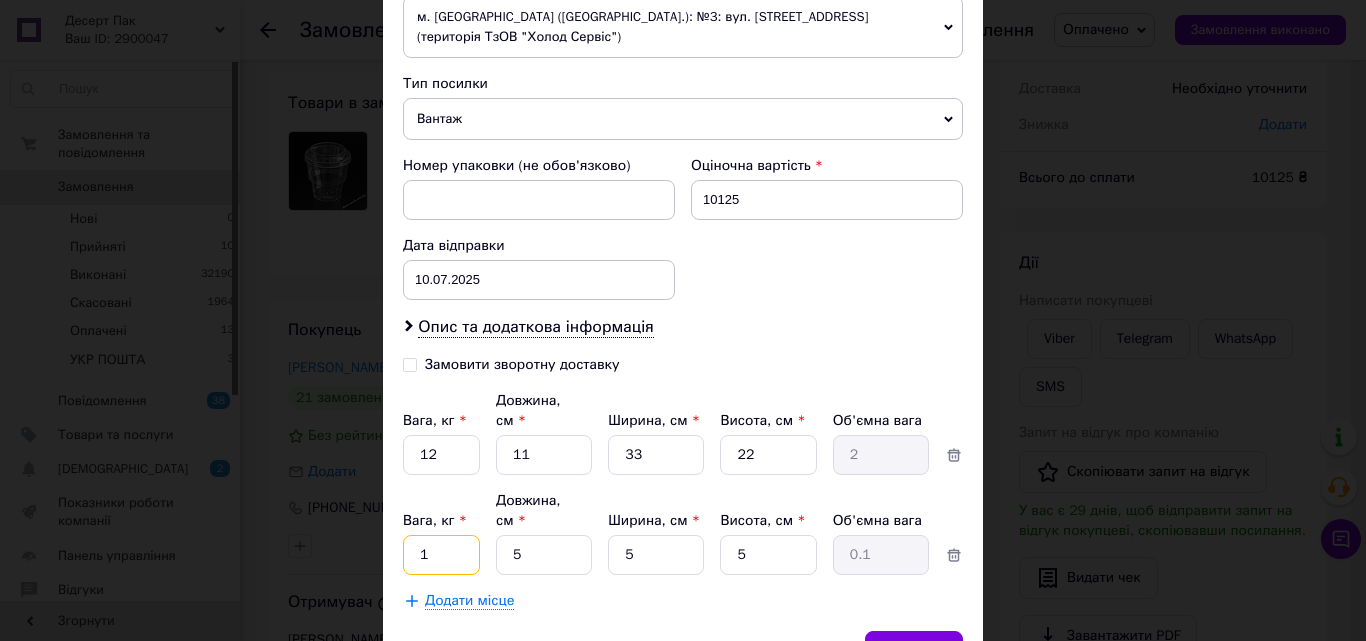 click on "1" at bounding box center (441, 455) 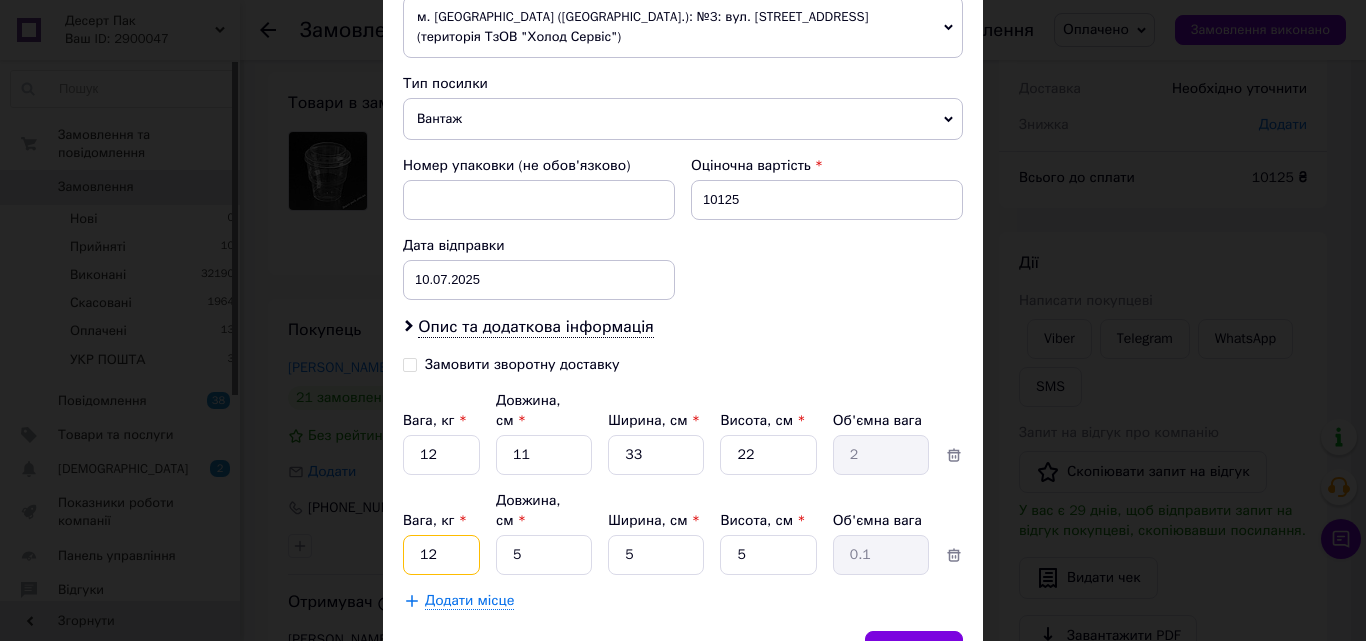 type on "12" 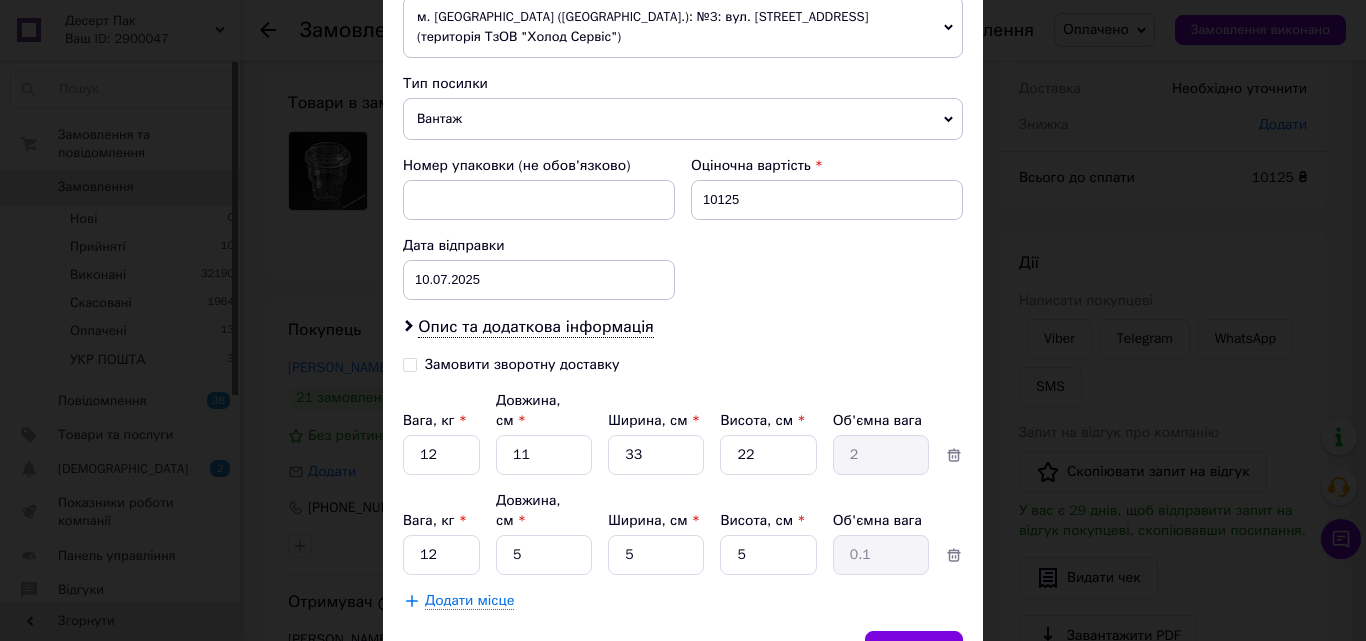 click on "Додати місце" at bounding box center (469, 601) 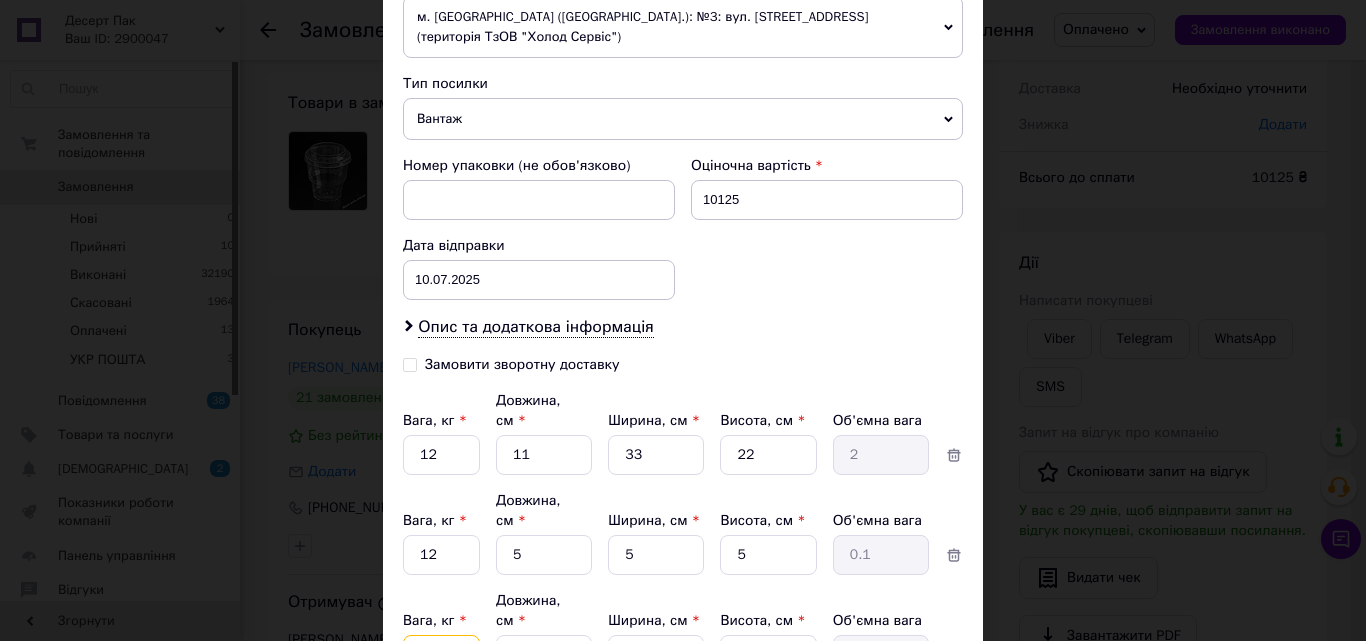 click on "1" at bounding box center [441, 455] 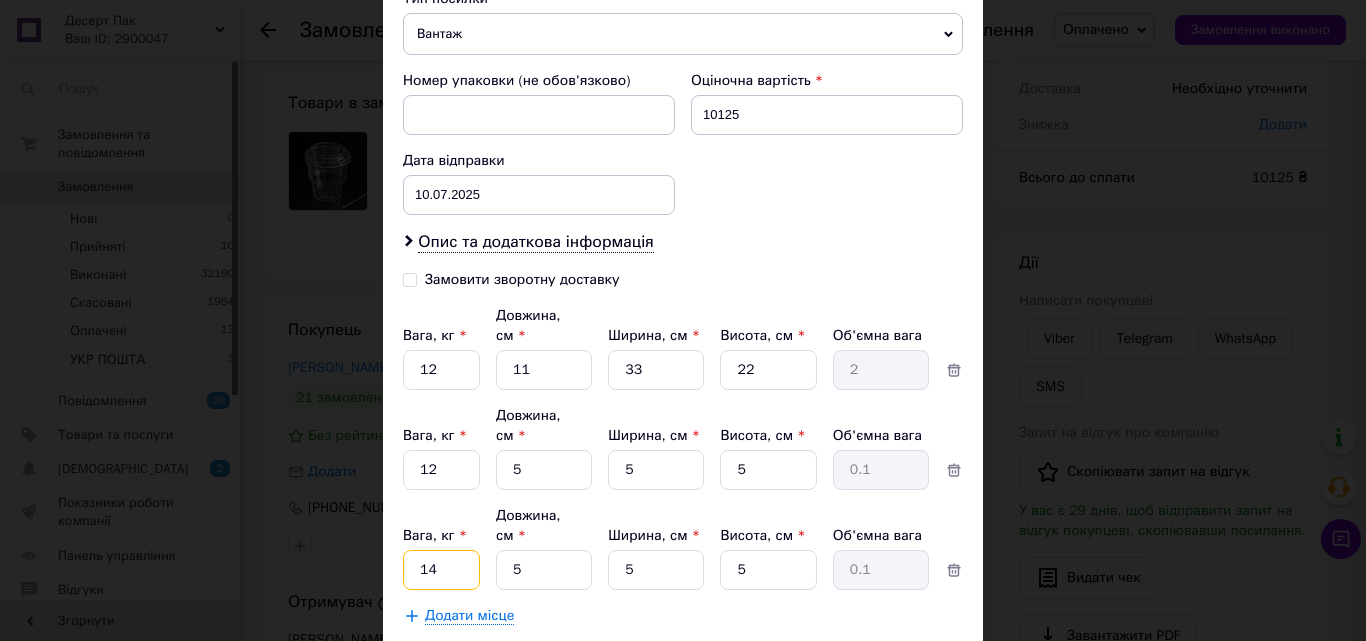 scroll, scrollTop: 903, scrollLeft: 0, axis: vertical 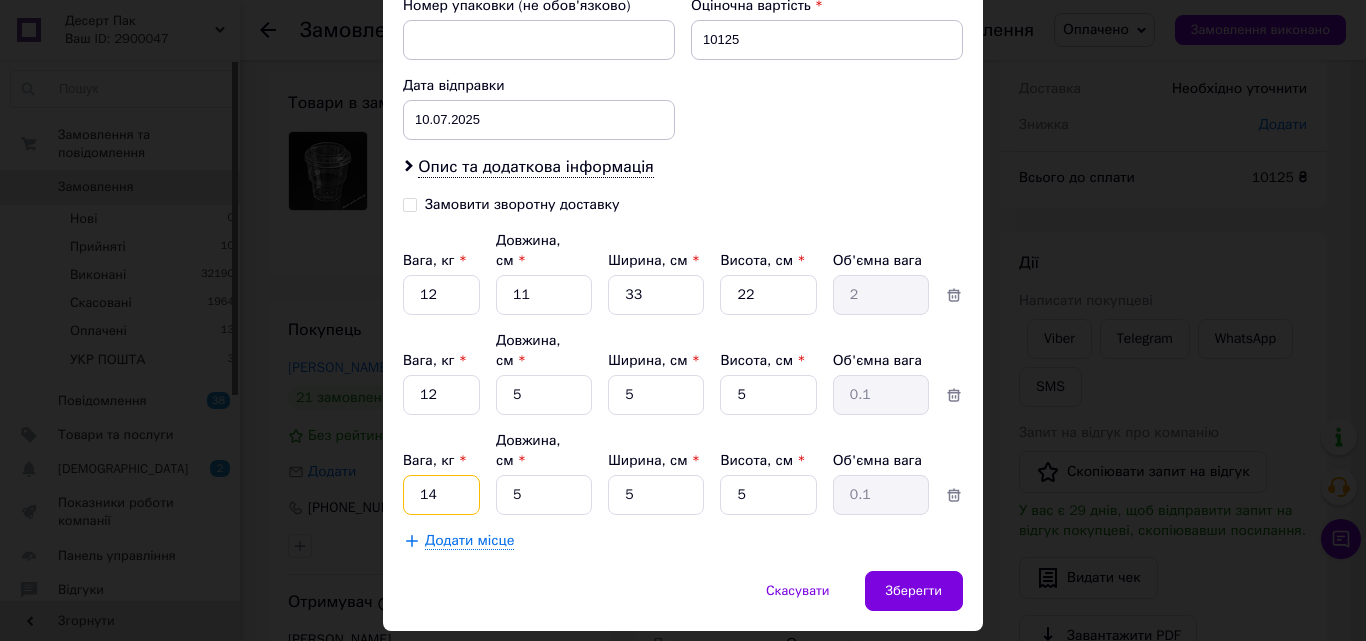 type on "14" 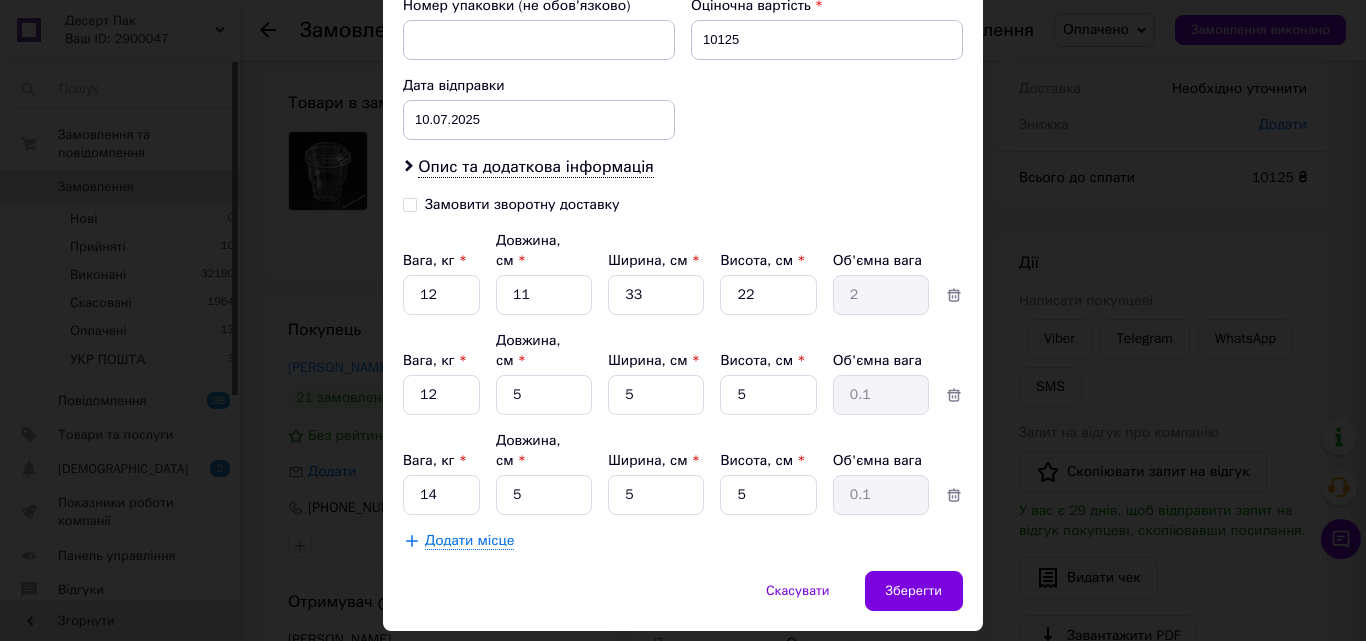click on "Спосіб доставки Нова Пошта (платна) Платник Отримувач Відправник Прізвище отримувача [PERSON_NAME] Ім'я отримувача [PERSON_NAME] батькові отримувача Телефон отримувача [PHONE_NUMBER] Тип доставки У відділенні Кур'єром В поштоматі Місто м. [GEOGRAPHIC_DATA] ([GEOGRAPHIC_DATA].) Відділення №16: просп. [PERSON_NAME], 234-В Місце відправки м. [GEOGRAPHIC_DATA] ([GEOGRAPHIC_DATA].): №3: вул. [STREET_ADDRESS] (територія ТзОВ "Холод Сервіс") Немає збігів. Спробуйте змінити умови пошуку Додати ще місце відправки Тип посилки Вантаж Документи Номер упаковки (не обов'язково) Оціночна вартість 10125 [DATE] < 2025" at bounding box center (683, -101) 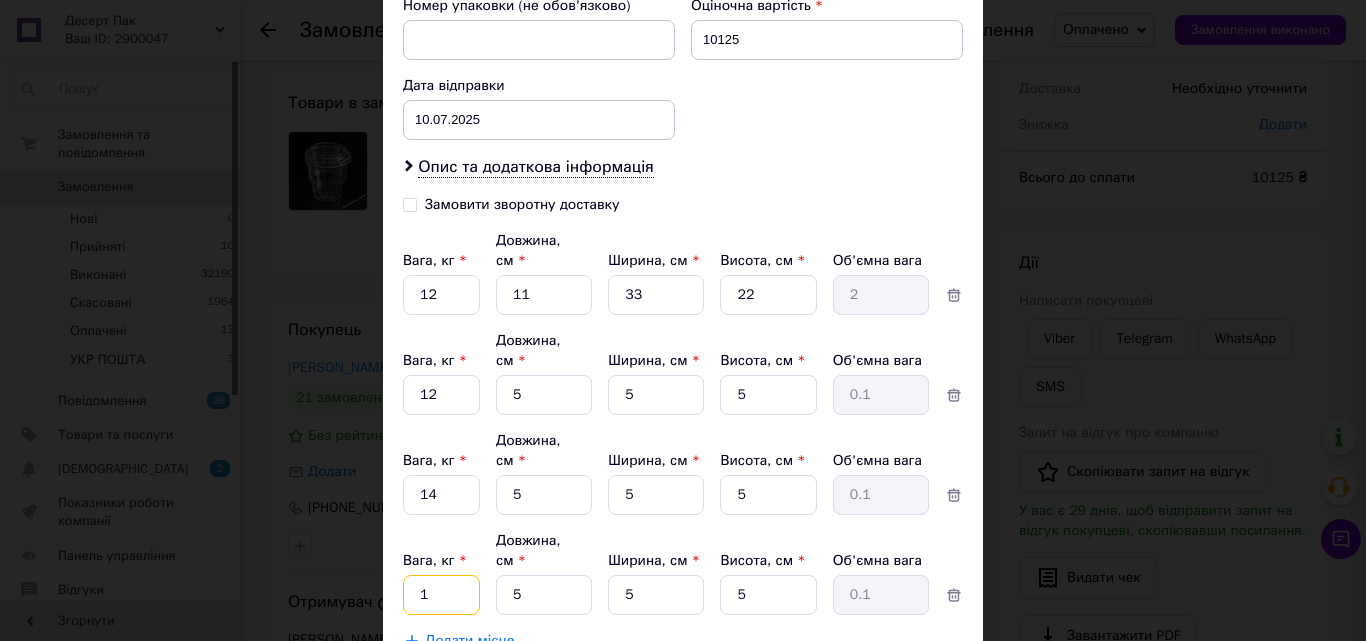 click on "1" at bounding box center (441, 295) 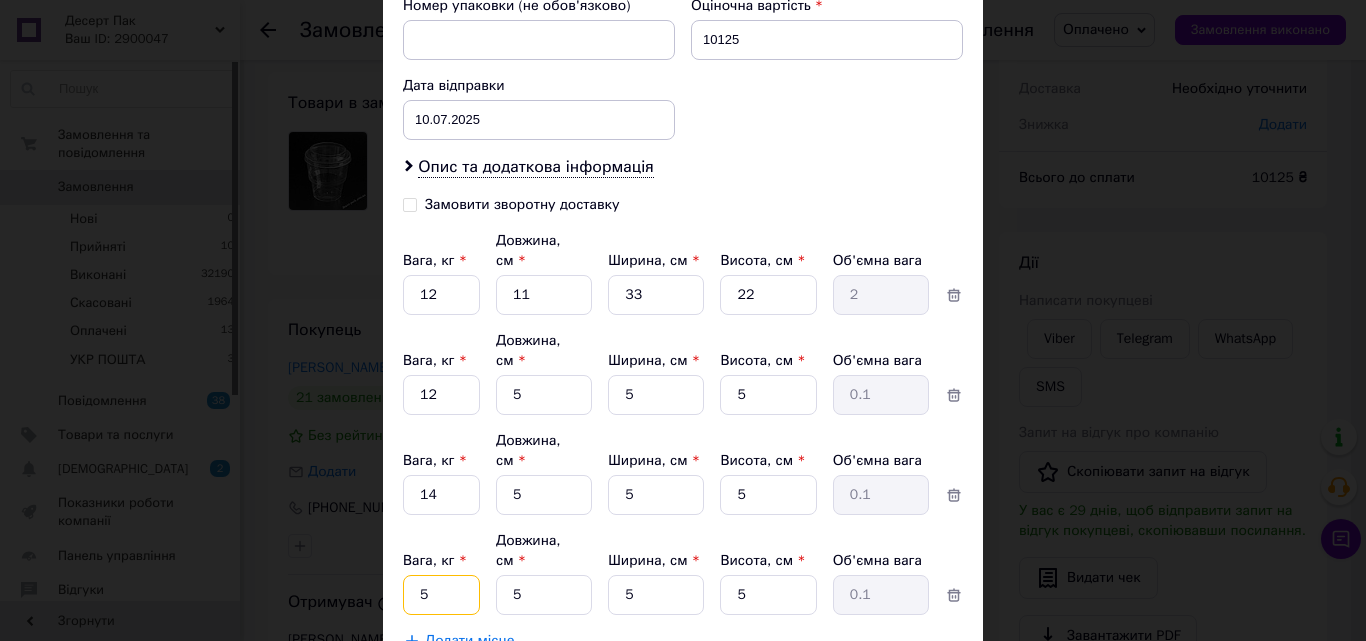 type on "5" 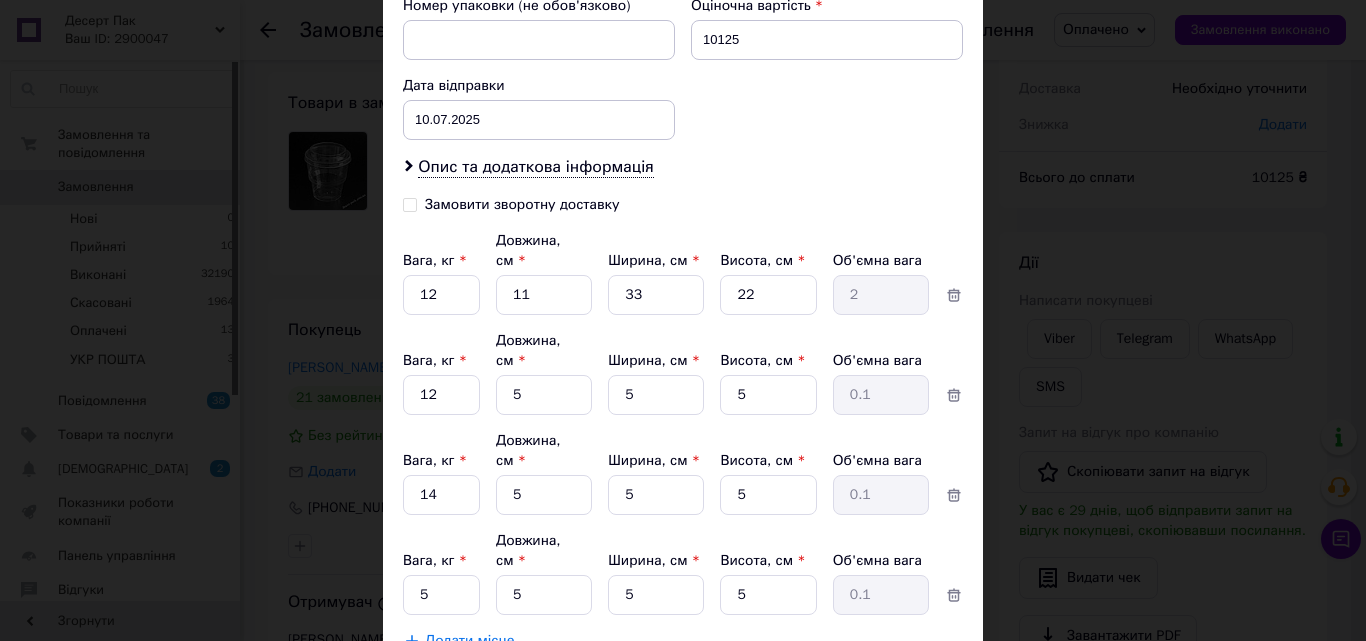 click on "Спосіб доставки Нова Пошта (платна) Платник Отримувач Відправник Прізвище отримувача [PERSON_NAME] Ім'я отримувача [PERSON_NAME] батькові отримувача Телефон отримувача [PHONE_NUMBER] Тип доставки У відділенні Кур'єром В поштоматі Місто м. [GEOGRAPHIC_DATA] ([GEOGRAPHIC_DATA].) Відділення №16: просп. [PERSON_NAME], 234-В Місце відправки м. [GEOGRAPHIC_DATA] ([GEOGRAPHIC_DATA].): №3: вул. [STREET_ADDRESS] (територія ТзОВ "Холод Сервіс") Немає збігів. Спробуйте змінити умови пошуку Додати ще місце відправки Тип посилки Вантаж Документи Номер упаковки (не обов'язково) Оціночна вартість 10125 [DATE] < 2025" at bounding box center (683, -51) 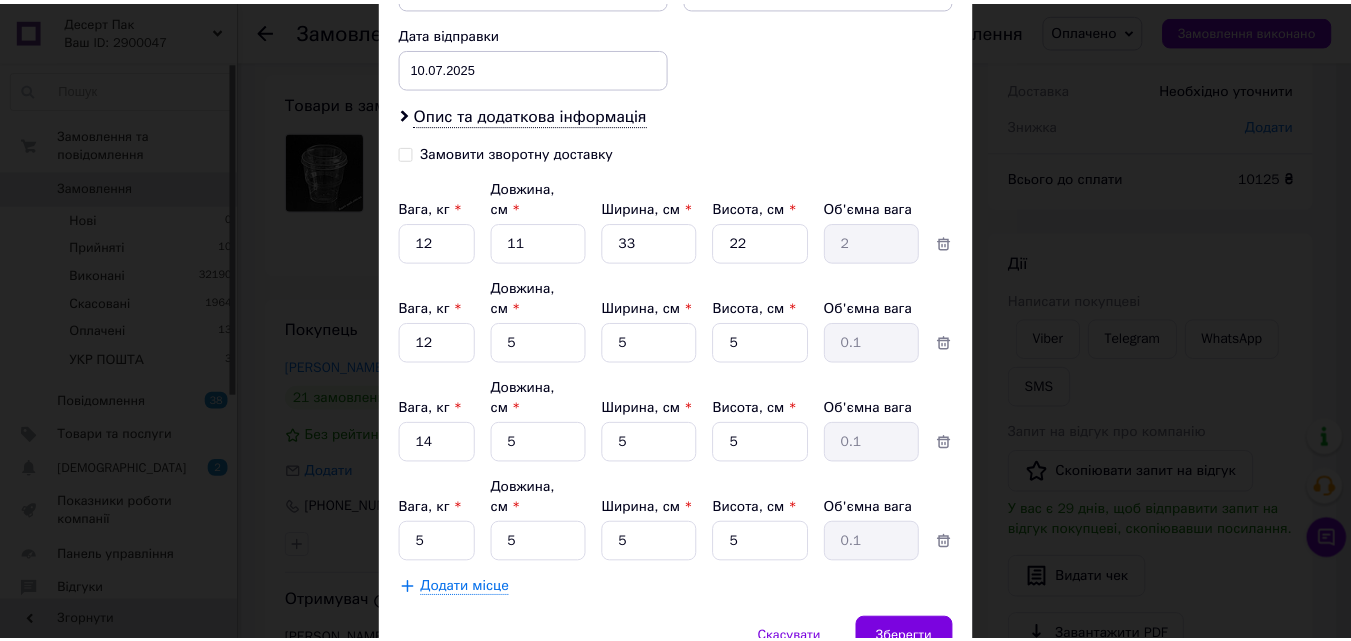 scroll, scrollTop: 983, scrollLeft: 0, axis: vertical 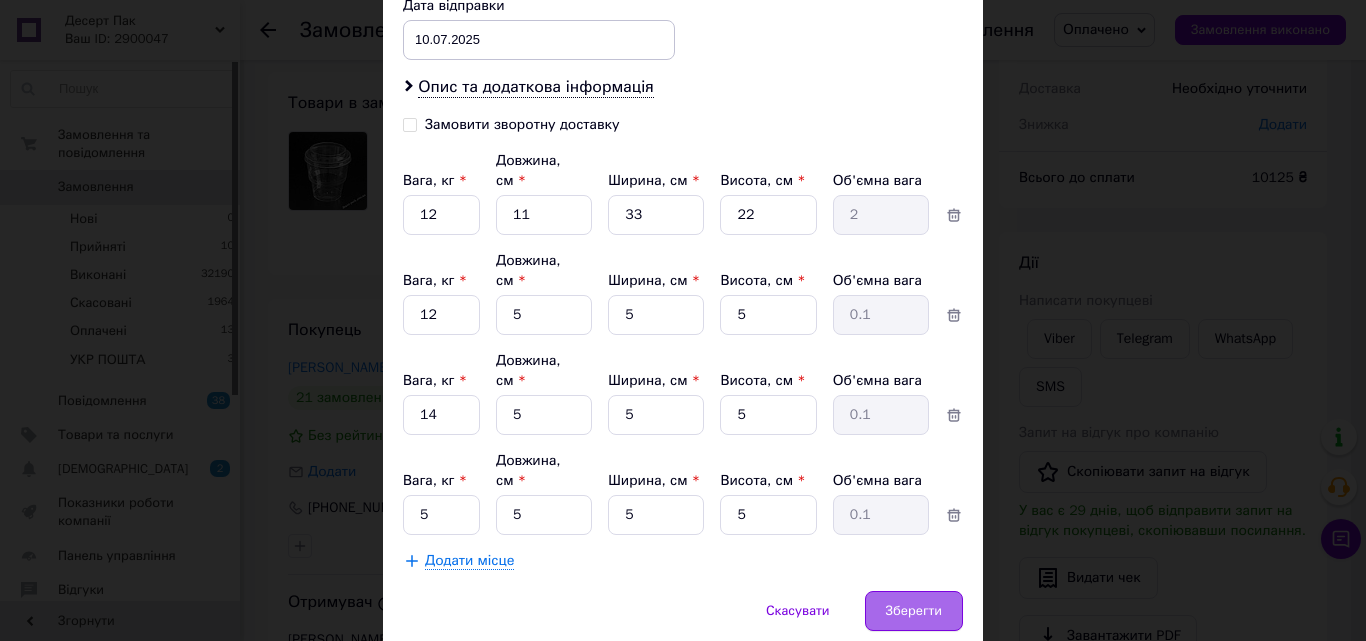 click on "Зберегти" at bounding box center (914, 611) 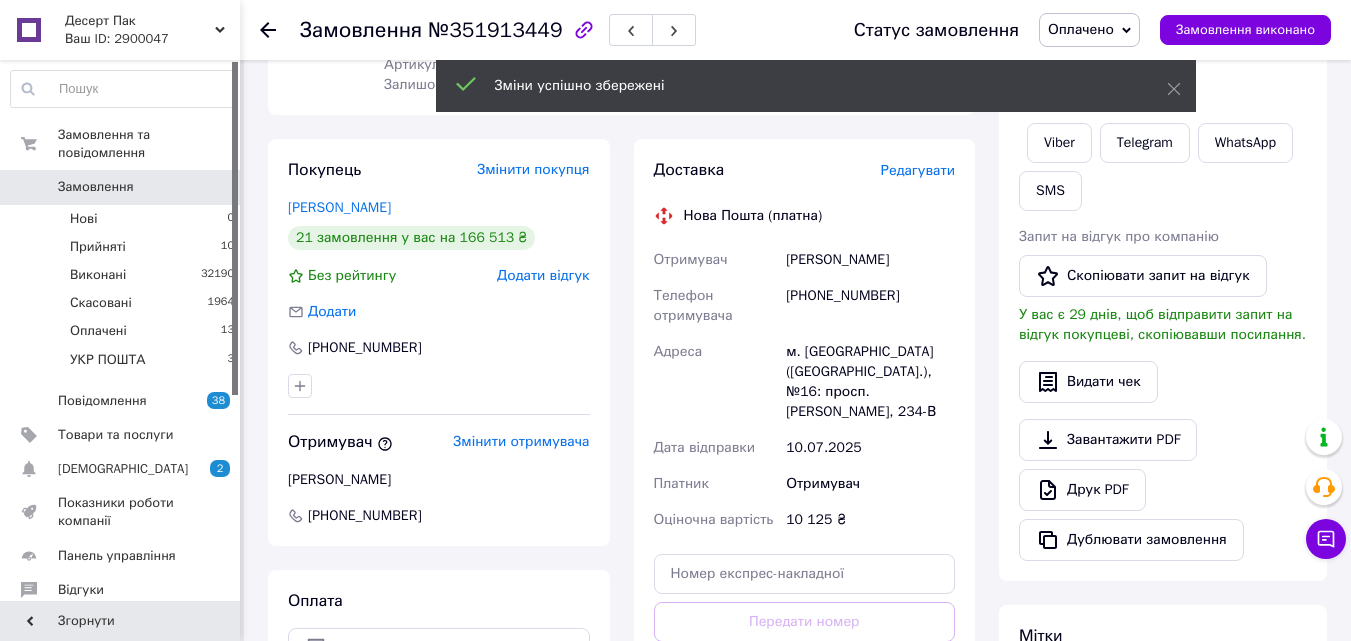 scroll, scrollTop: 400, scrollLeft: 0, axis: vertical 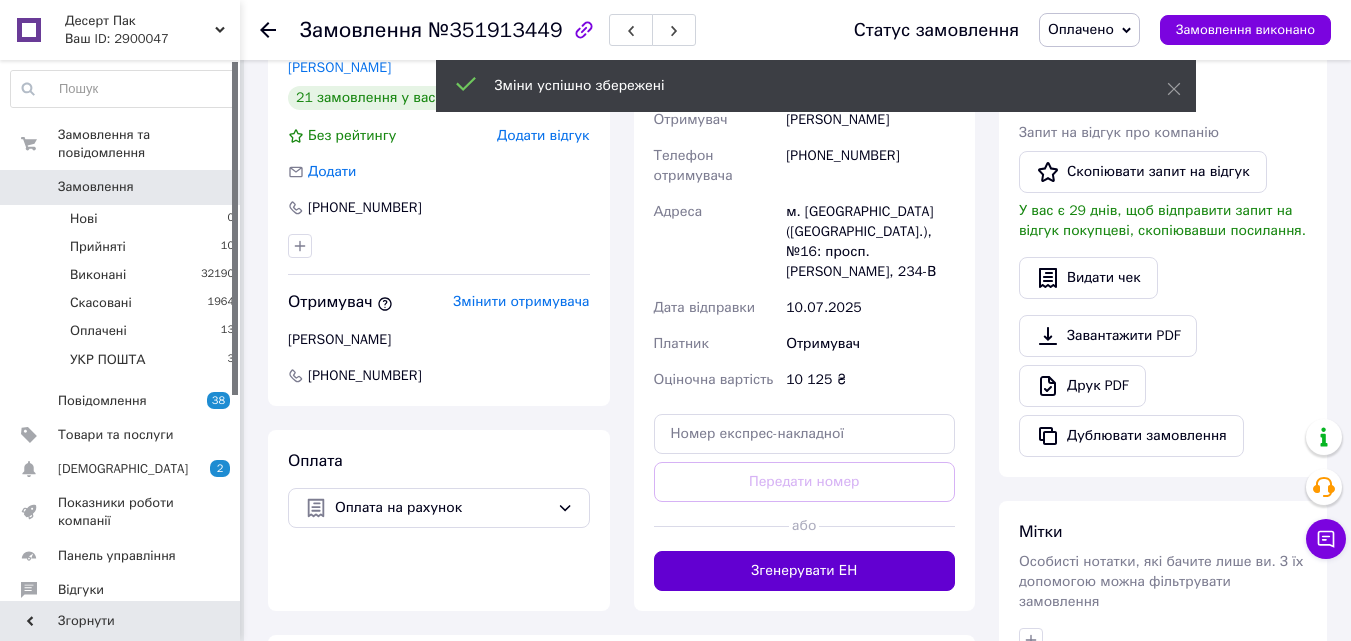 click on "Згенерувати ЕН" at bounding box center [805, 571] 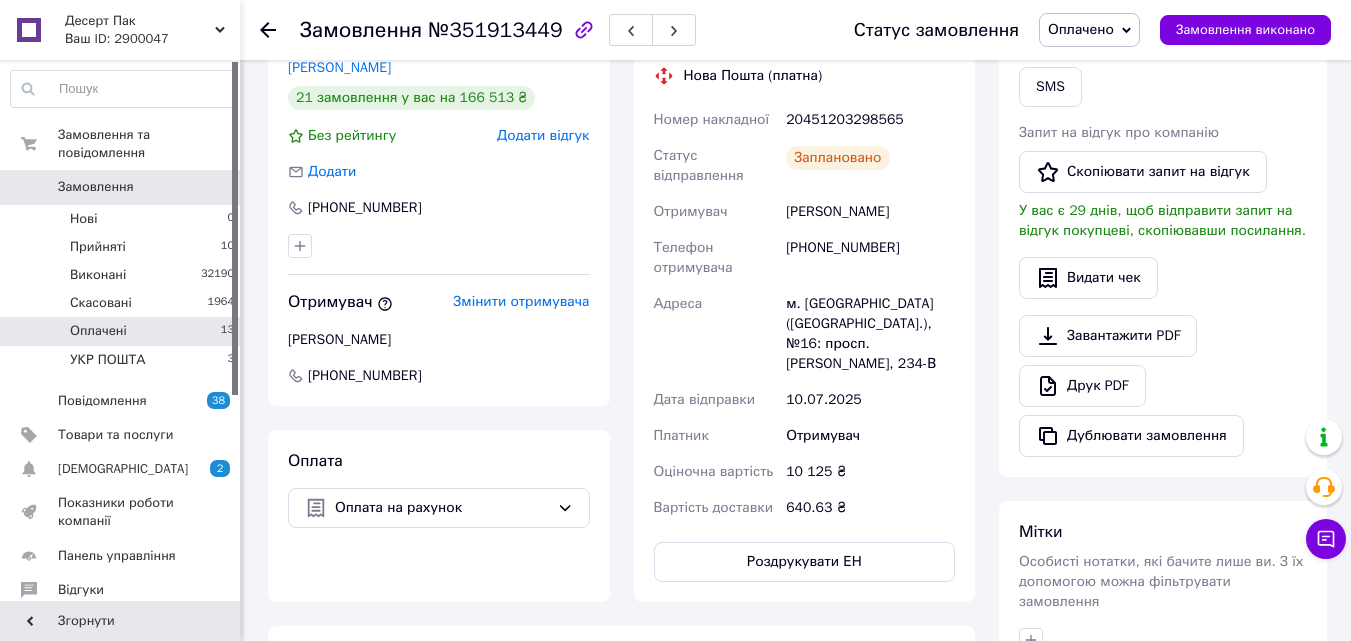 click on "Оплачені 13" at bounding box center (123, 331) 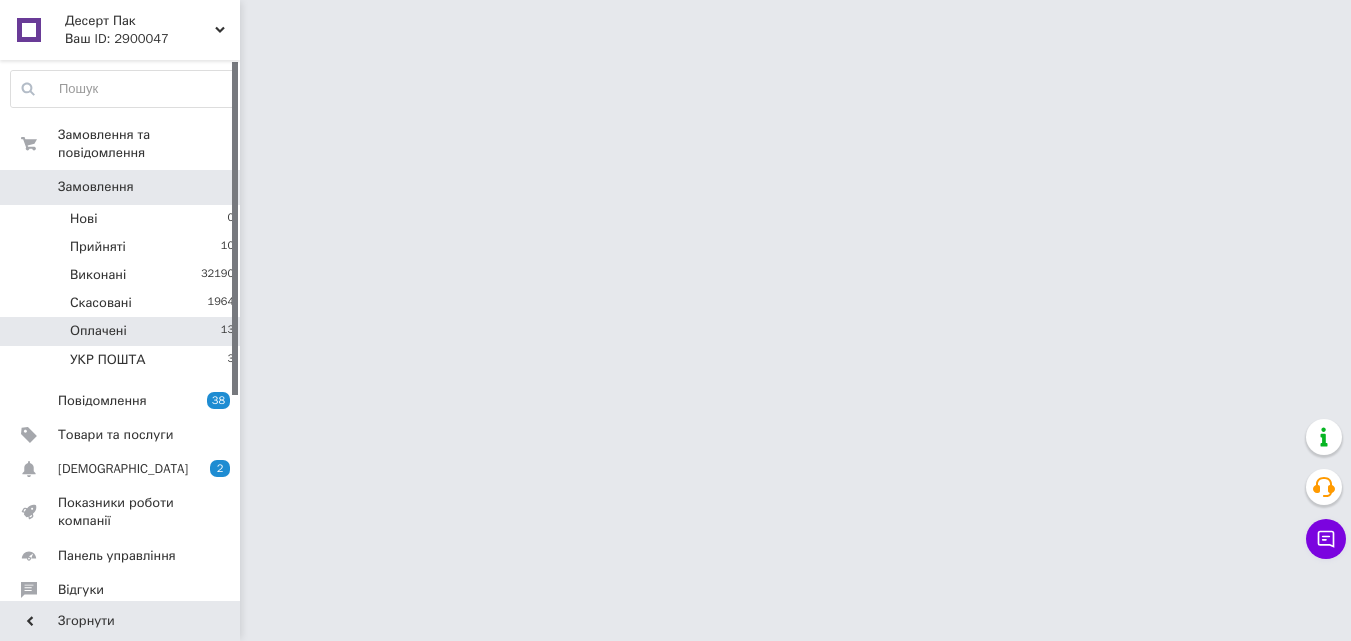 scroll, scrollTop: 0, scrollLeft: 0, axis: both 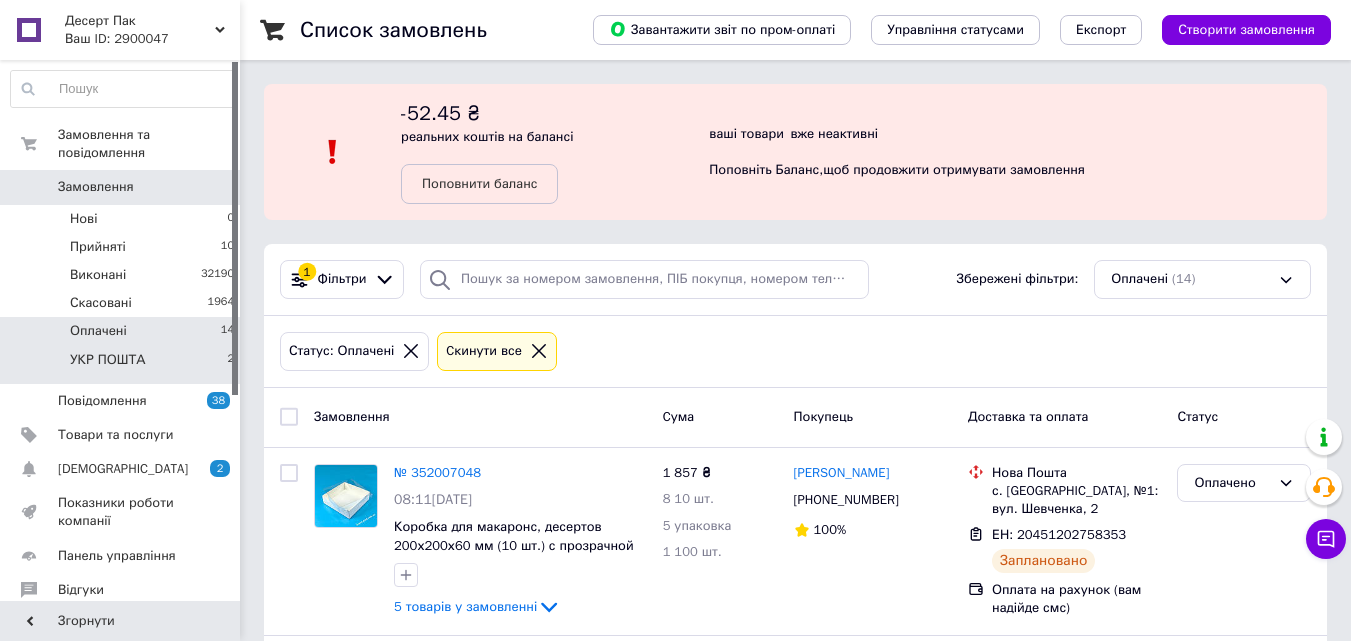 click on "УКР ПОШТА 2" at bounding box center [123, 365] 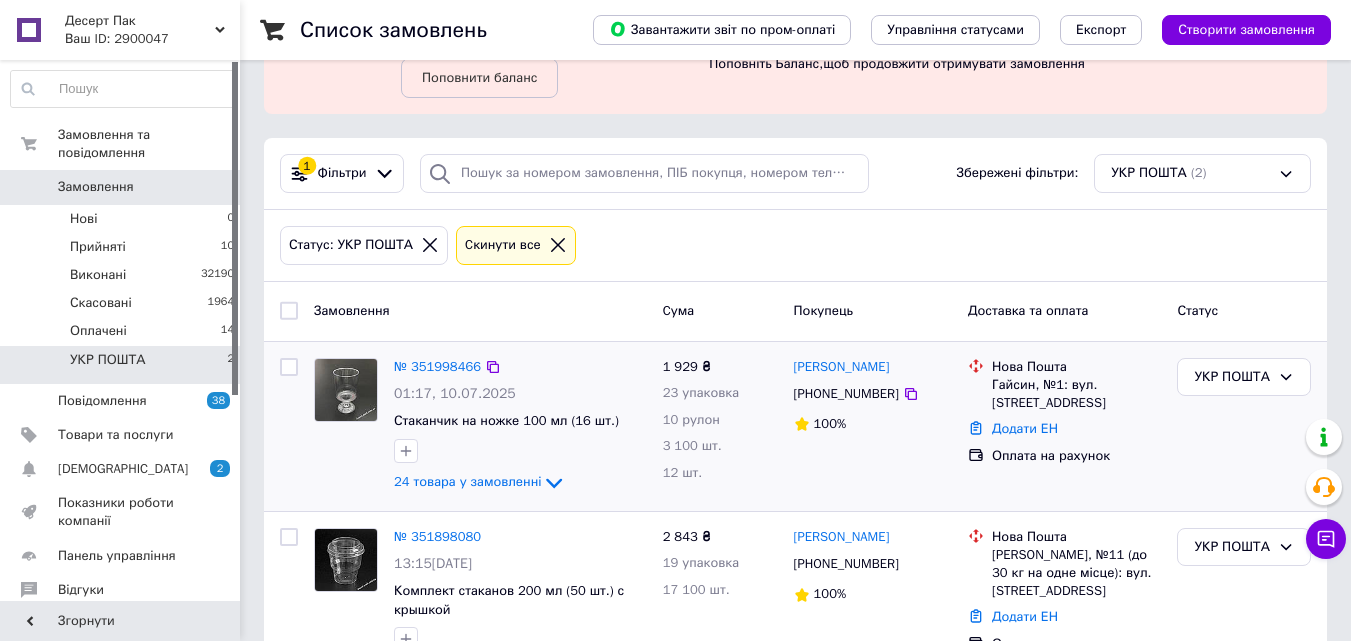 scroll, scrollTop: 188, scrollLeft: 0, axis: vertical 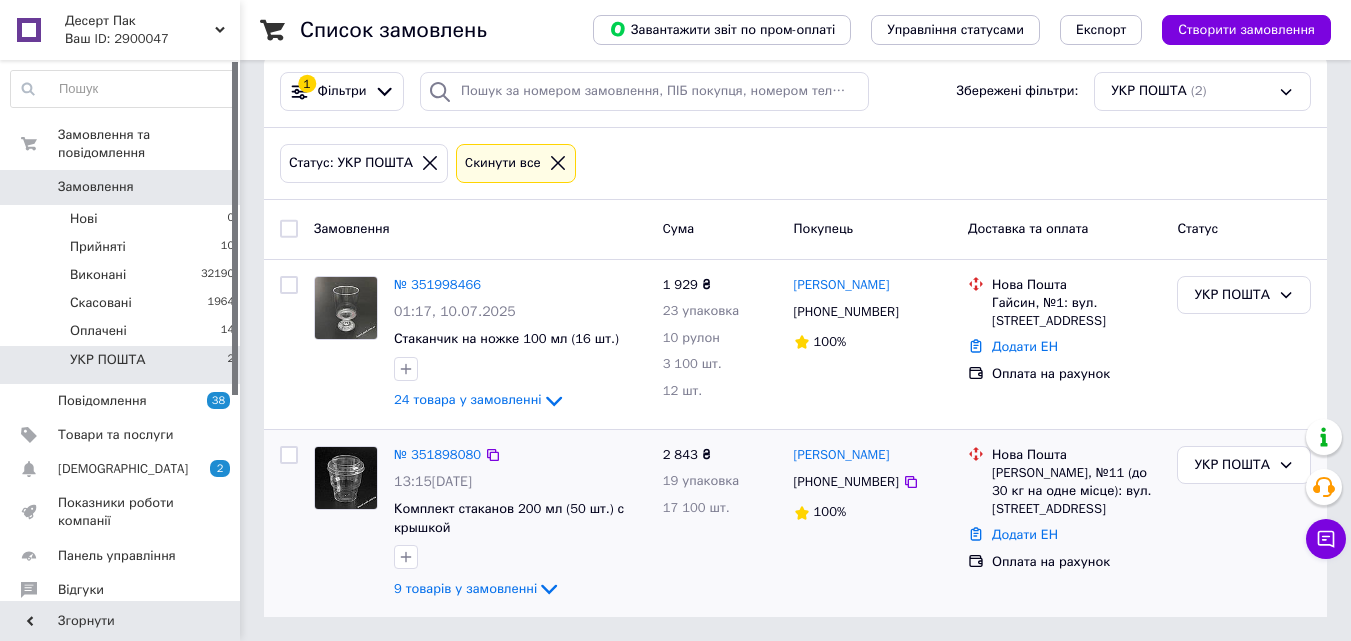 click at bounding box center [520, 557] 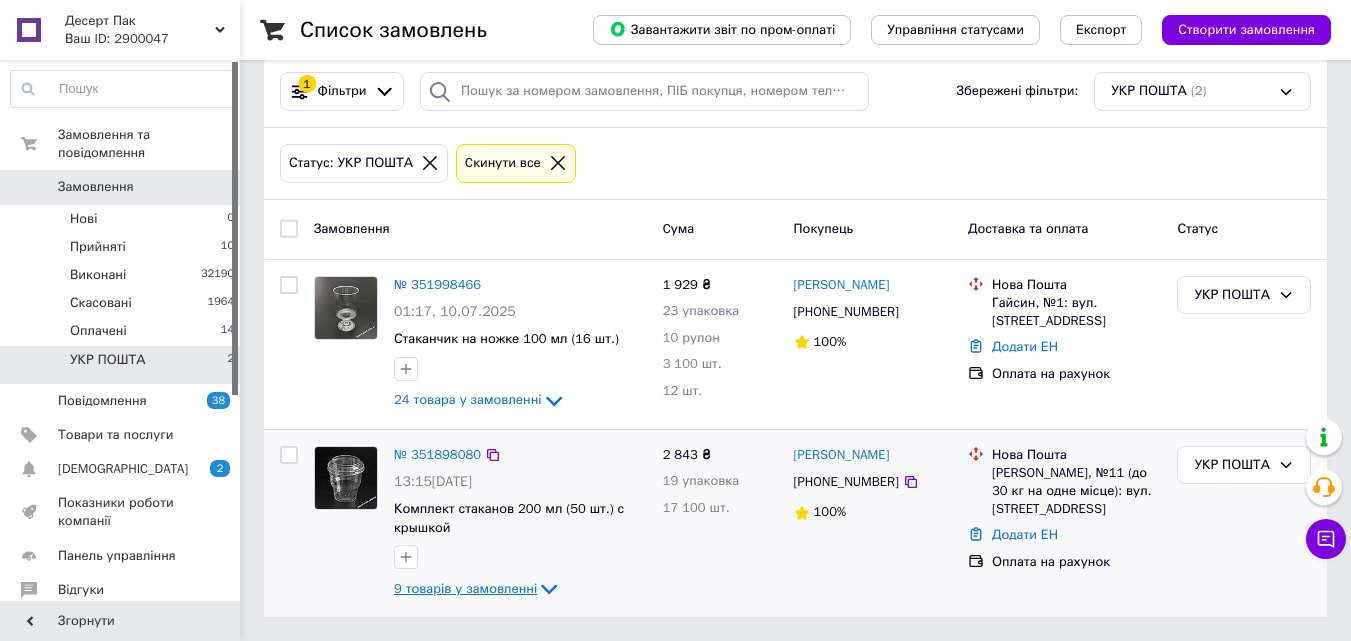 click on "9 товарів у замовленні" at bounding box center (465, 588) 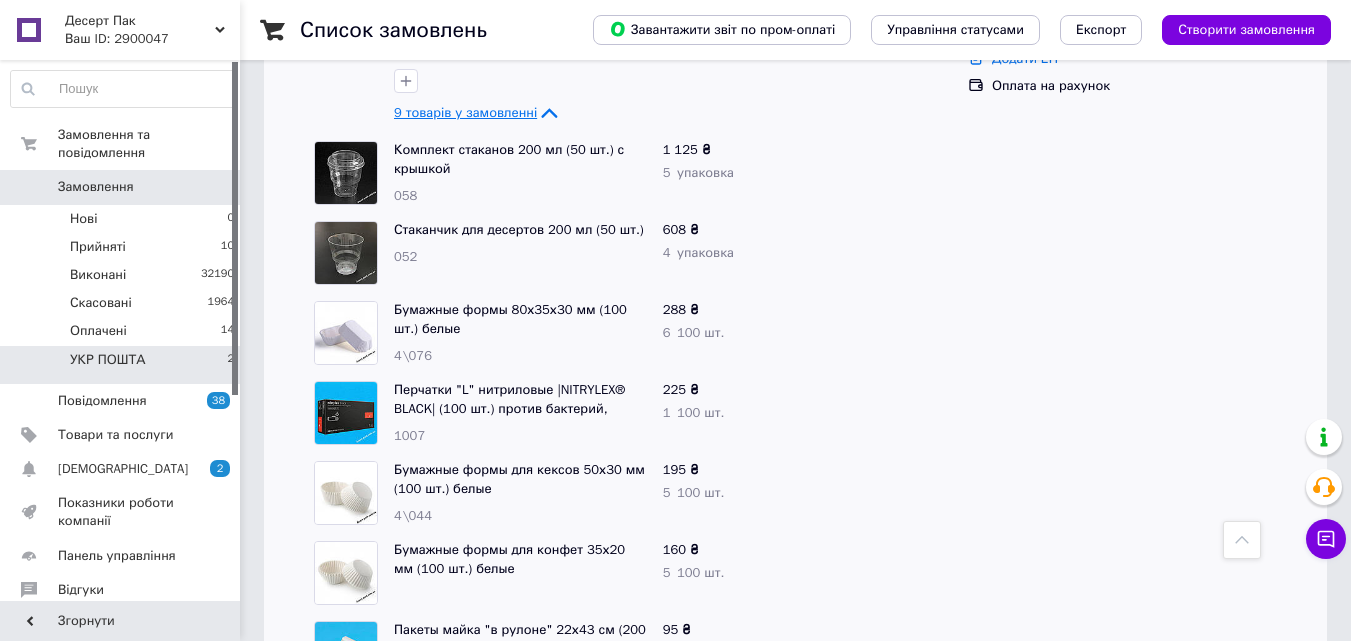 scroll, scrollTop: 409, scrollLeft: 0, axis: vertical 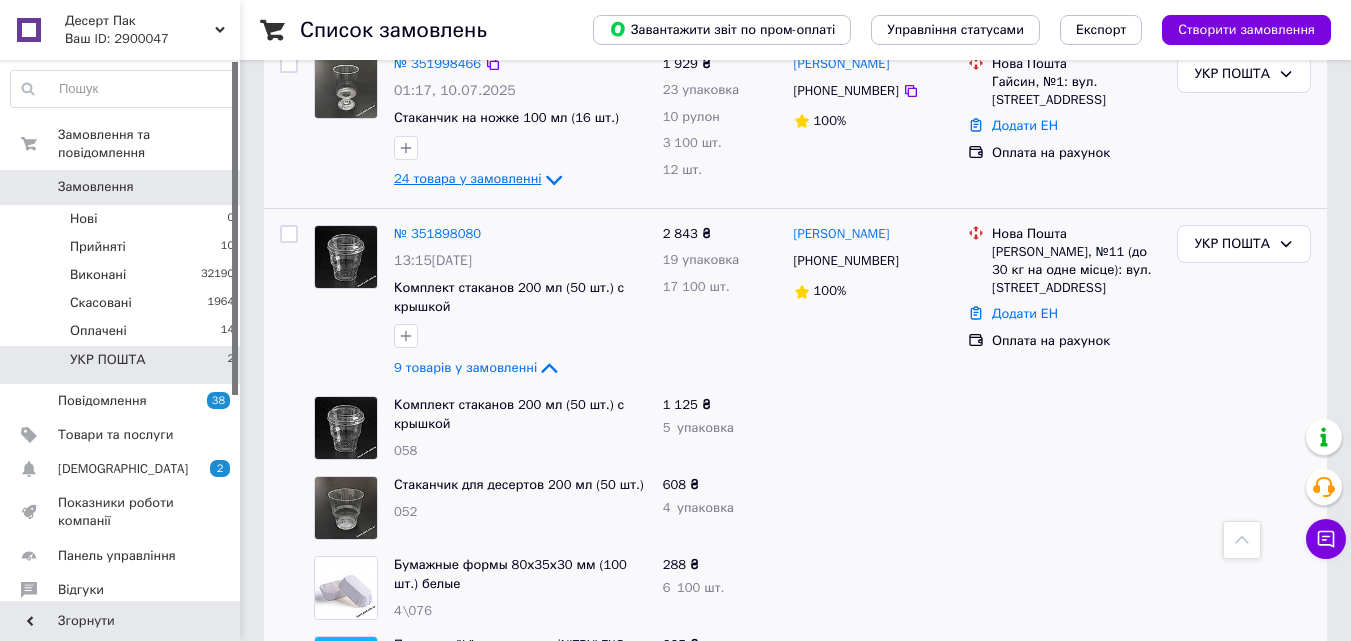 click on "24 товара у замовленні" at bounding box center (468, 178) 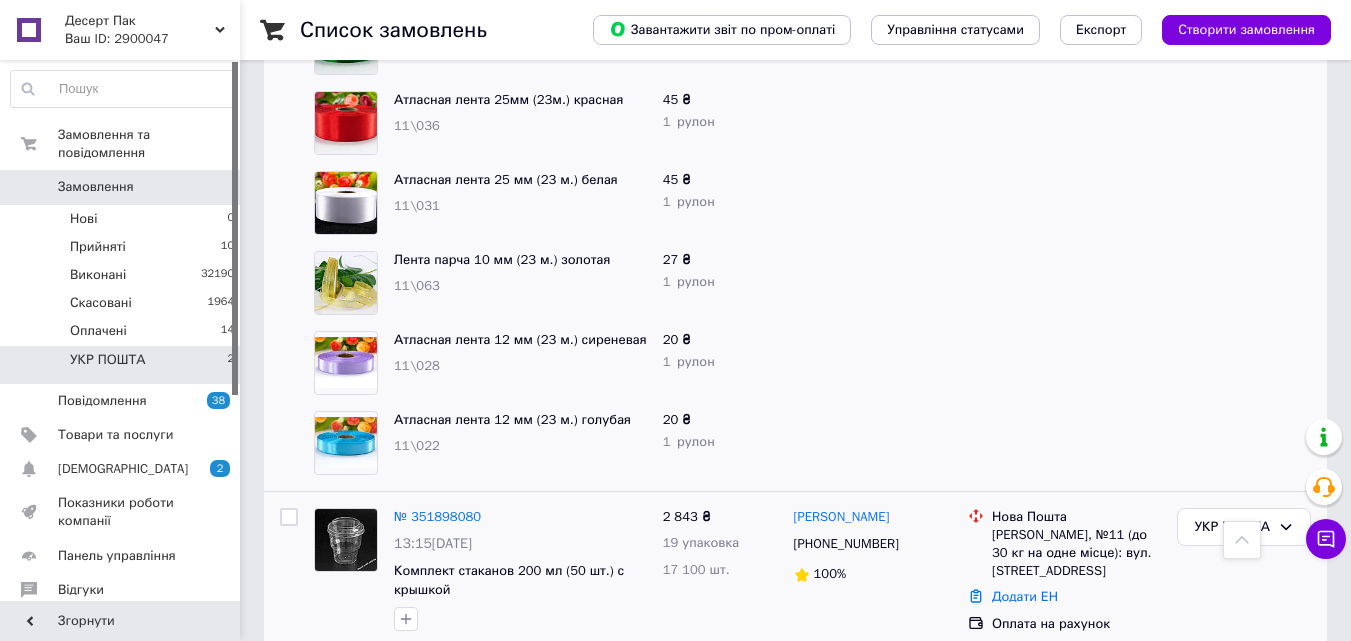 scroll, scrollTop: 2209, scrollLeft: 0, axis: vertical 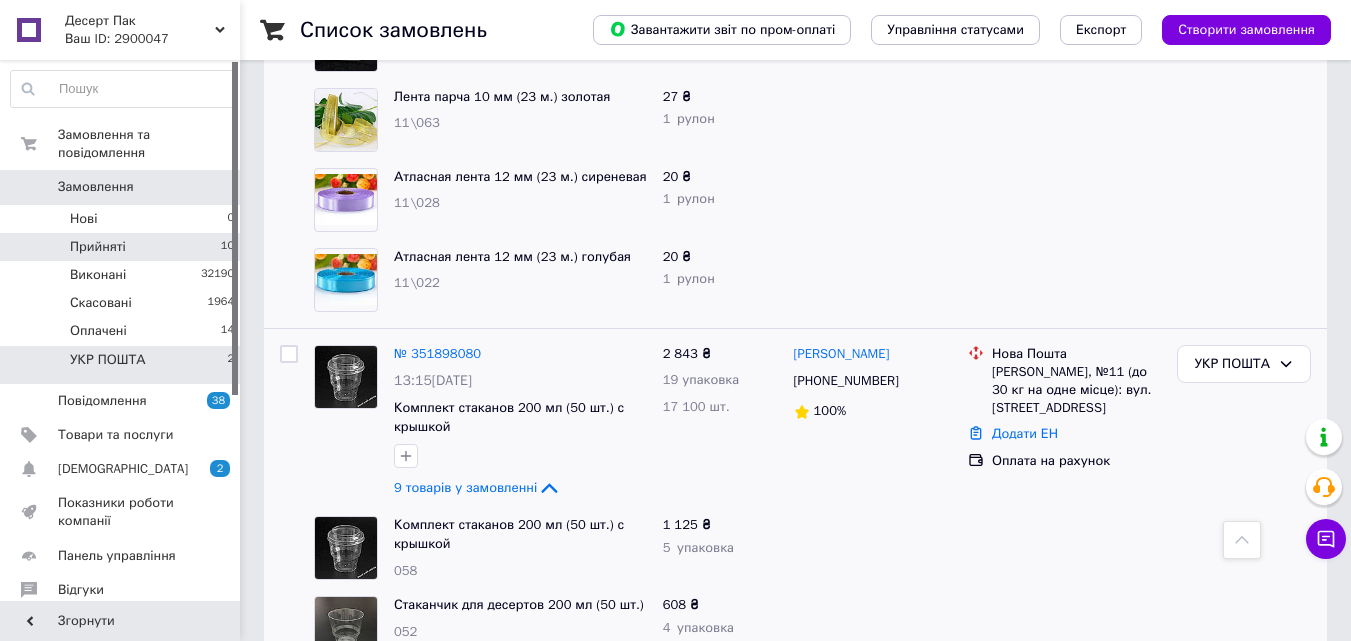 click on "Прийняті 10" at bounding box center [123, 247] 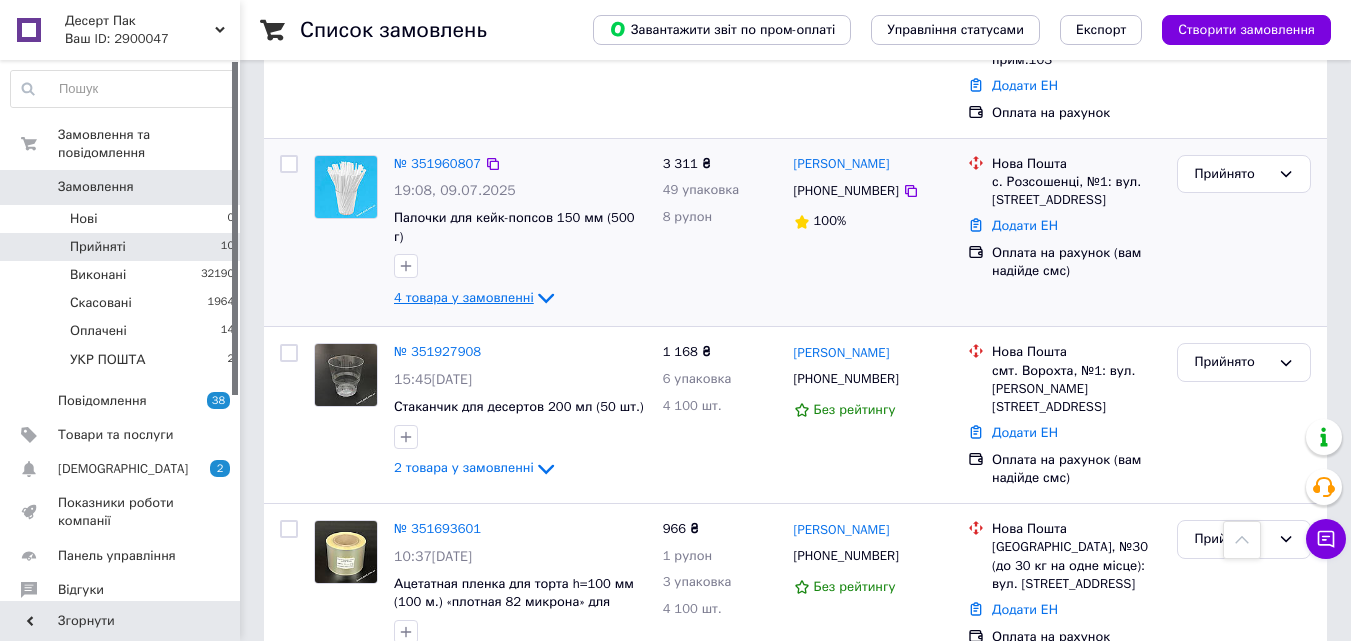 scroll, scrollTop: 1751, scrollLeft: 0, axis: vertical 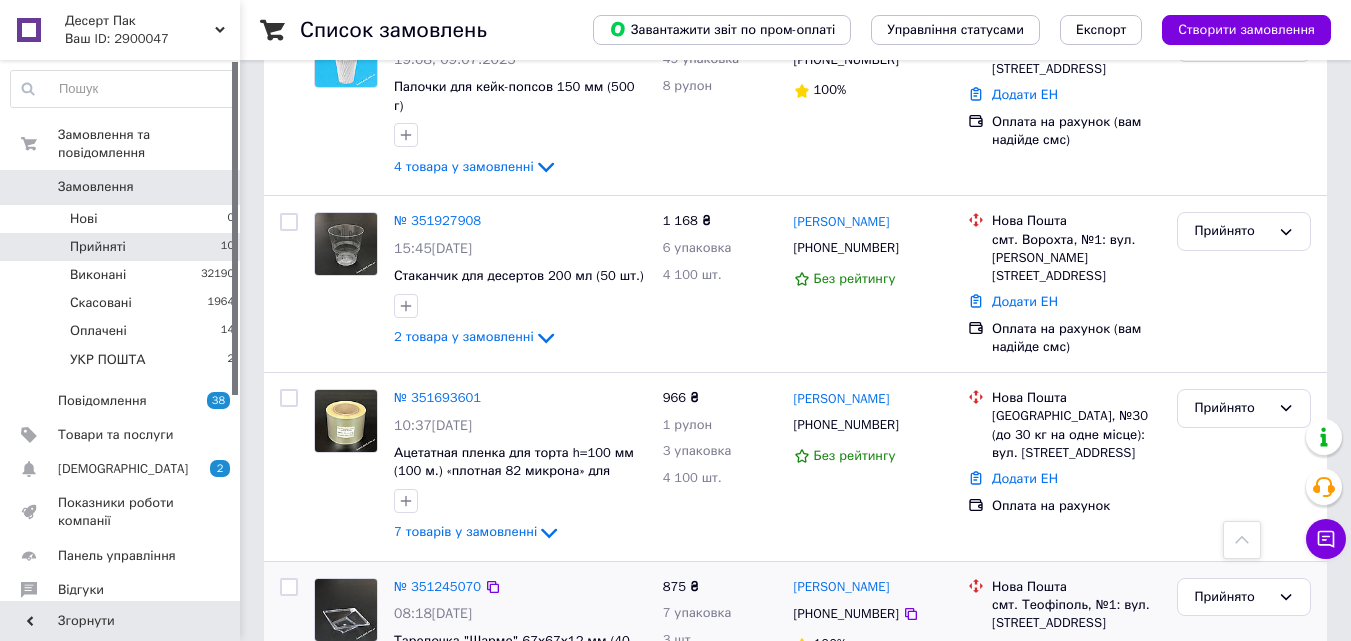 click on "11 товарів у замовленні" at bounding box center (469, 720) 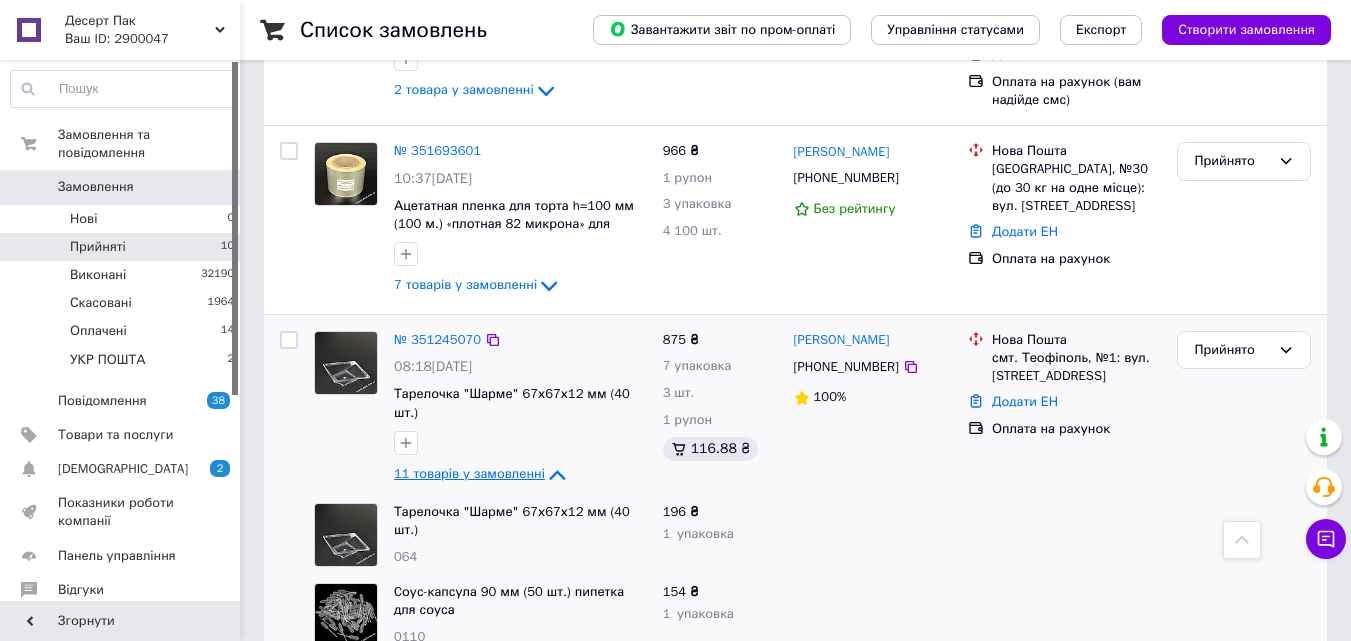 scroll, scrollTop: 1732, scrollLeft: 0, axis: vertical 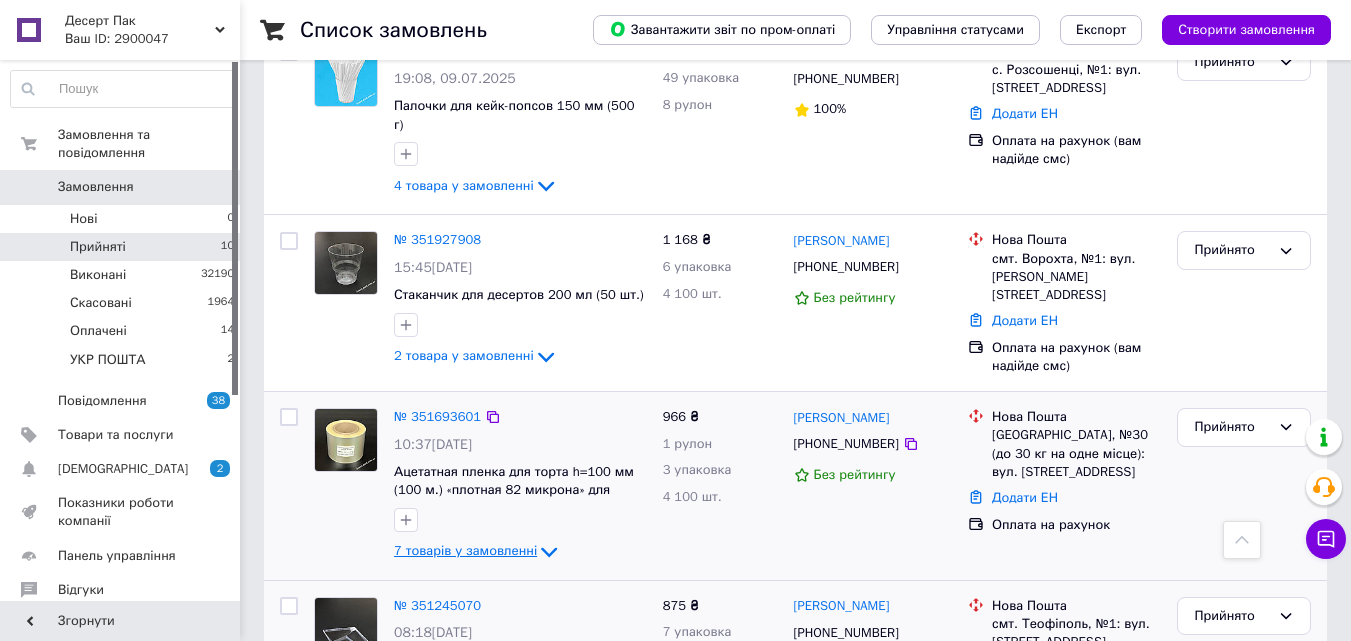 click on "7 товарів у замовленні" at bounding box center (465, 551) 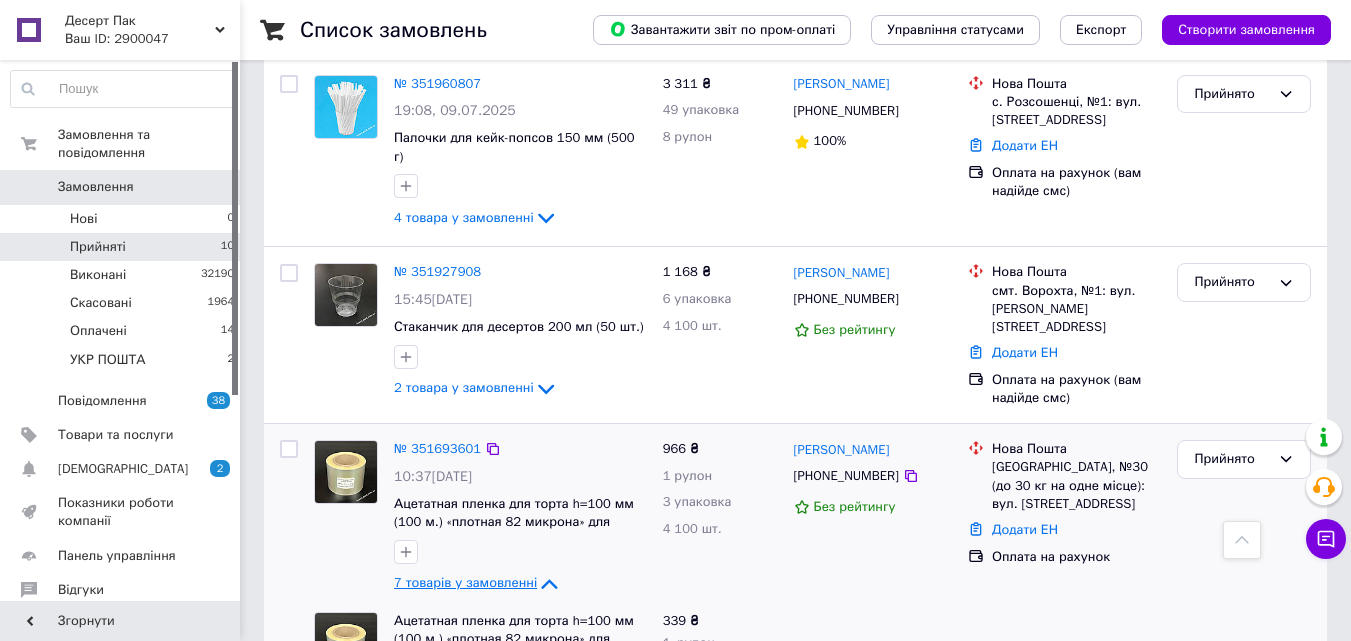 scroll, scrollTop: 1532, scrollLeft: 0, axis: vertical 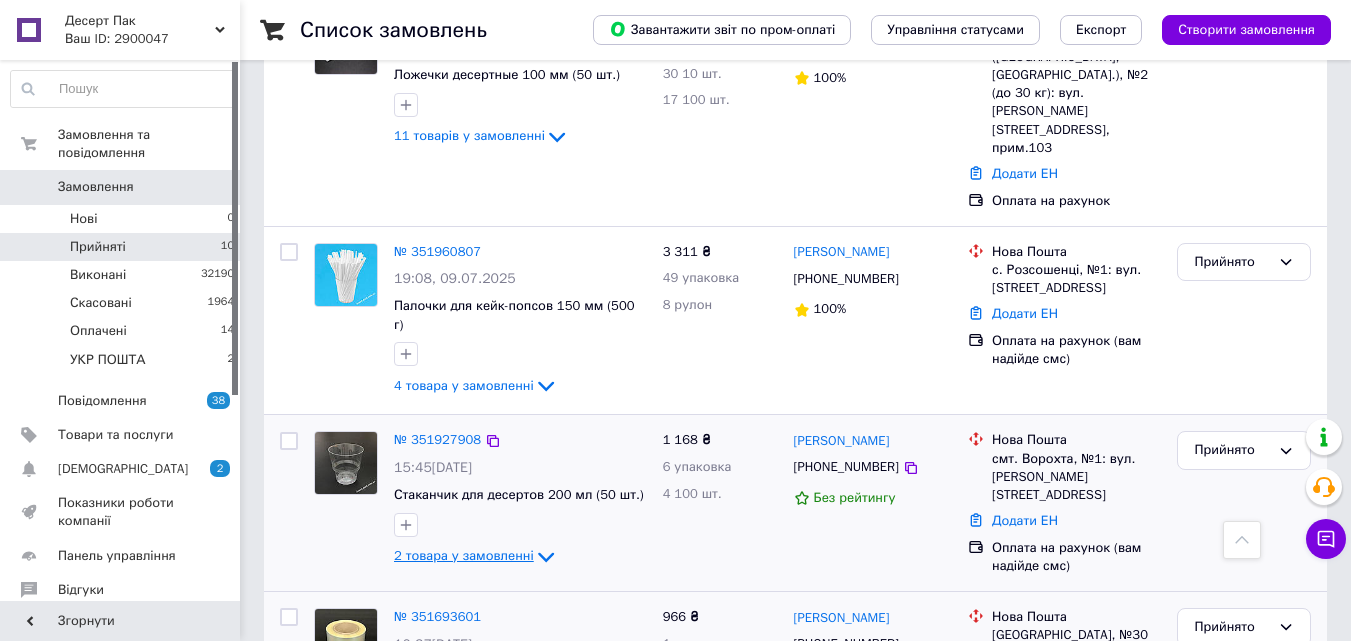 click on "2 товара у замовленні" at bounding box center [464, 555] 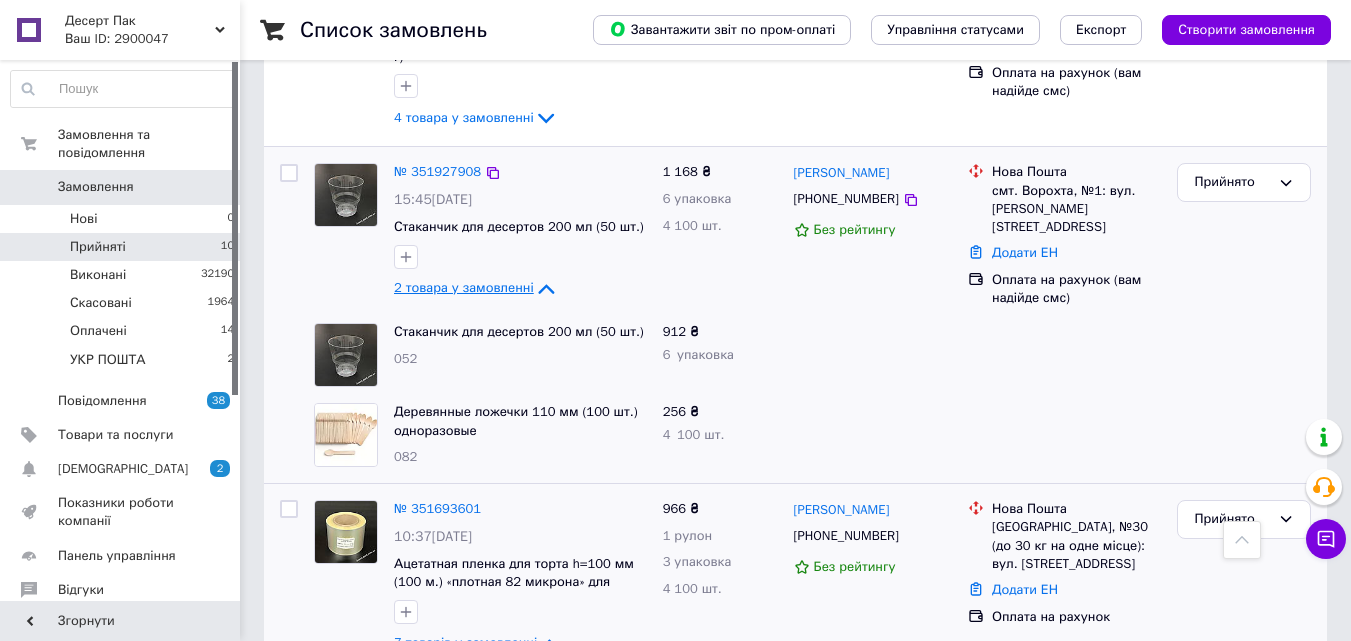 scroll, scrollTop: 1432, scrollLeft: 0, axis: vertical 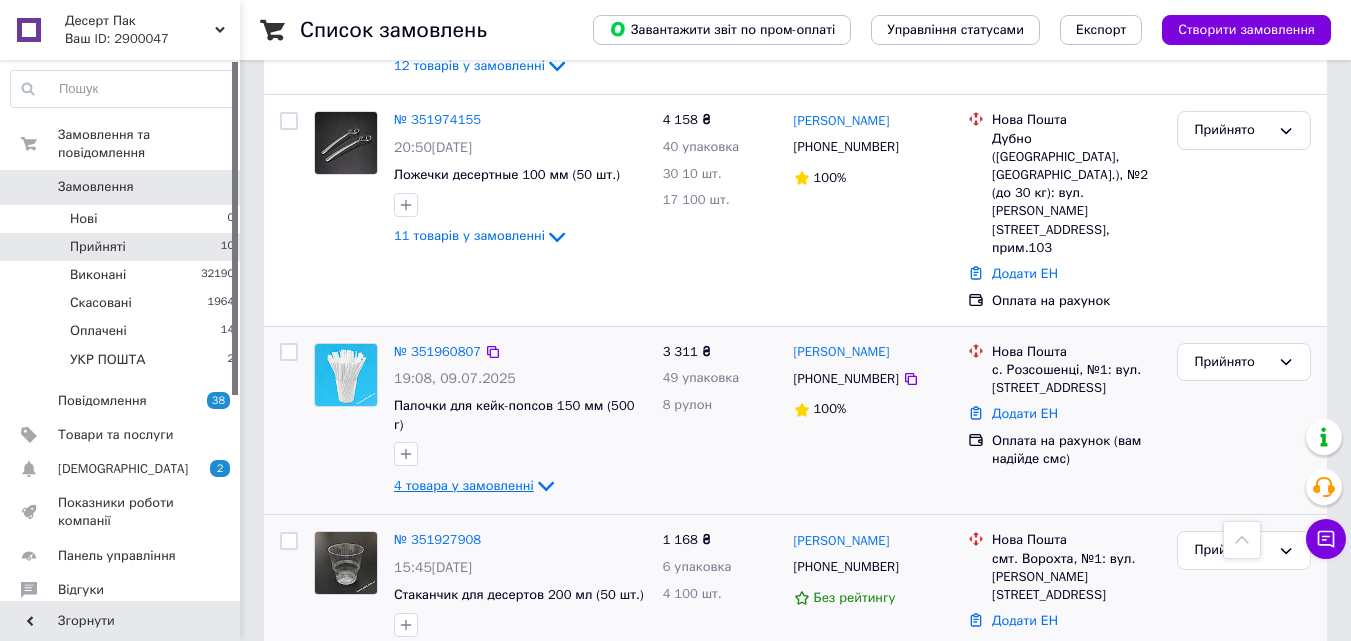 click on "4 товара у замовленні" at bounding box center [464, 485] 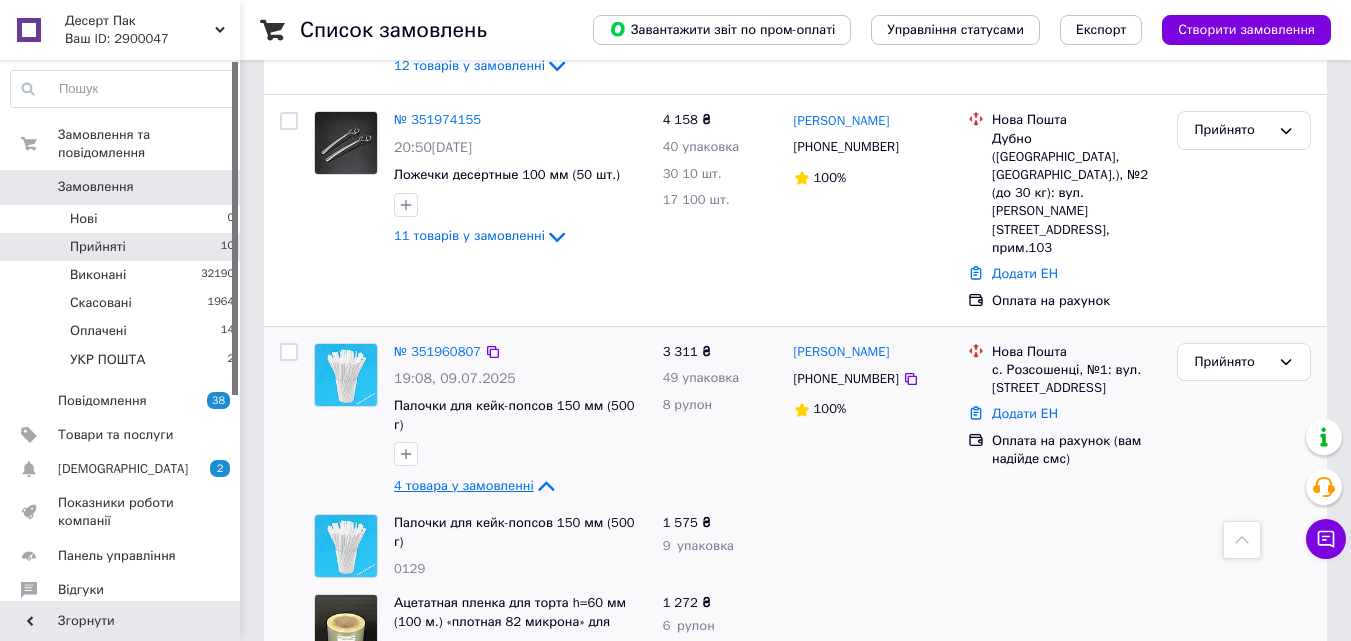 scroll, scrollTop: 1332, scrollLeft: 0, axis: vertical 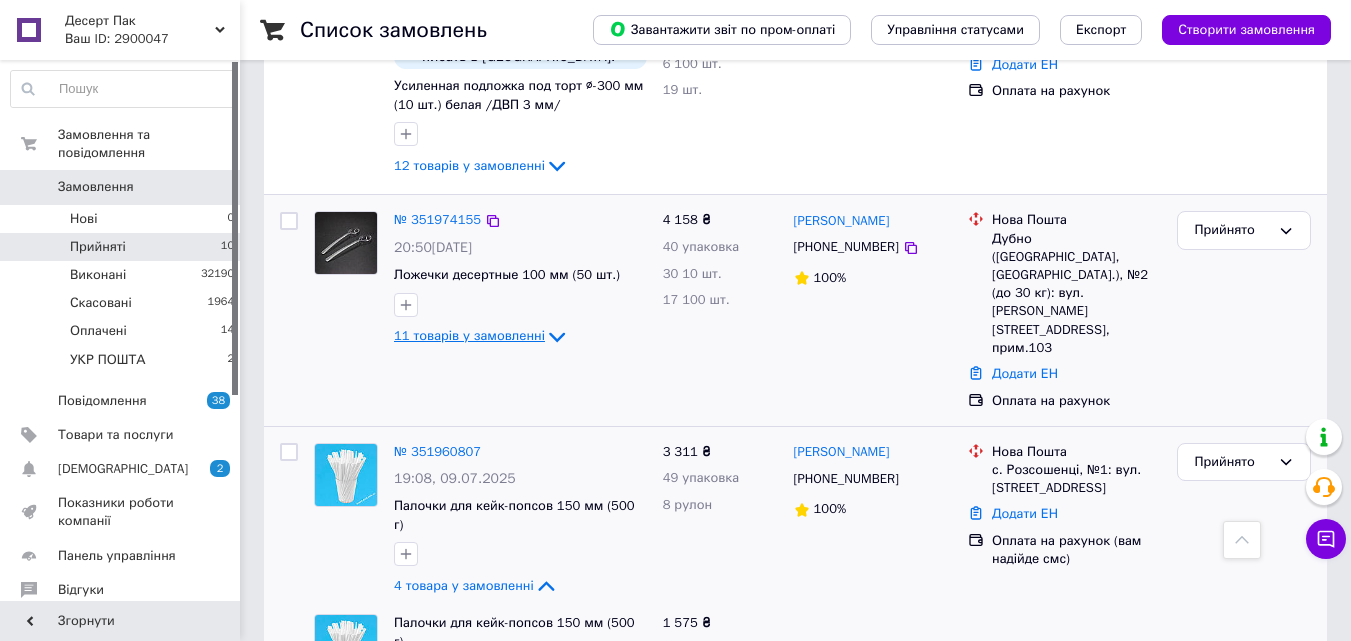 click on "11 товарів у замовленні" at bounding box center [469, 335] 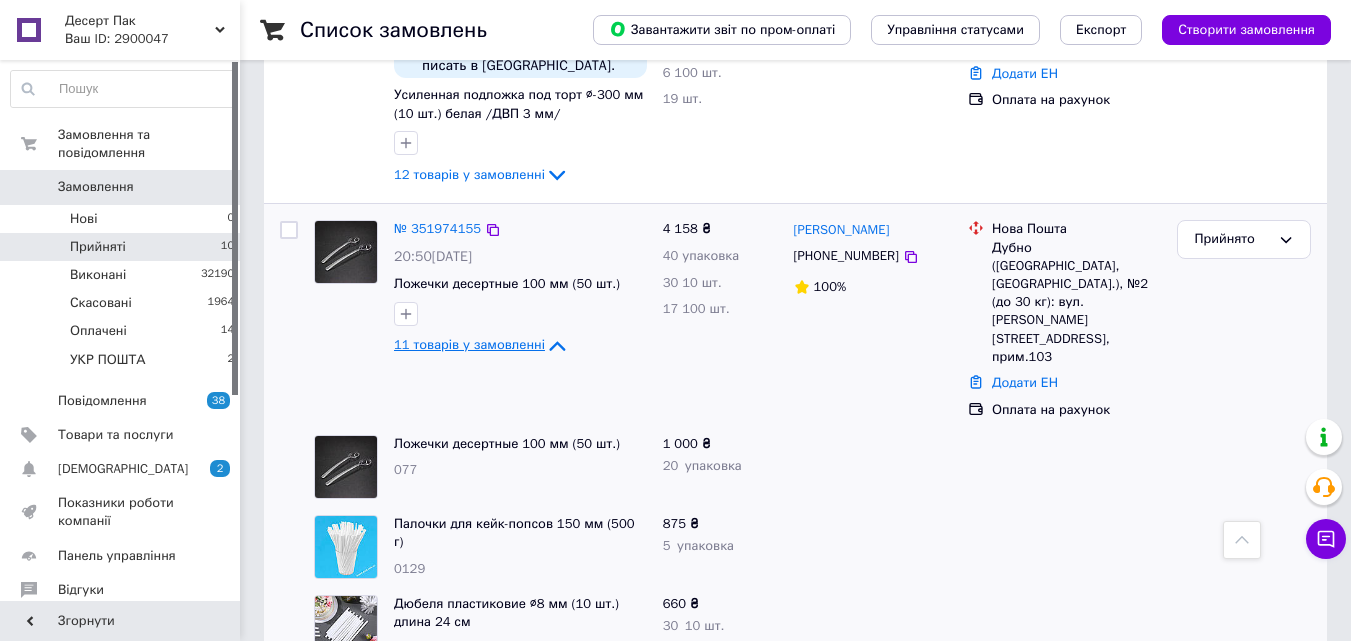 scroll, scrollTop: 1232, scrollLeft: 0, axis: vertical 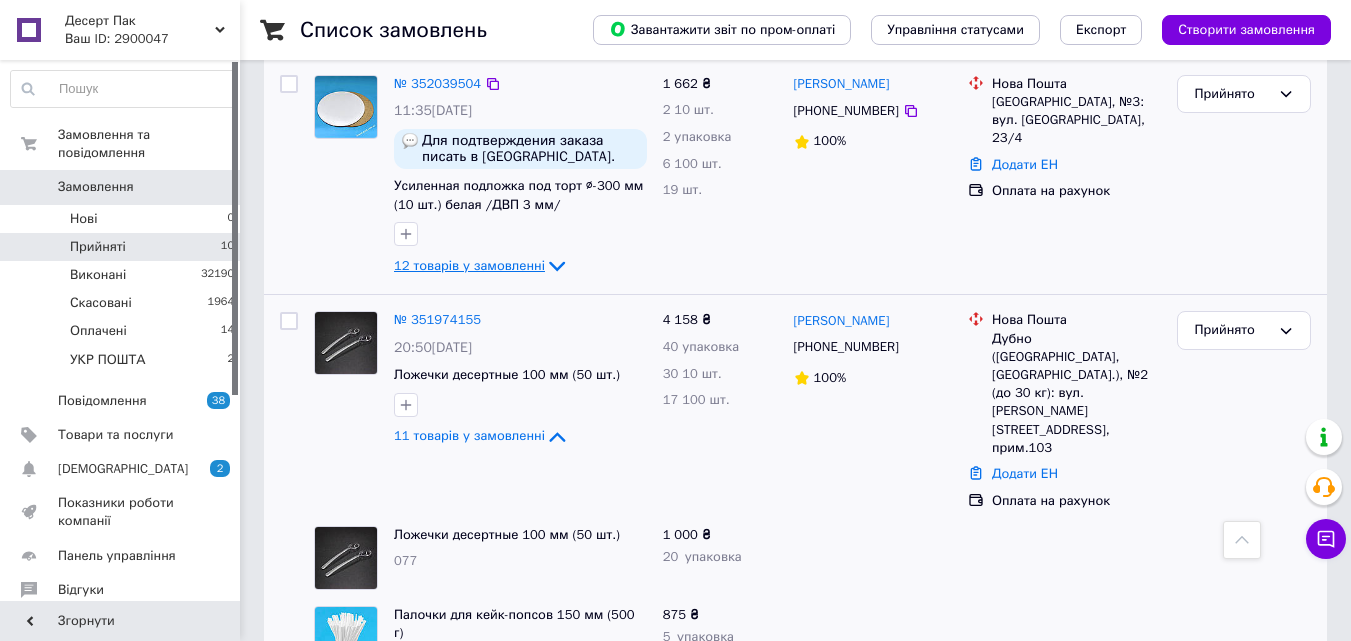 click on "12 товарів у замовленні" at bounding box center (469, 265) 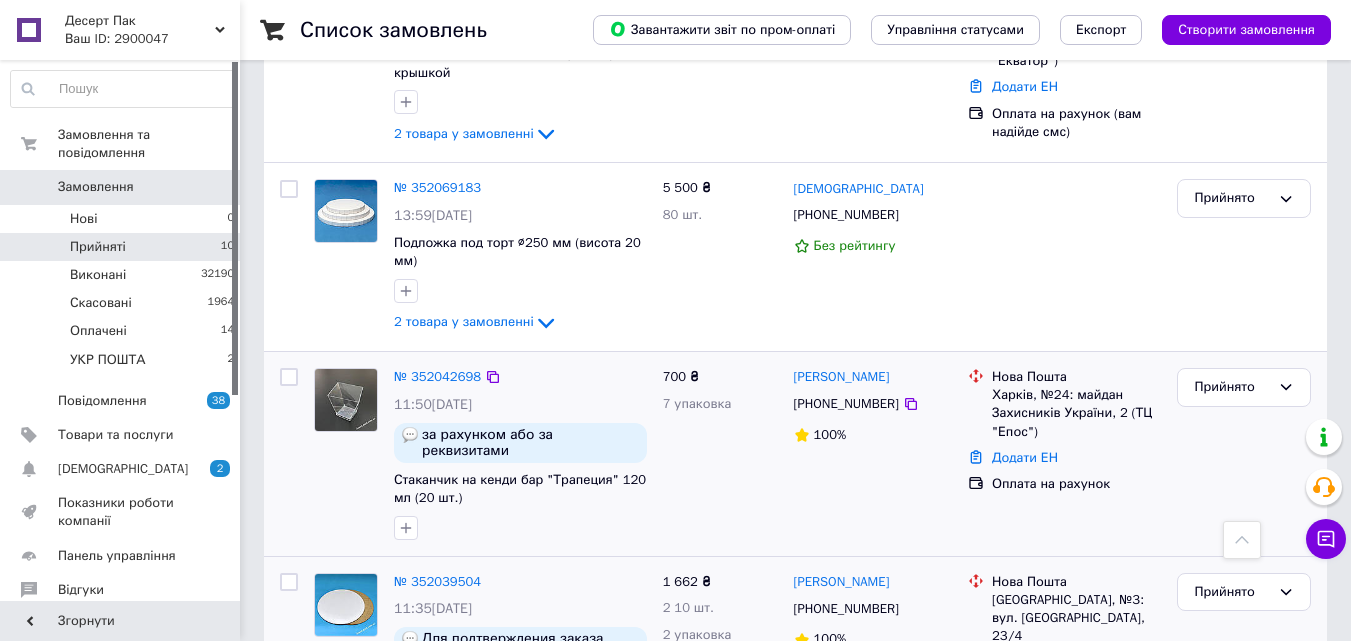 scroll, scrollTop: 732, scrollLeft: 0, axis: vertical 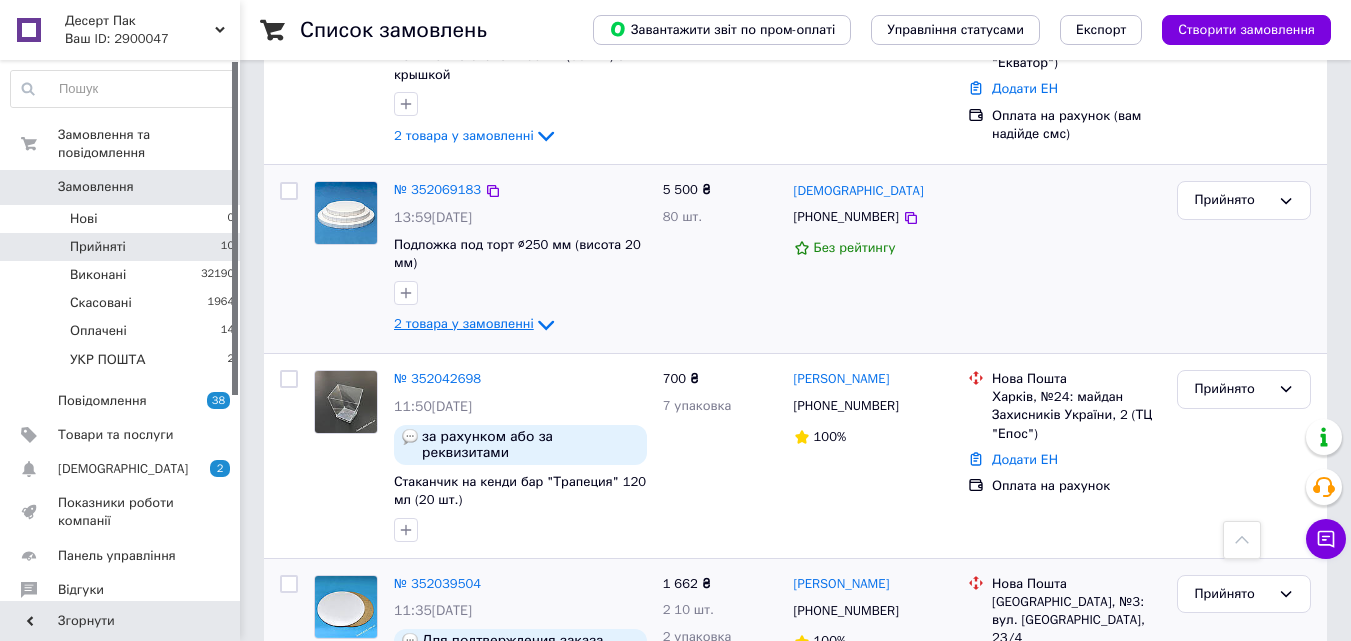click on "2 товара у замовленні" at bounding box center [464, 324] 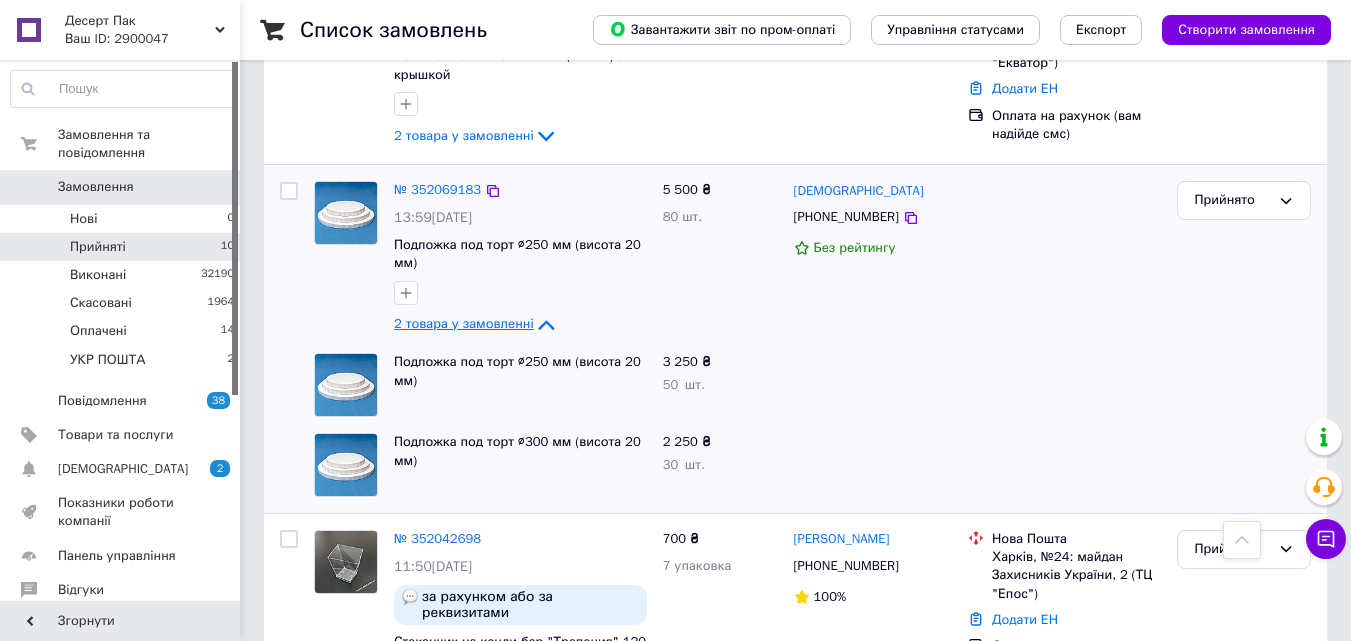 click on "2 товара у замовленні" at bounding box center (464, 324) 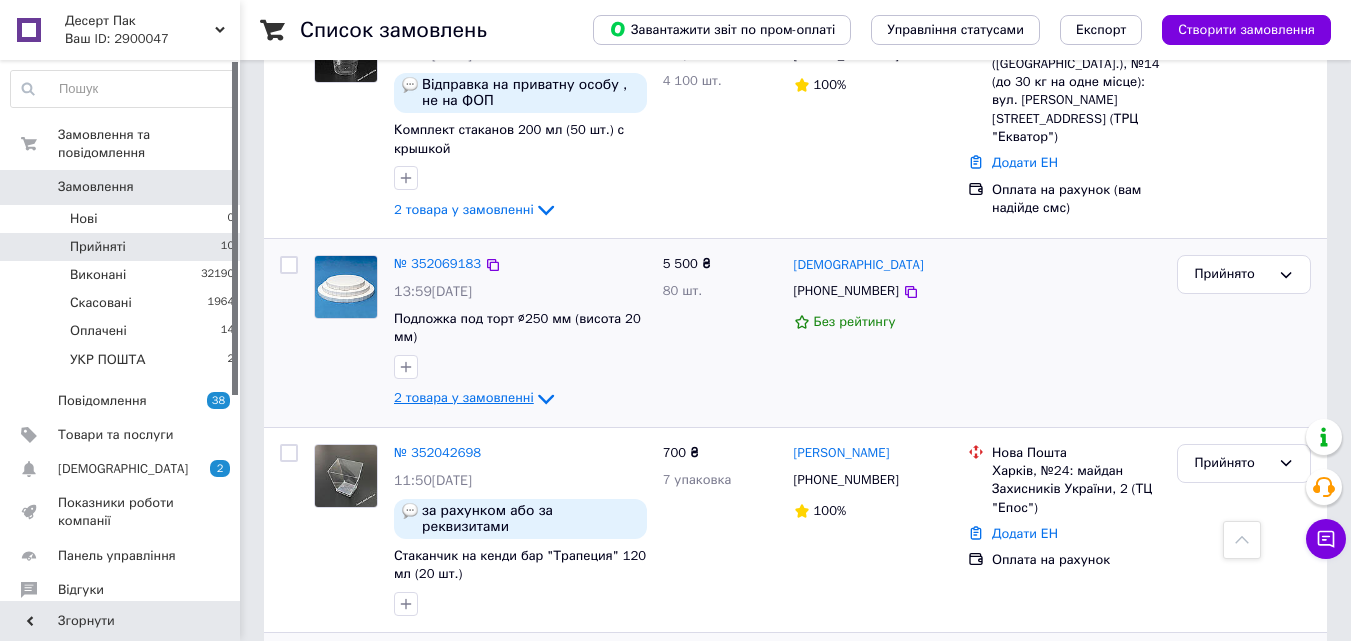 scroll, scrollTop: 532, scrollLeft: 0, axis: vertical 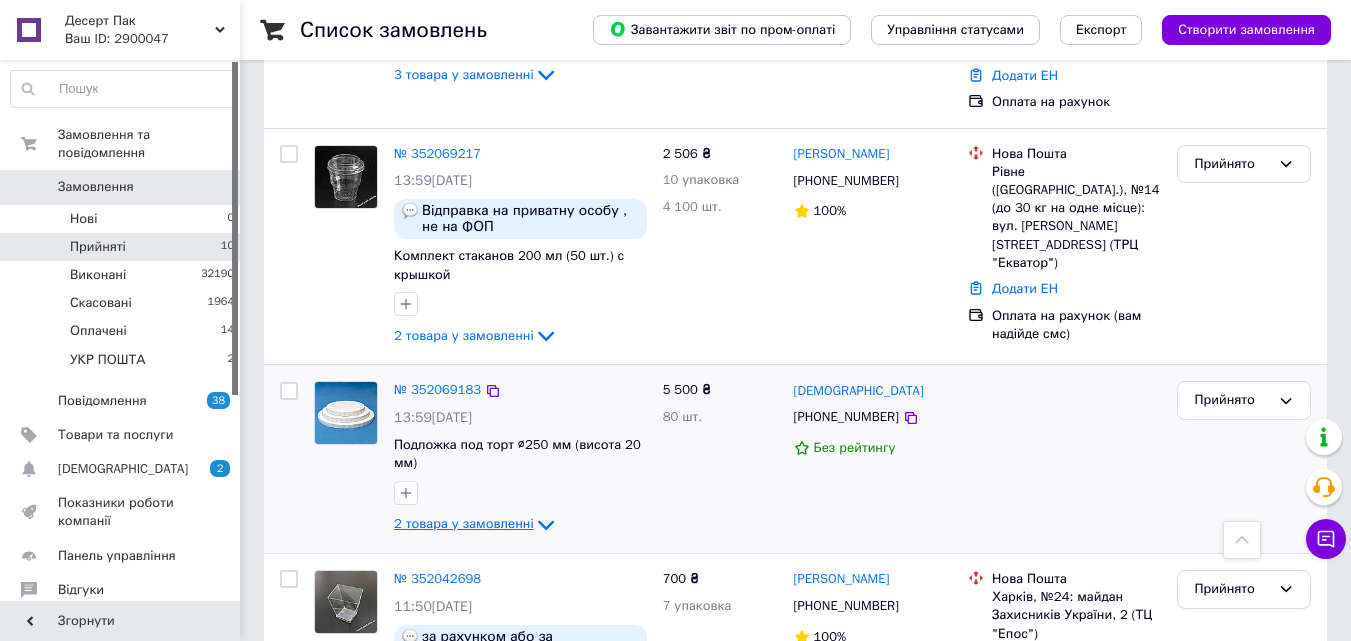 click on "2 товара у замовленні" at bounding box center (464, 335) 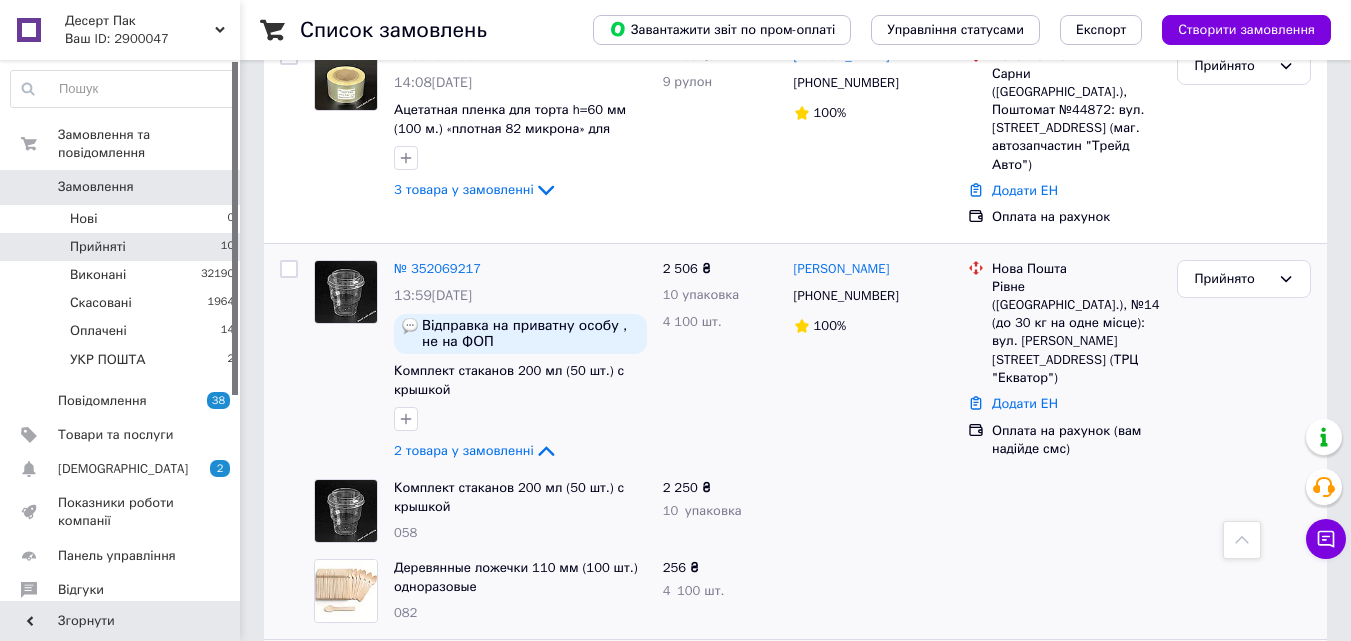 scroll, scrollTop: 232, scrollLeft: 0, axis: vertical 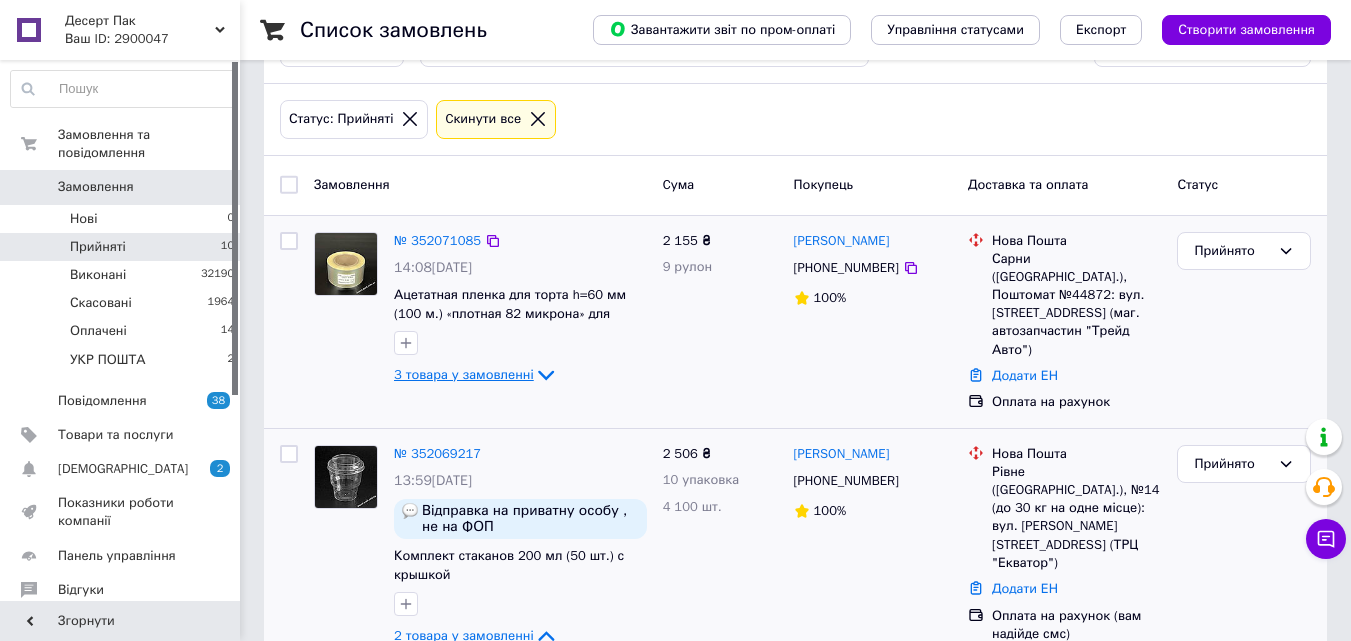 click on "3 товара у замовленні" at bounding box center [464, 374] 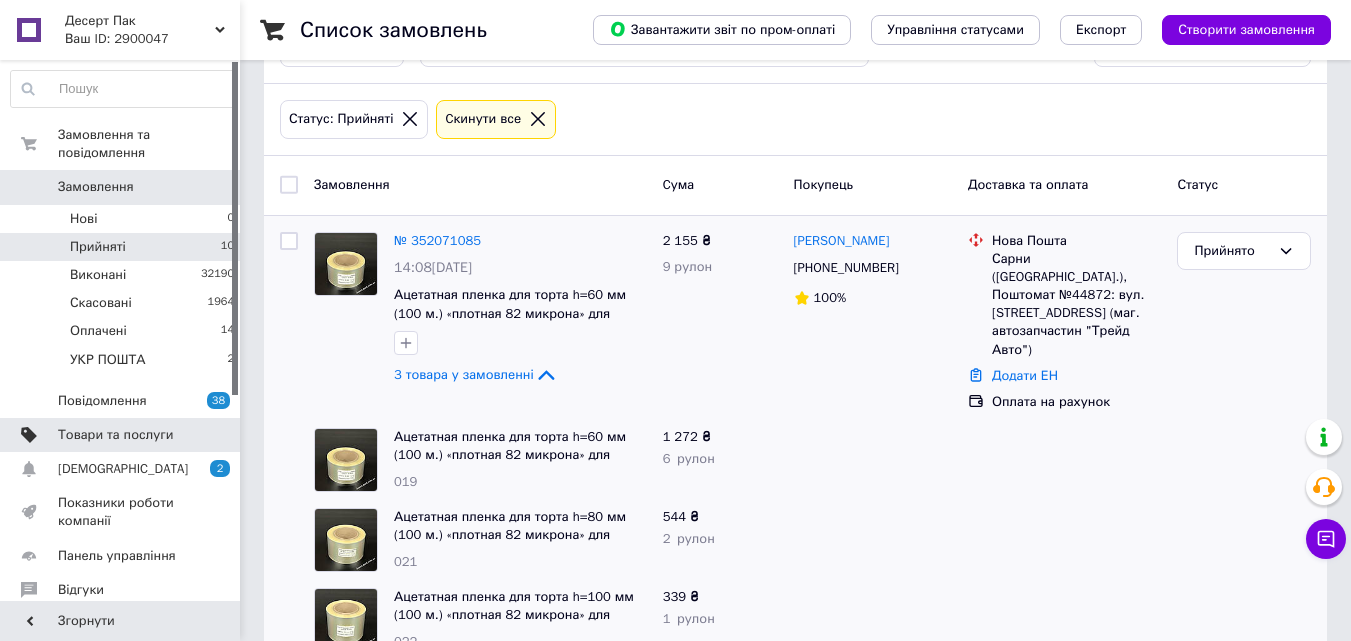 click on "Товари та послуги" at bounding box center [115, 435] 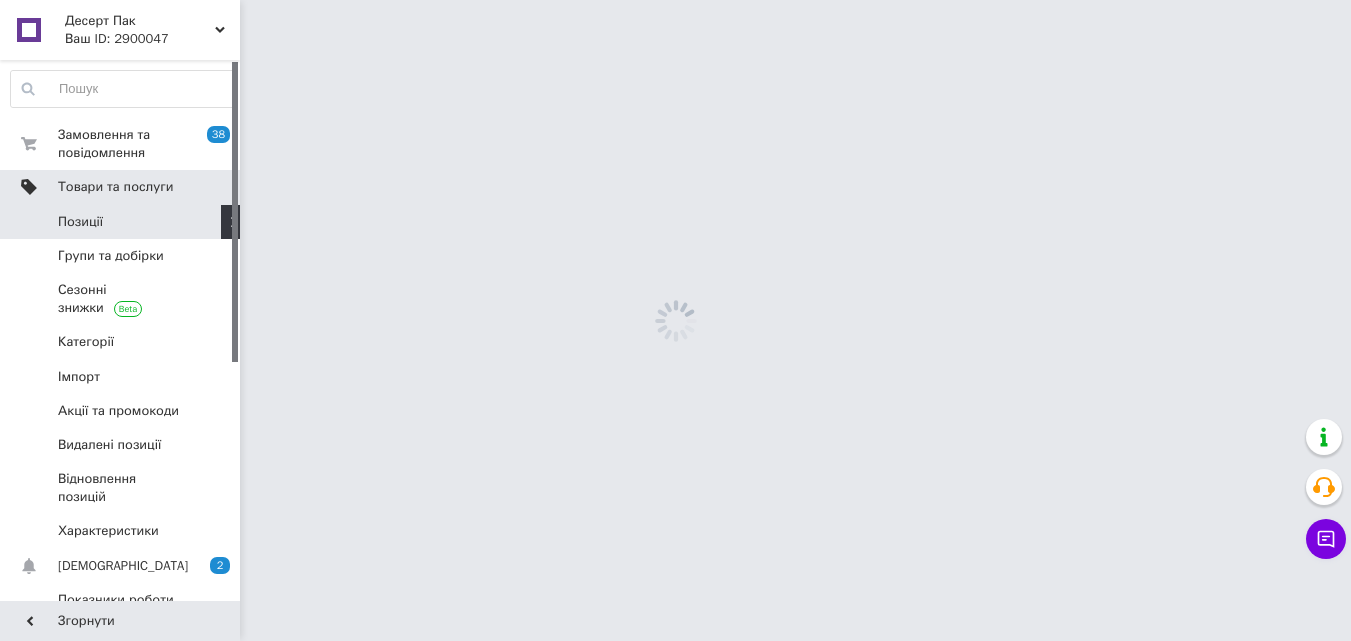 scroll, scrollTop: 0, scrollLeft: 0, axis: both 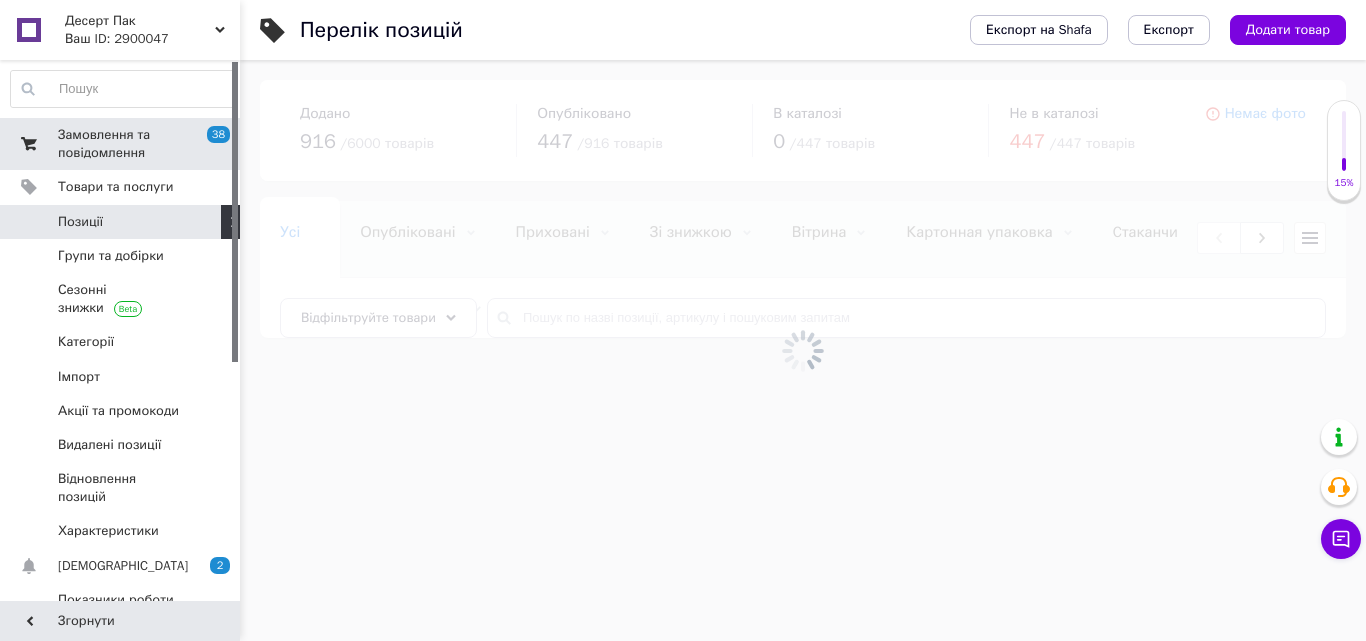 click on "Замовлення та повідомлення" at bounding box center (121, 144) 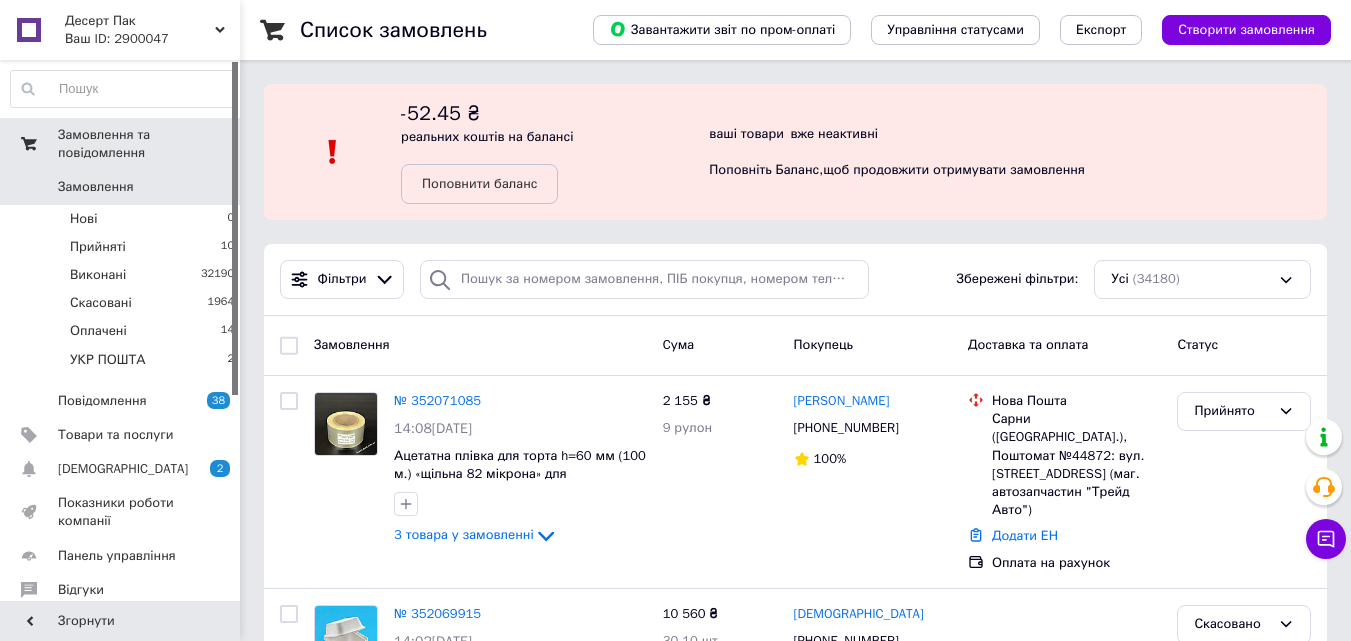 click on "Замовлення та повідомлення" at bounding box center [149, 144] 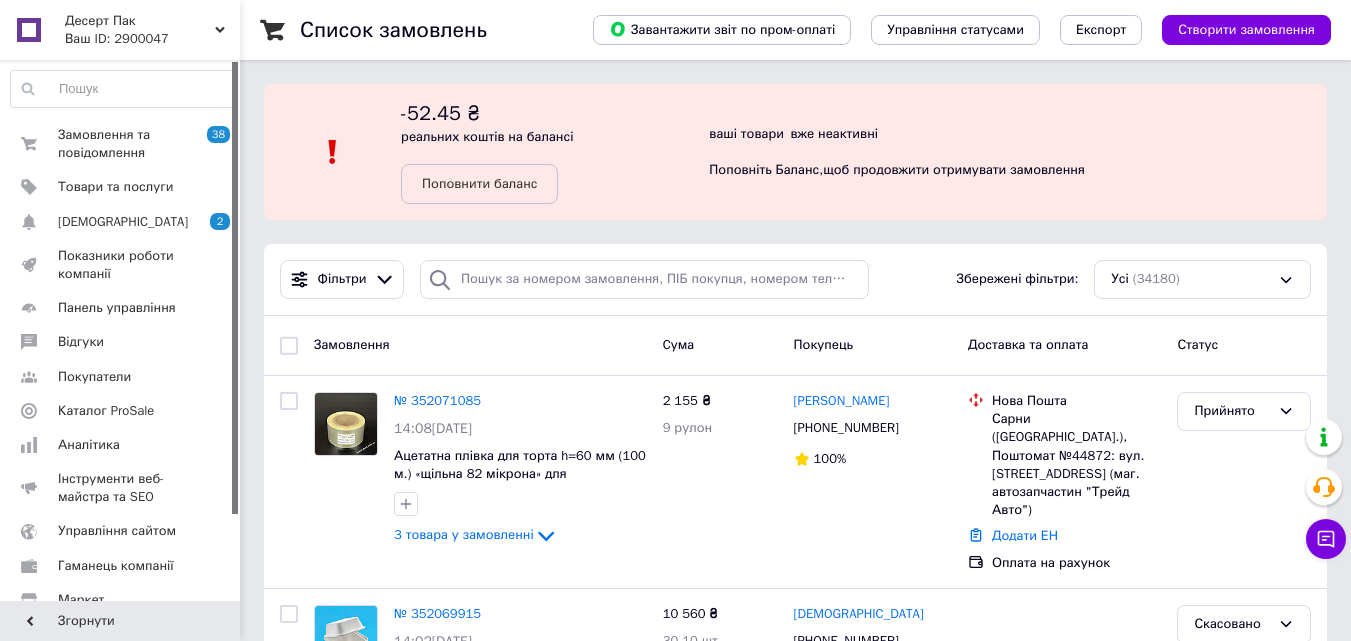 click at bounding box center [123, 89] 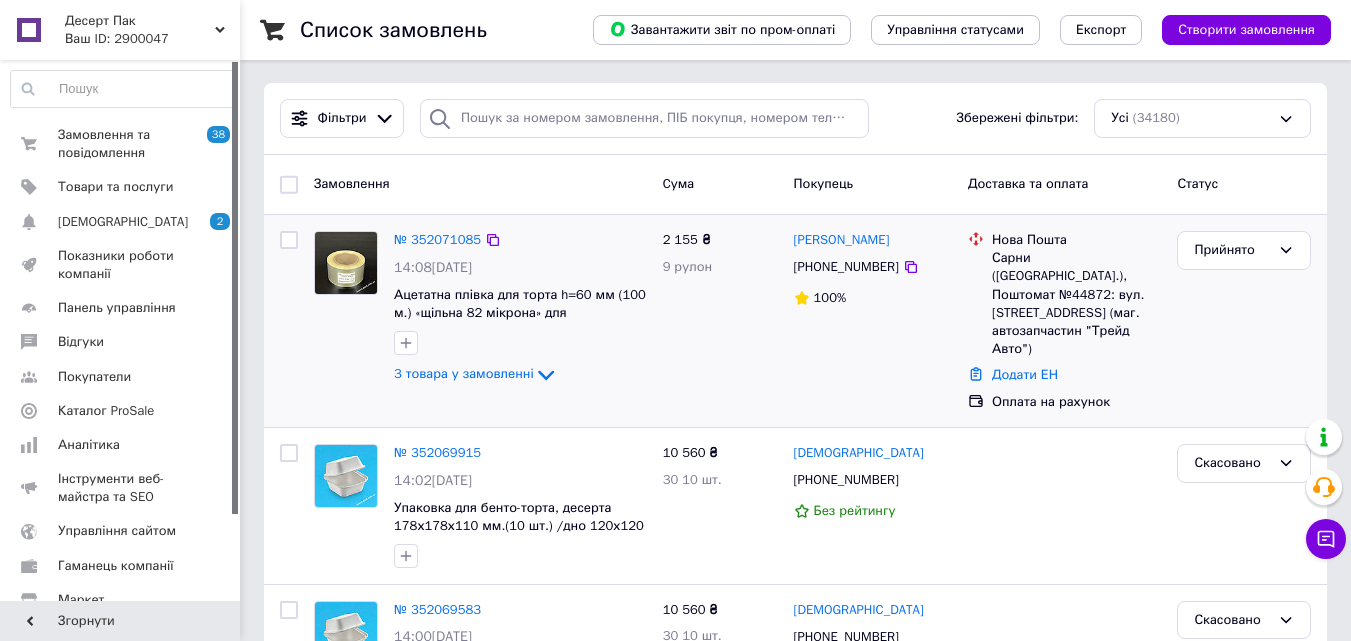 scroll, scrollTop: 400, scrollLeft: 0, axis: vertical 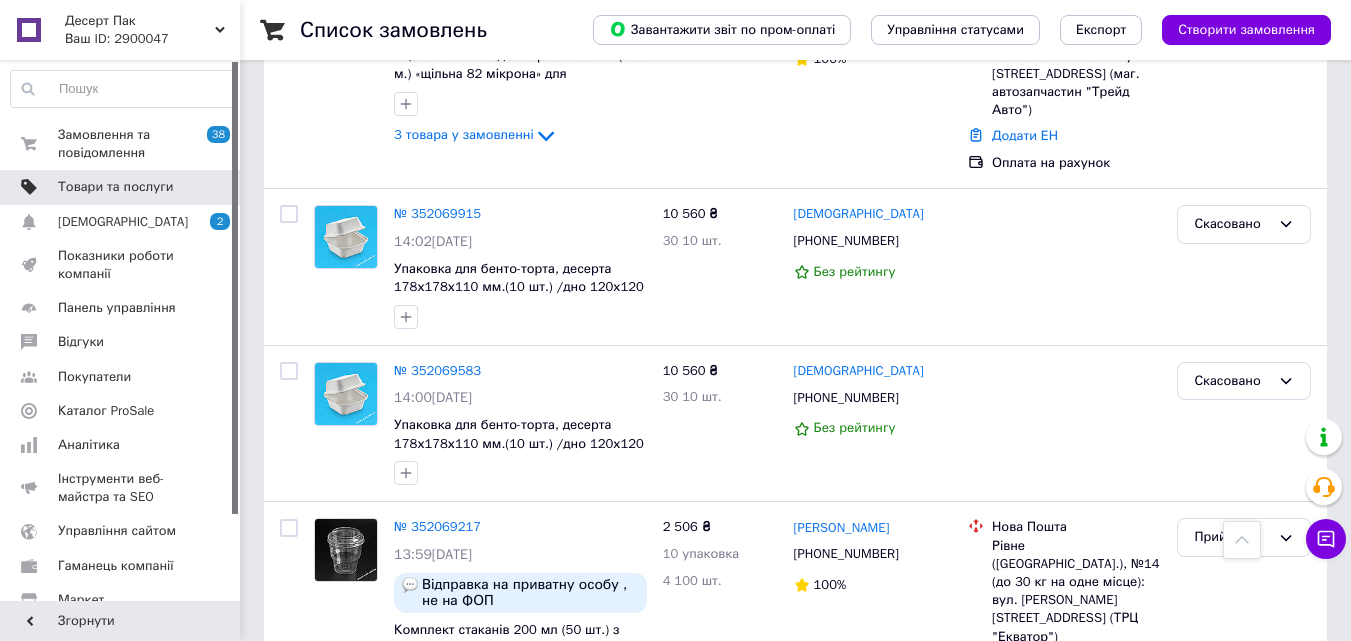click on "Товари та послуги" at bounding box center (123, 187) 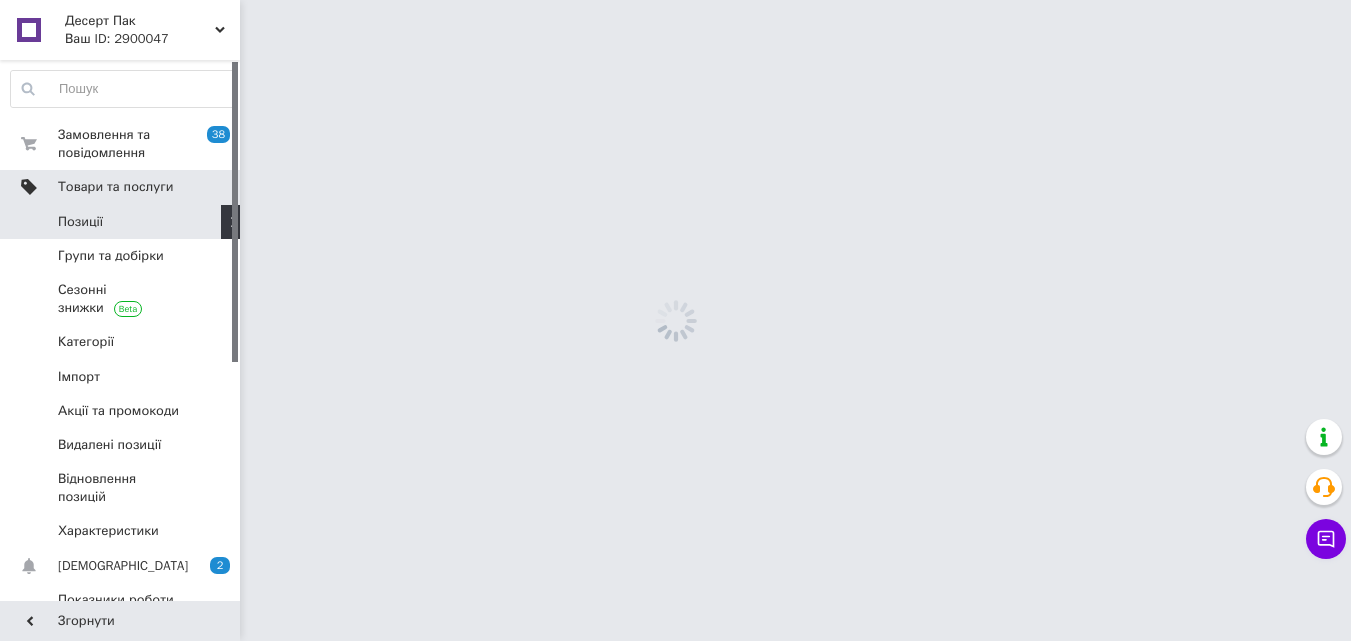 scroll, scrollTop: 0, scrollLeft: 0, axis: both 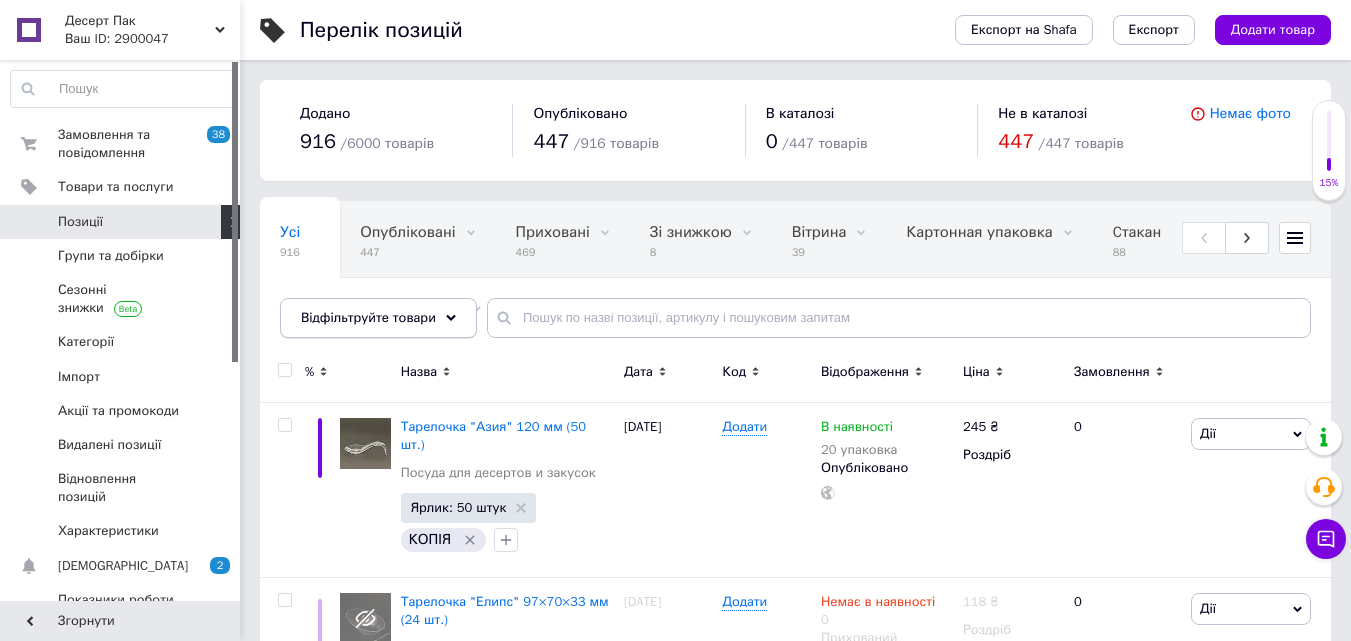 click on "Відфільтруйте товари" at bounding box center (368, 317) 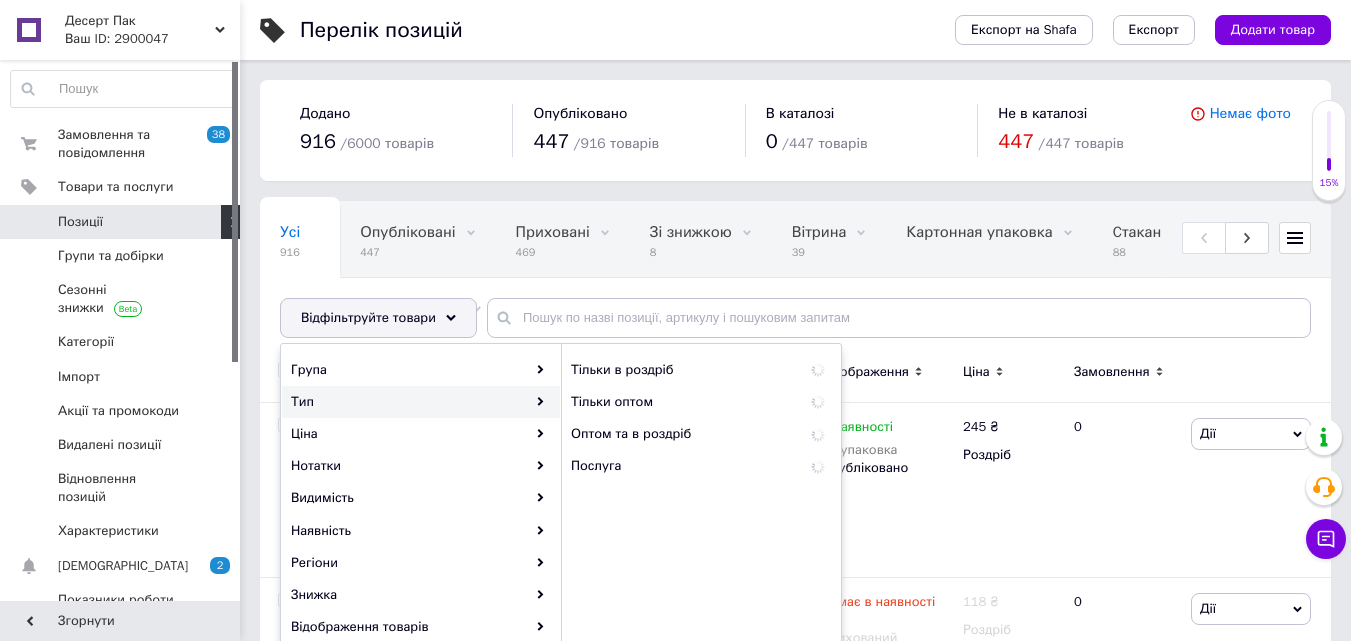 click on "Тип" at bounding box center (421, 402) 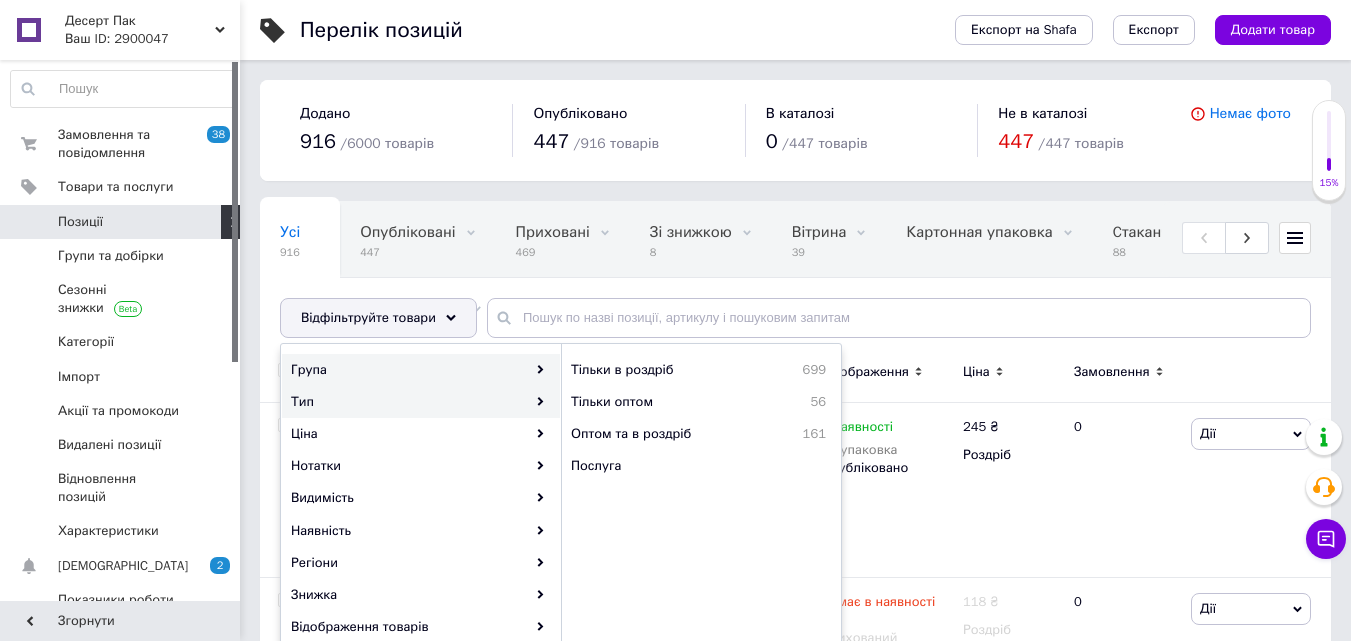 click on "Група" at bounding box center [421, 370] 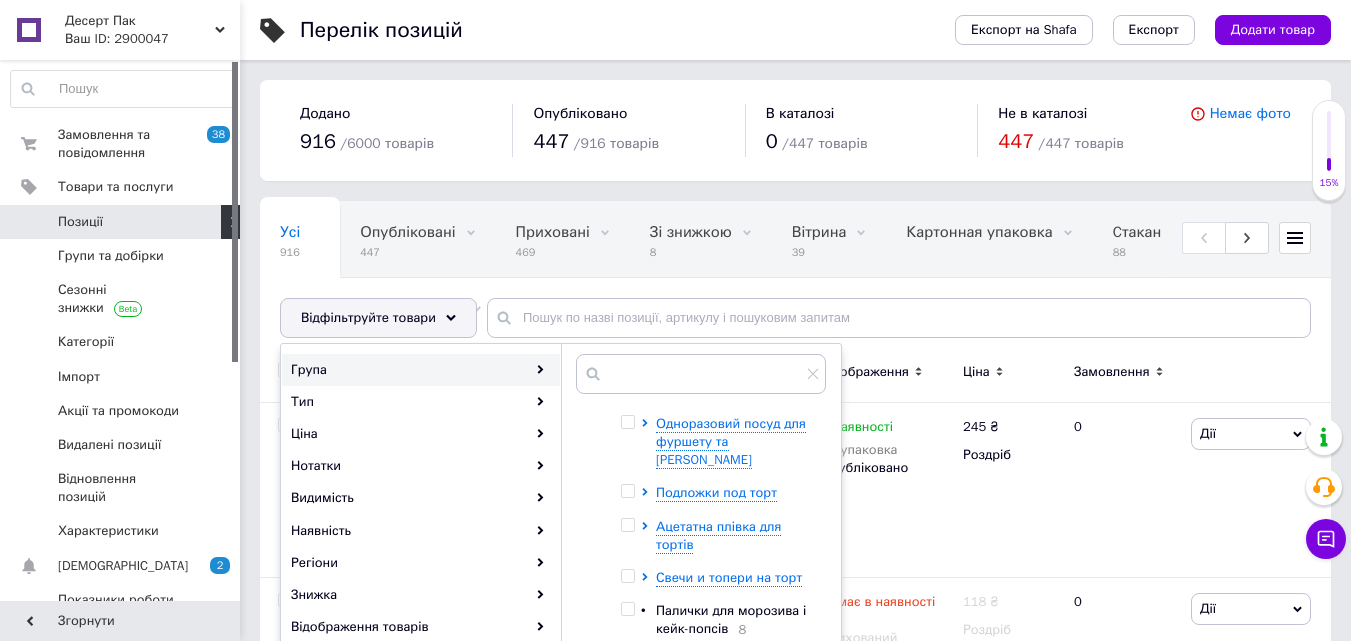 scroll, scrollTop: 0, scrollLeft: 0, axis: both 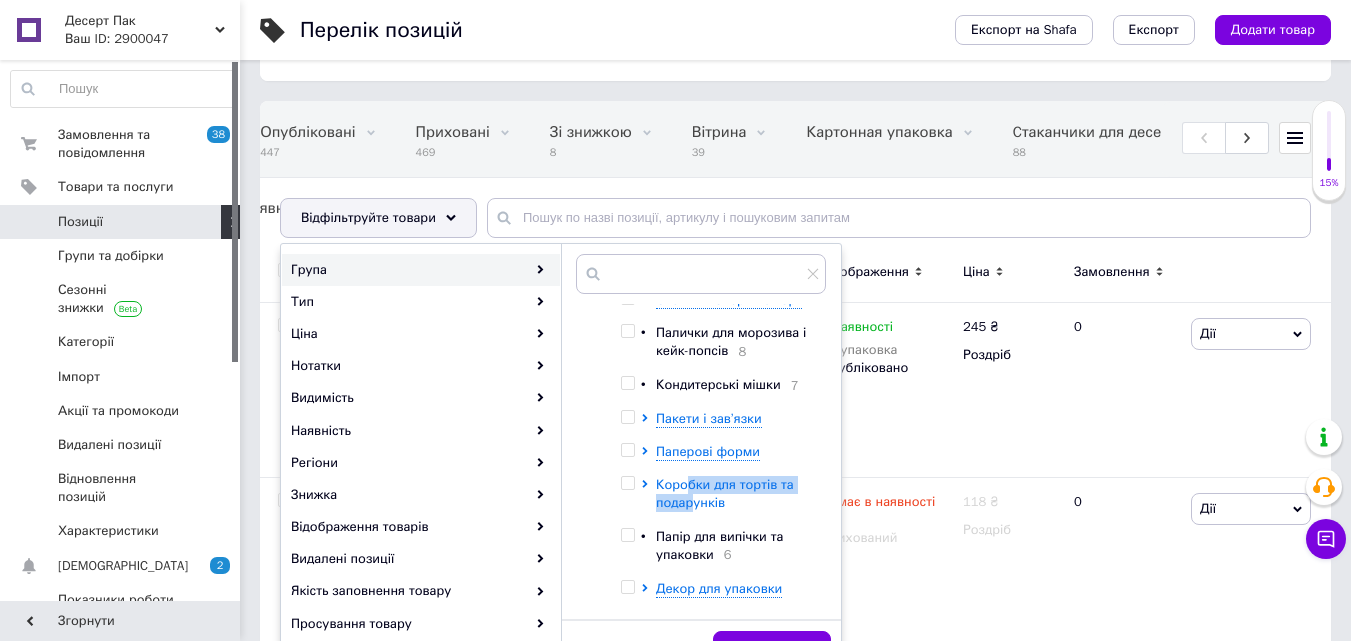click on "Коробки для тортів та подарунків" at bounding box center (725, 493) 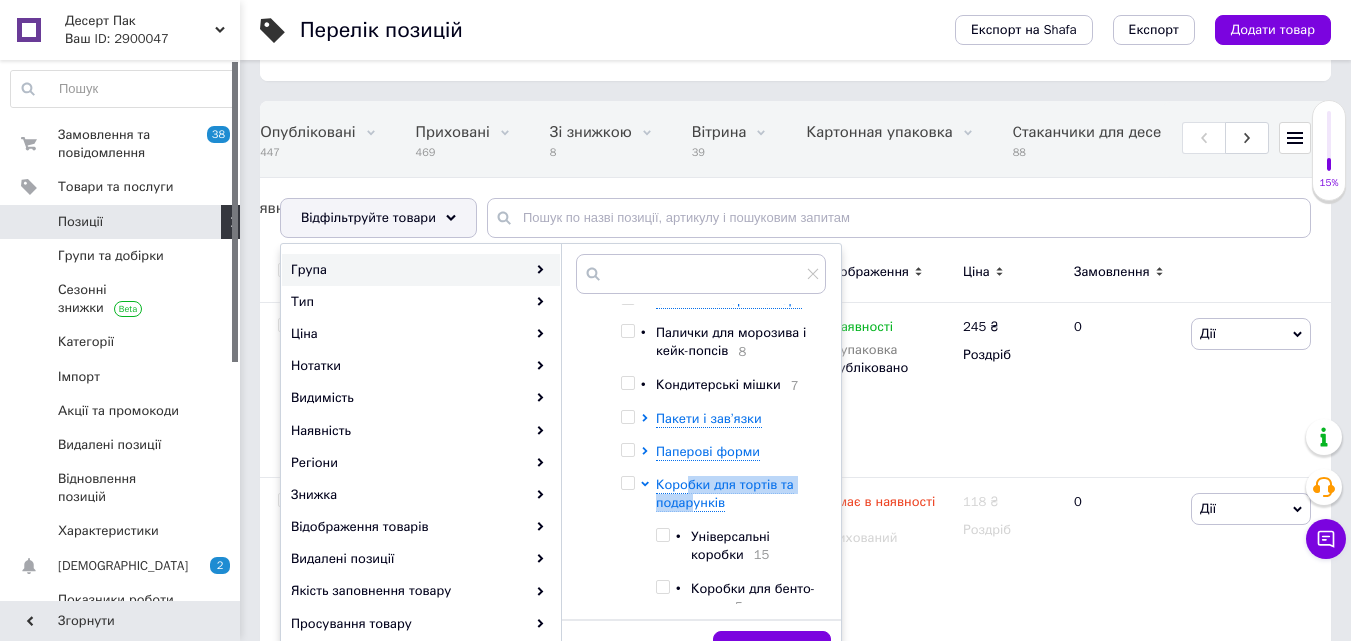 click at bounding box center [662, 587] 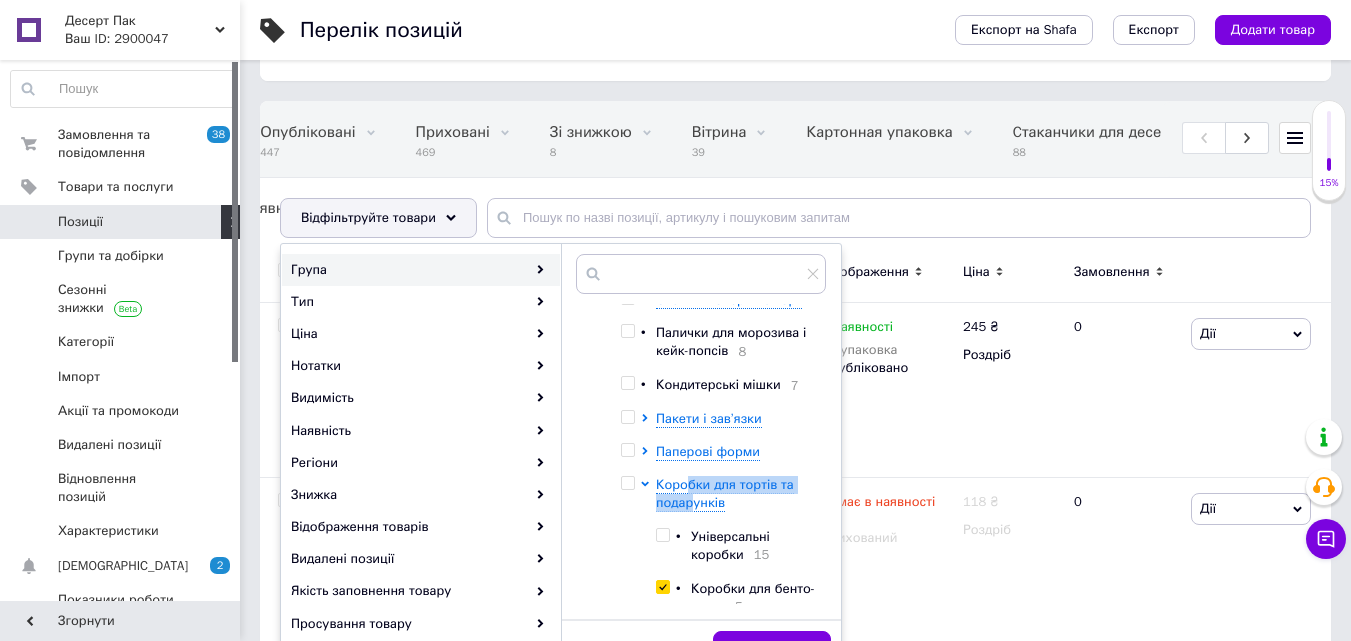 checkbox on "true" 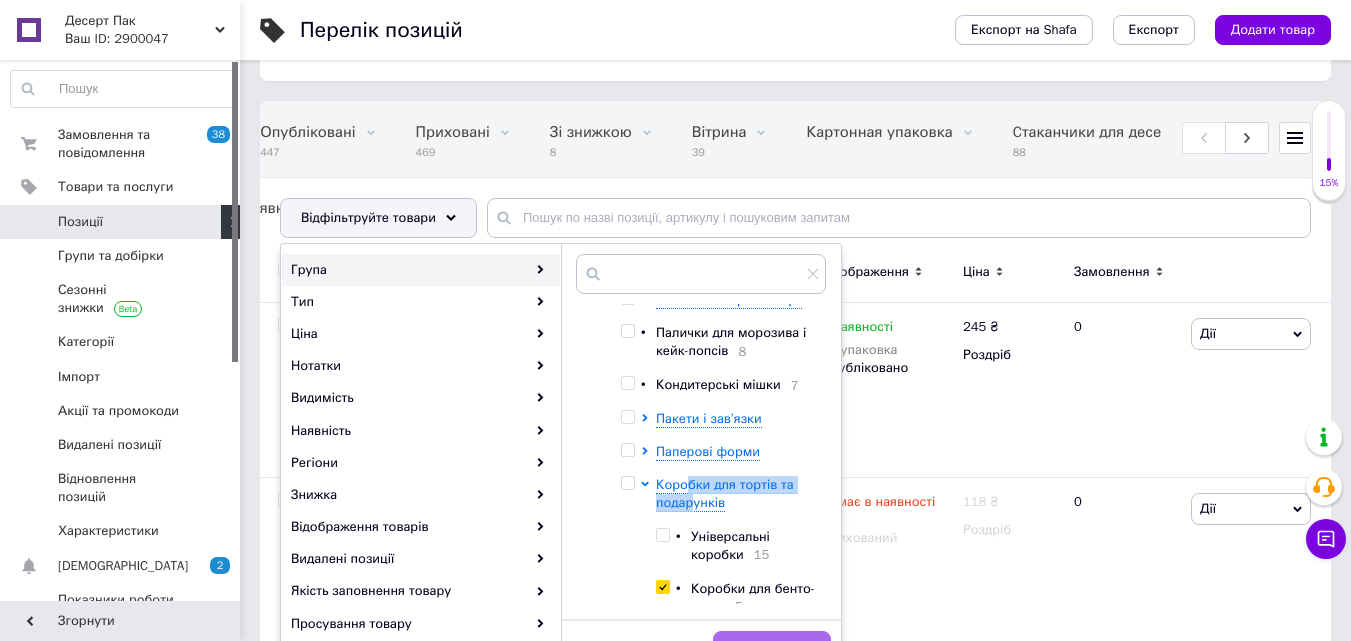 click on "Застосувати" at bounding box center [772, 651] 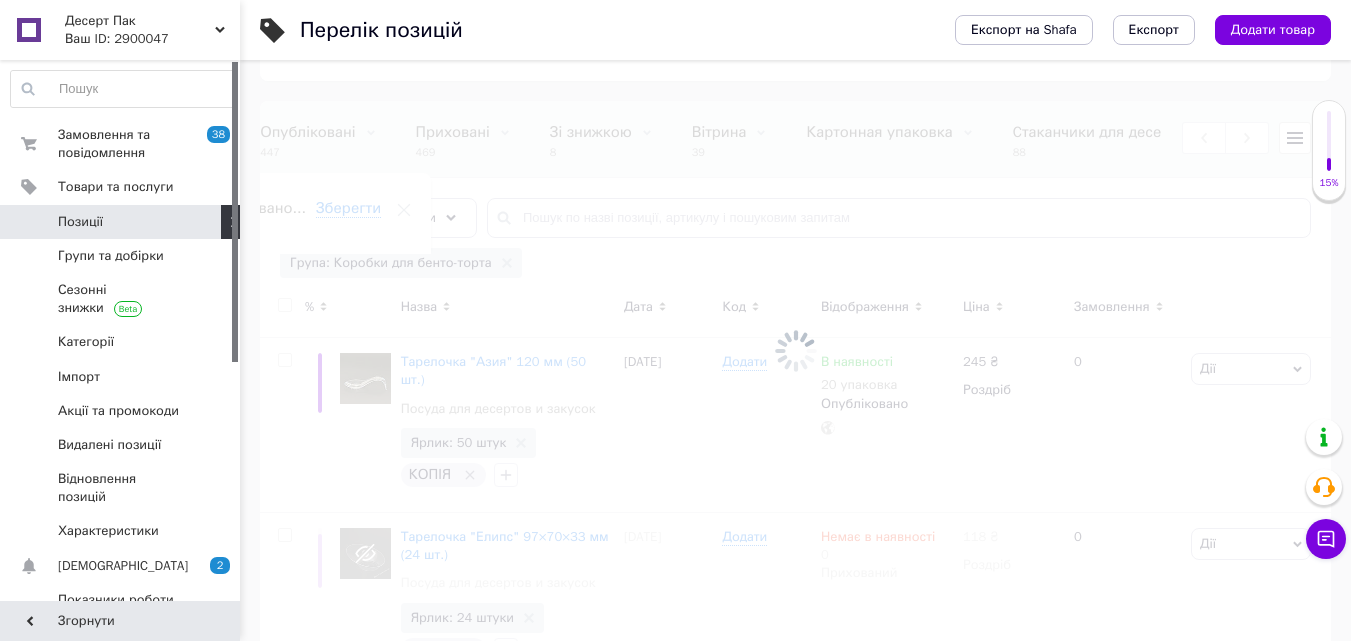 scroll, scrollTop: 0, scrollLeft: 907, axis: horizontal 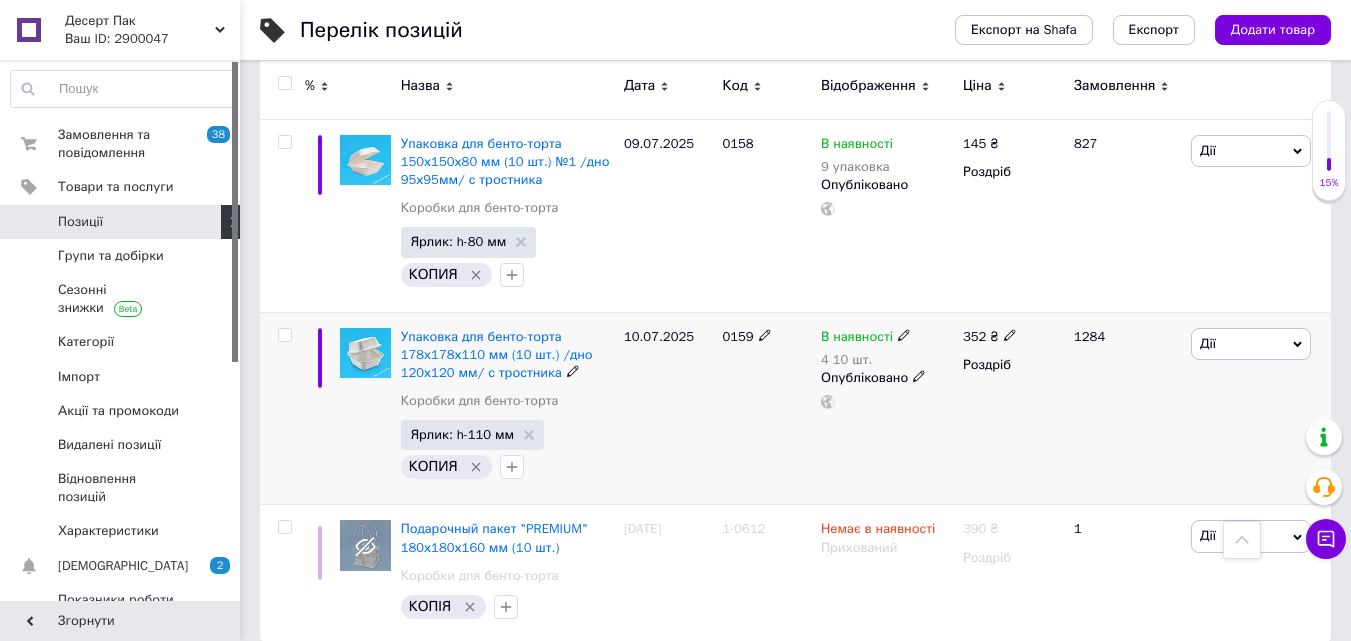 click 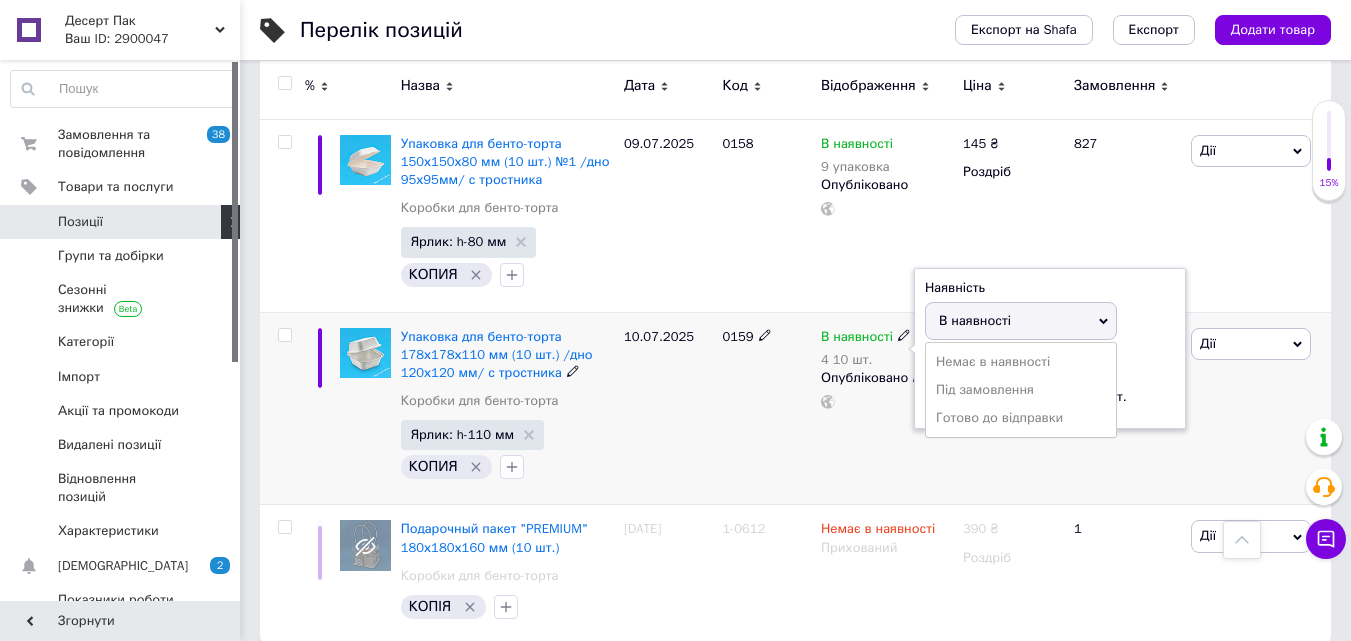 click on "В наявності" at bounding box center (975, 320) 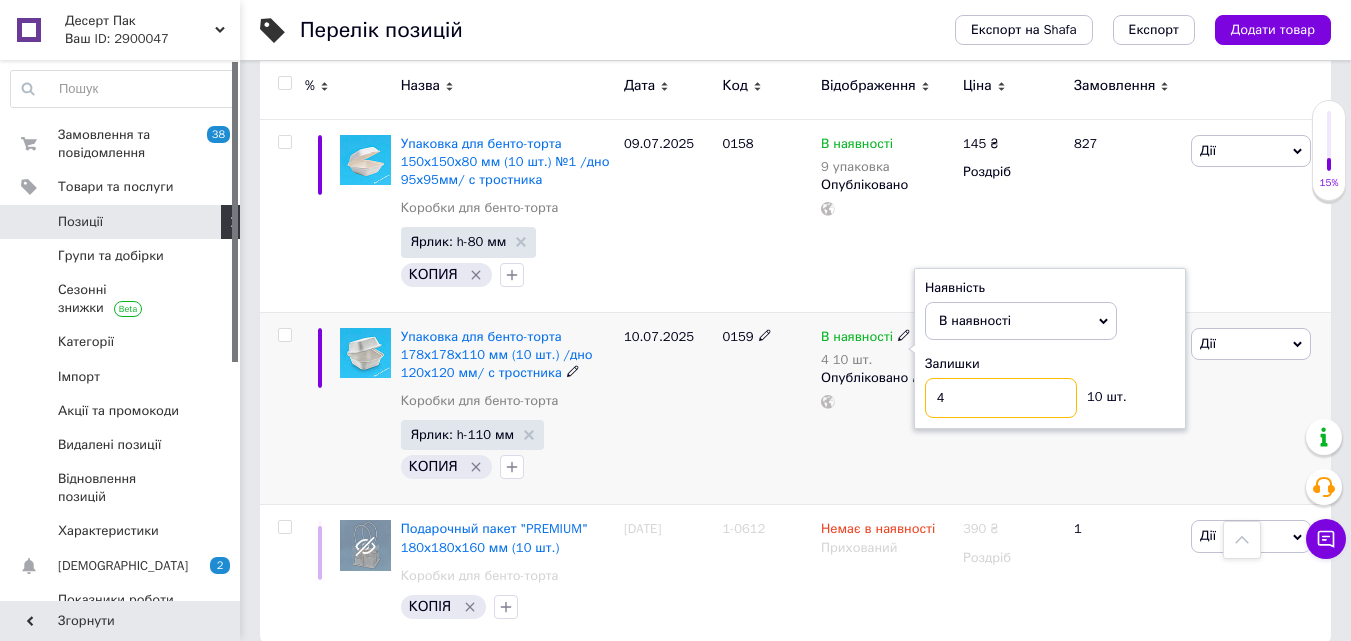 drag, startPoint x: 965, startPoint y: 370, endPoint x: 906, endPoint y: 383, distance: 60.41523 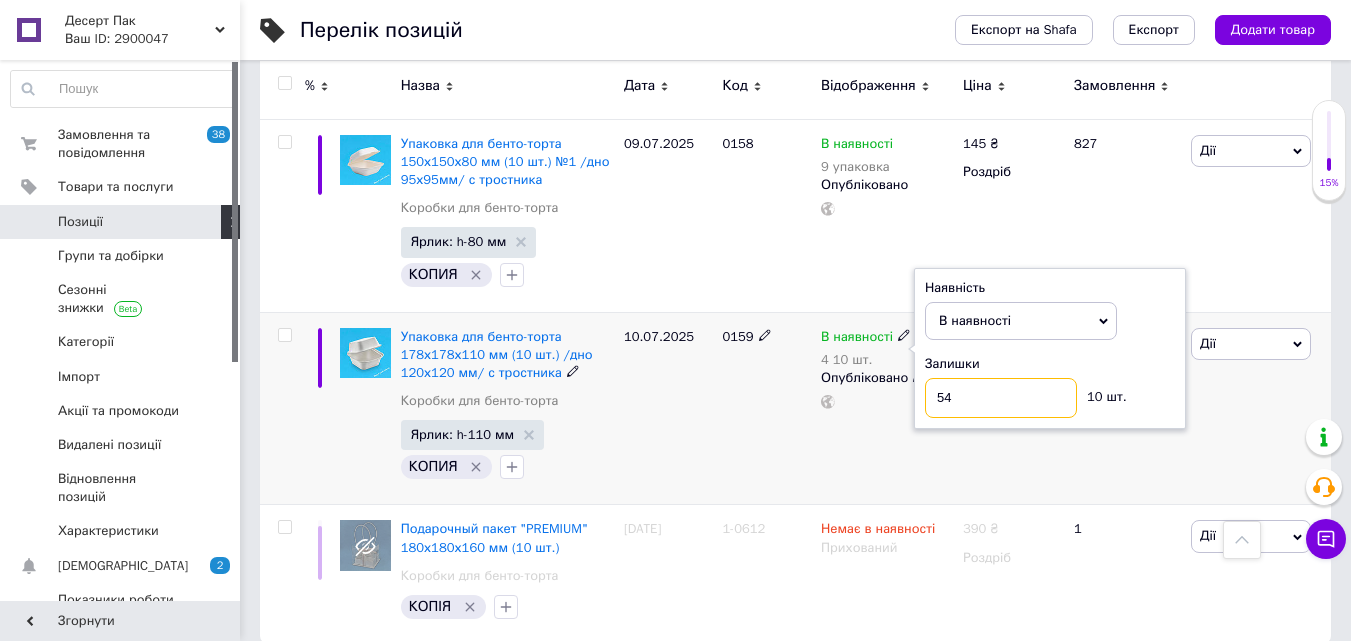 type on "54" 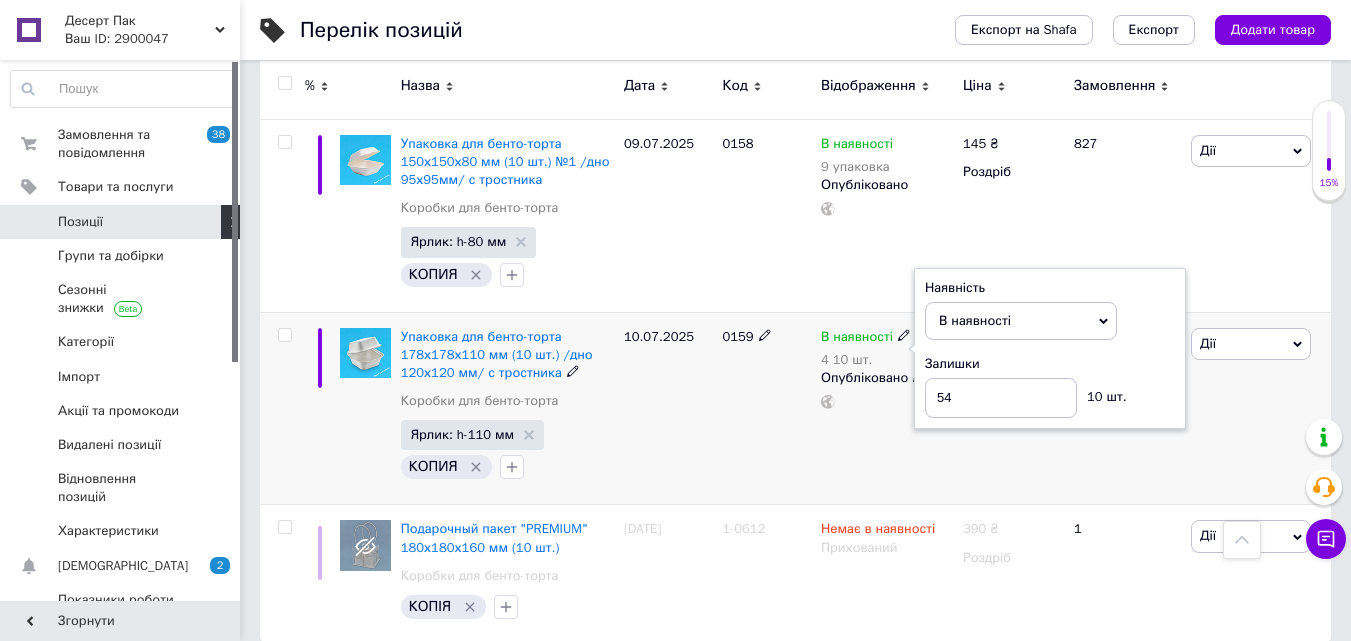 click on "0159" at bounding box center [766, 408] 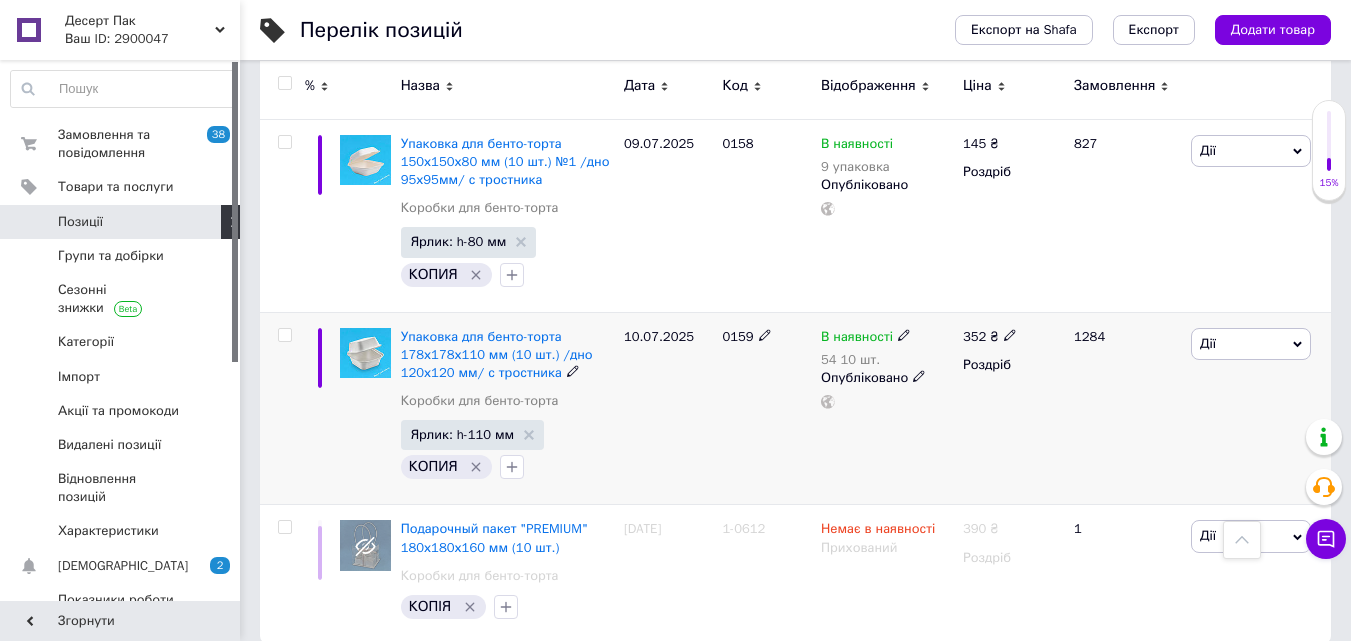 click on "0159" at bounding box center [766, 408] 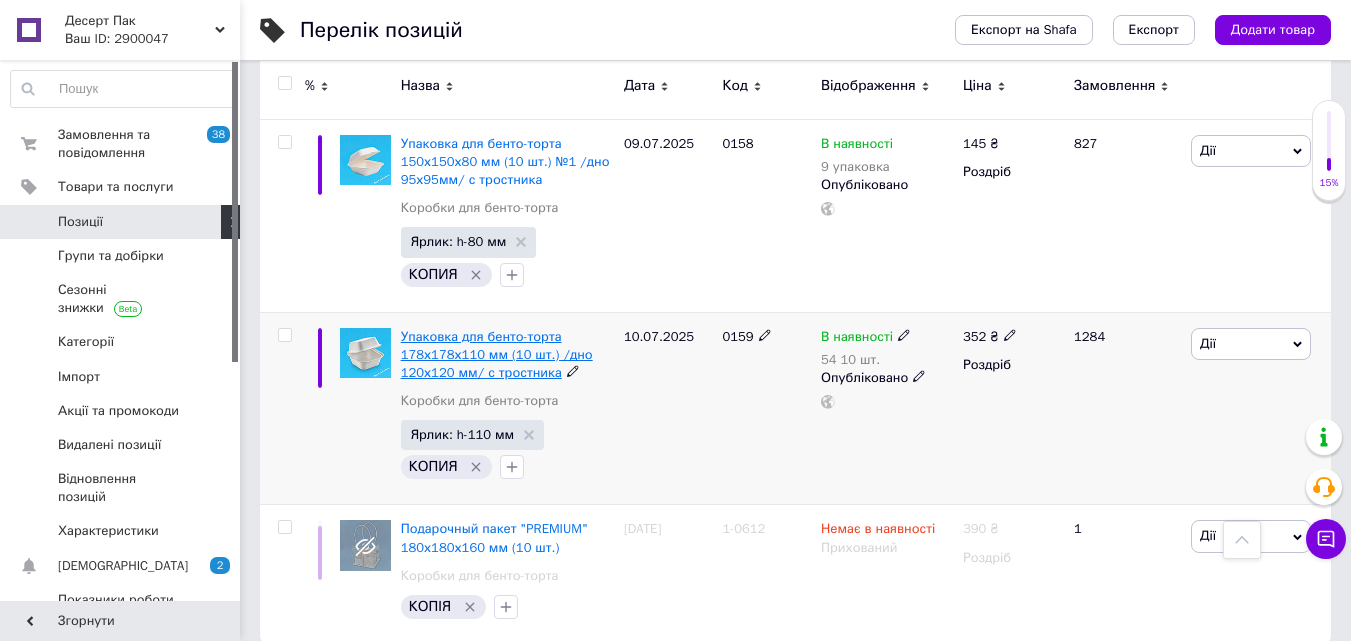 click on "Упаковка для бенто-торта 178х178х110 мм (10 шт.)  /дно 120х120 мм/ с тростника" at bounding box center (497, 354) 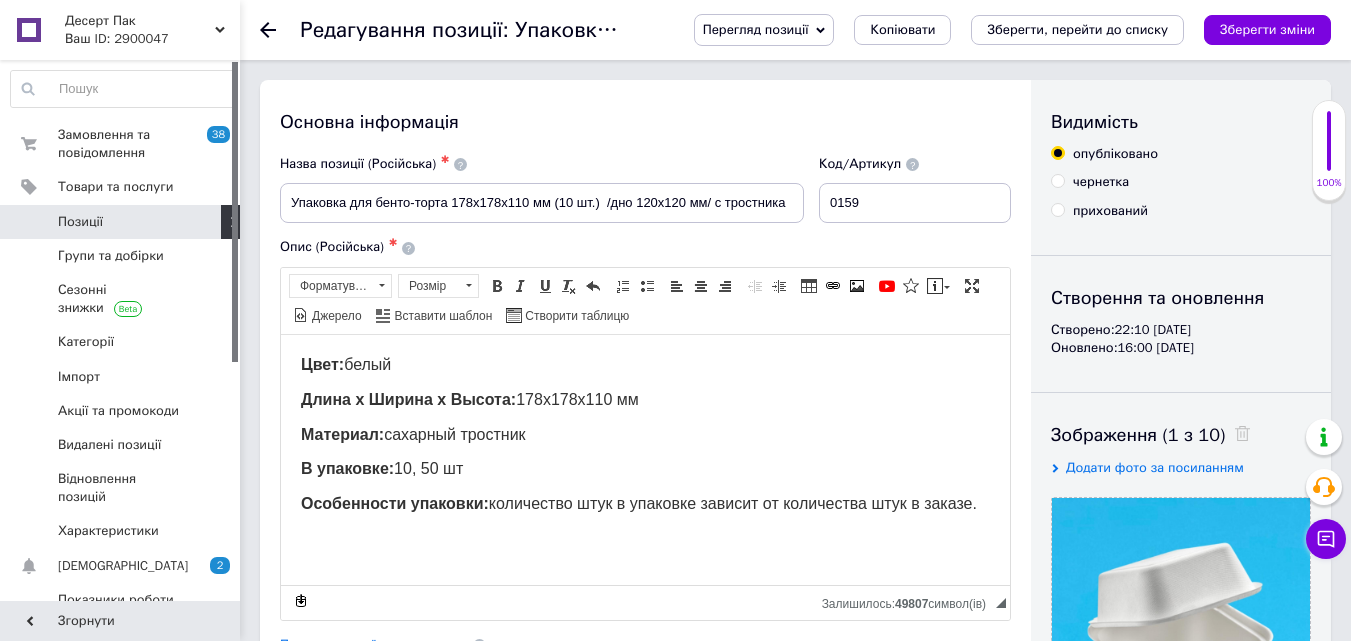 scroll, scrollTop: 0, scrollLeft: 0, axis: both 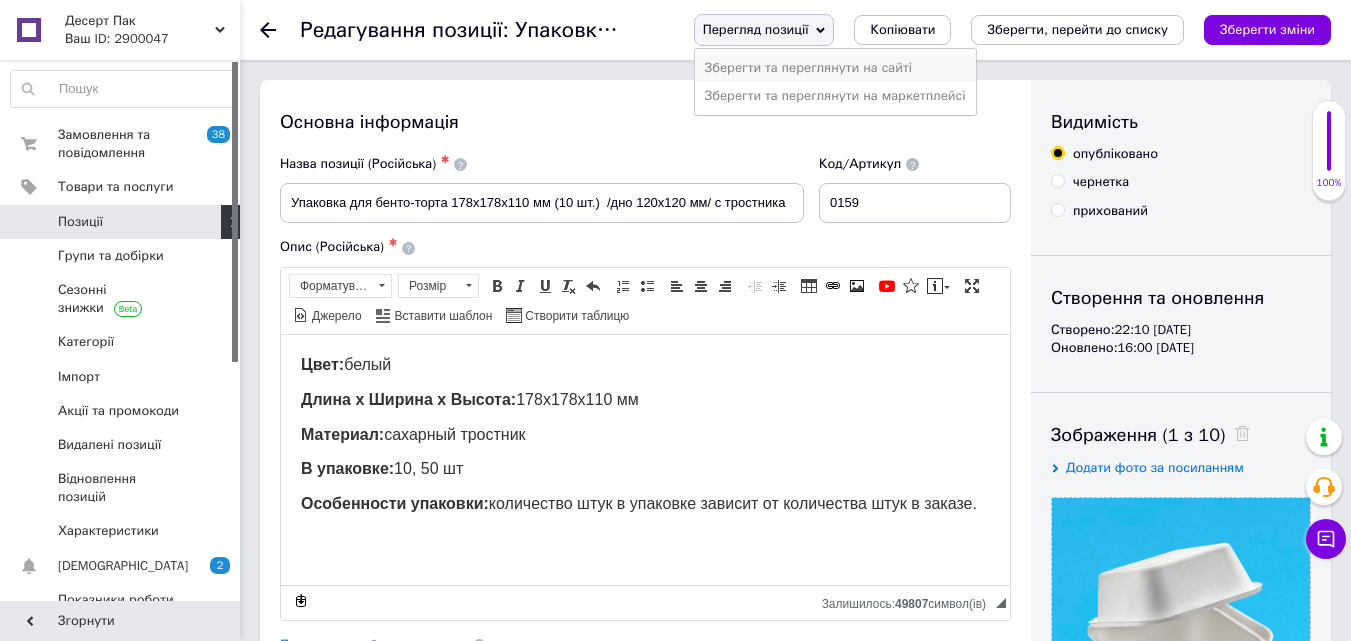 click on "Зберегти та переглянути на сайті" at bounding box center (835, 68) 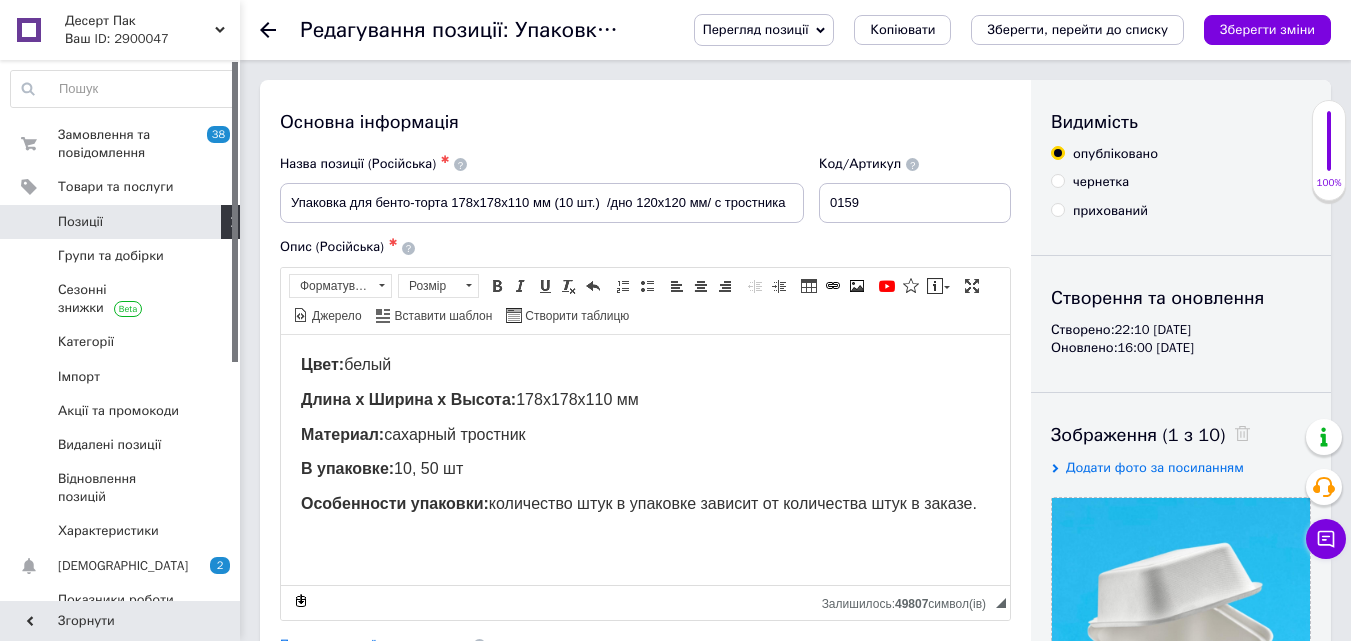 click on "Перегляд позиції" at bounding box center (764, 30) 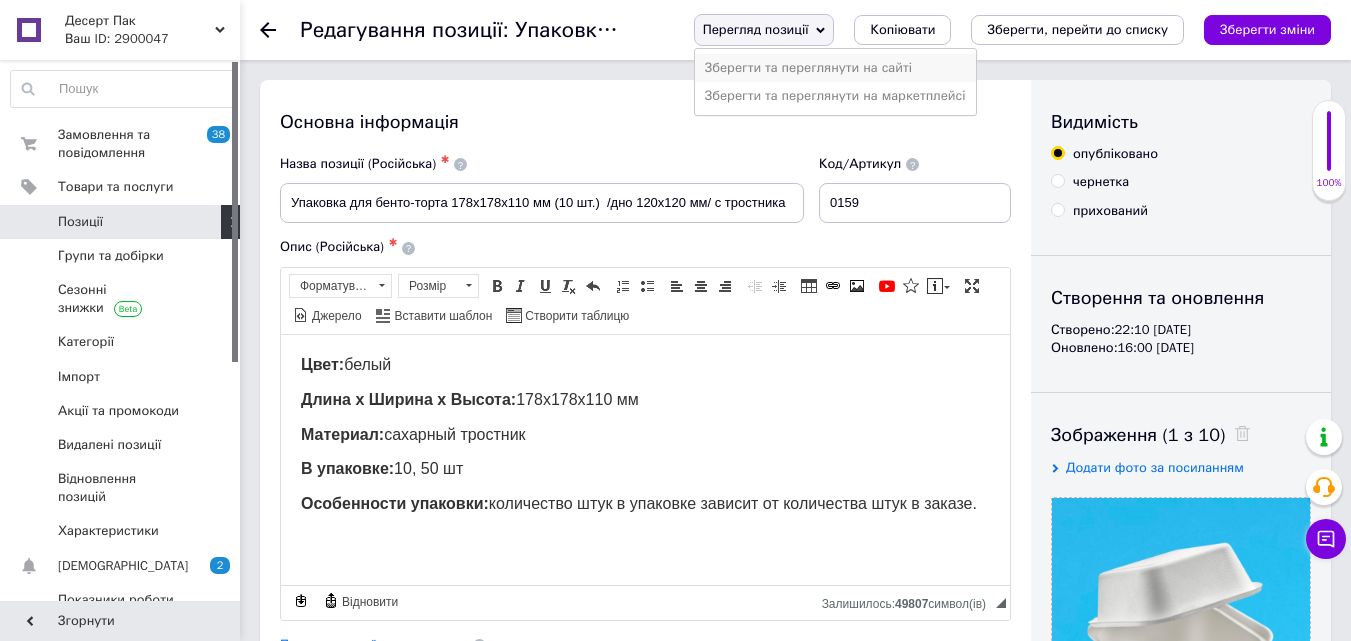 click on "Зберегти та переглянути на сайті" at bounding box center (835, 68) 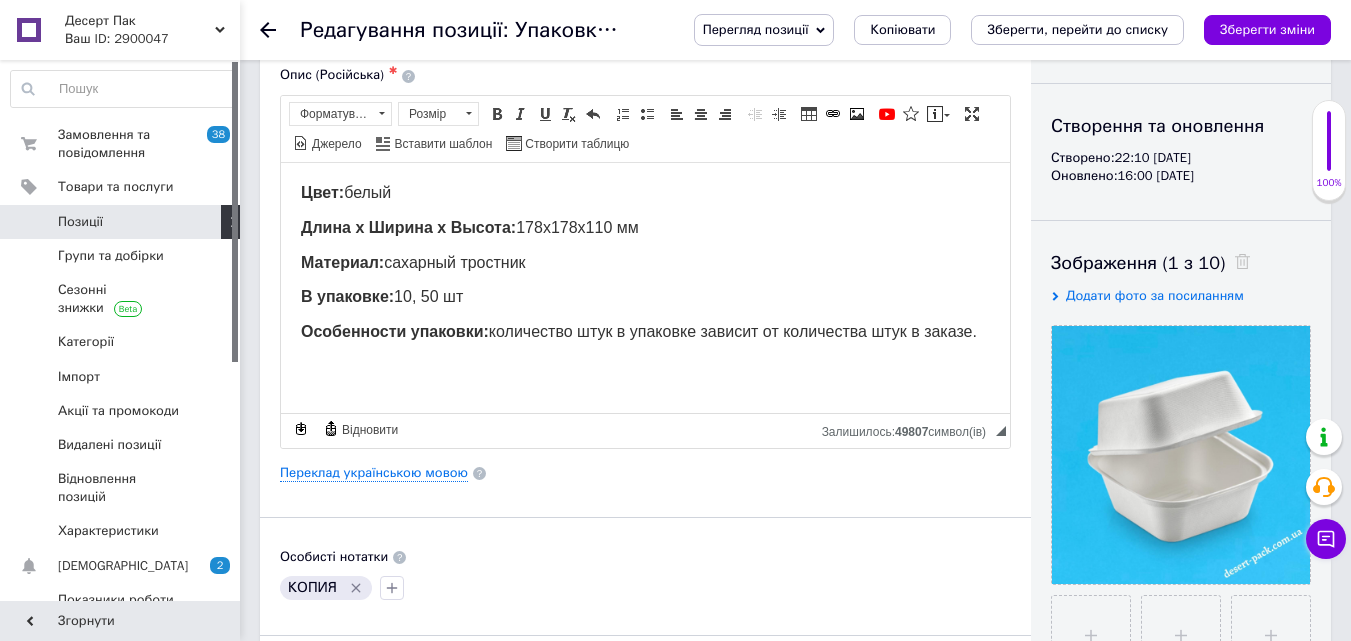 scroll, scrollTop: 0, scrollLeft: 0, axis: both 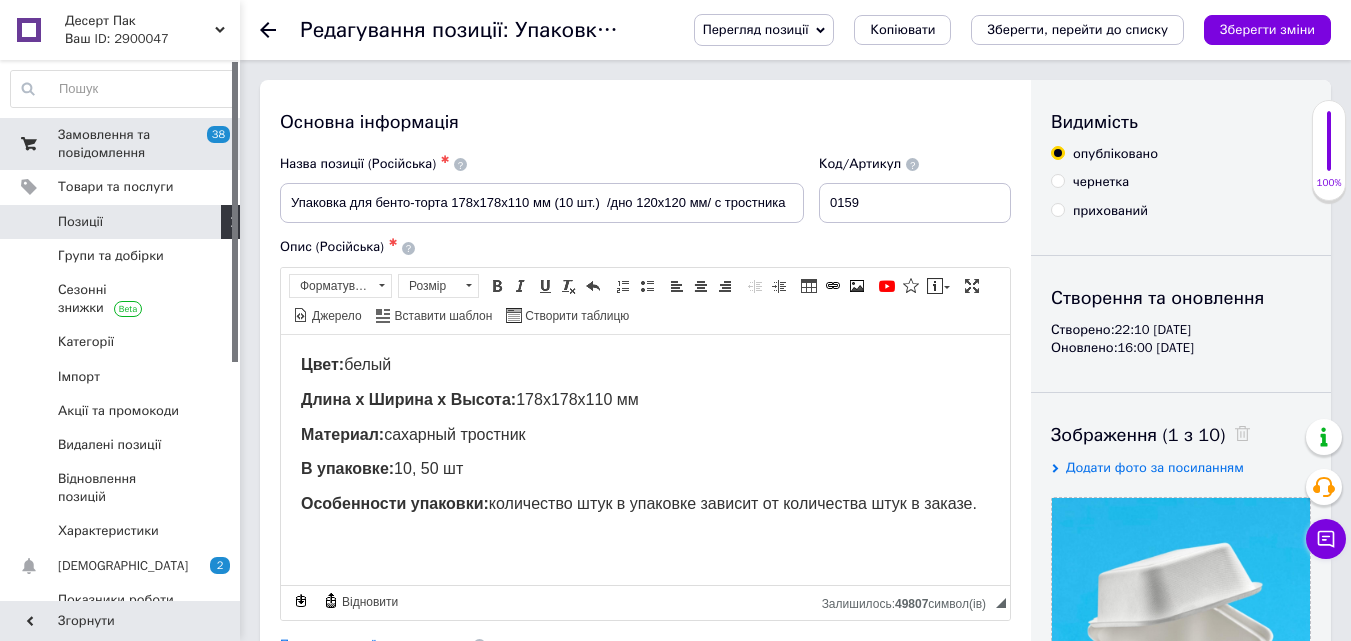 click at bounding box center [29, 144] 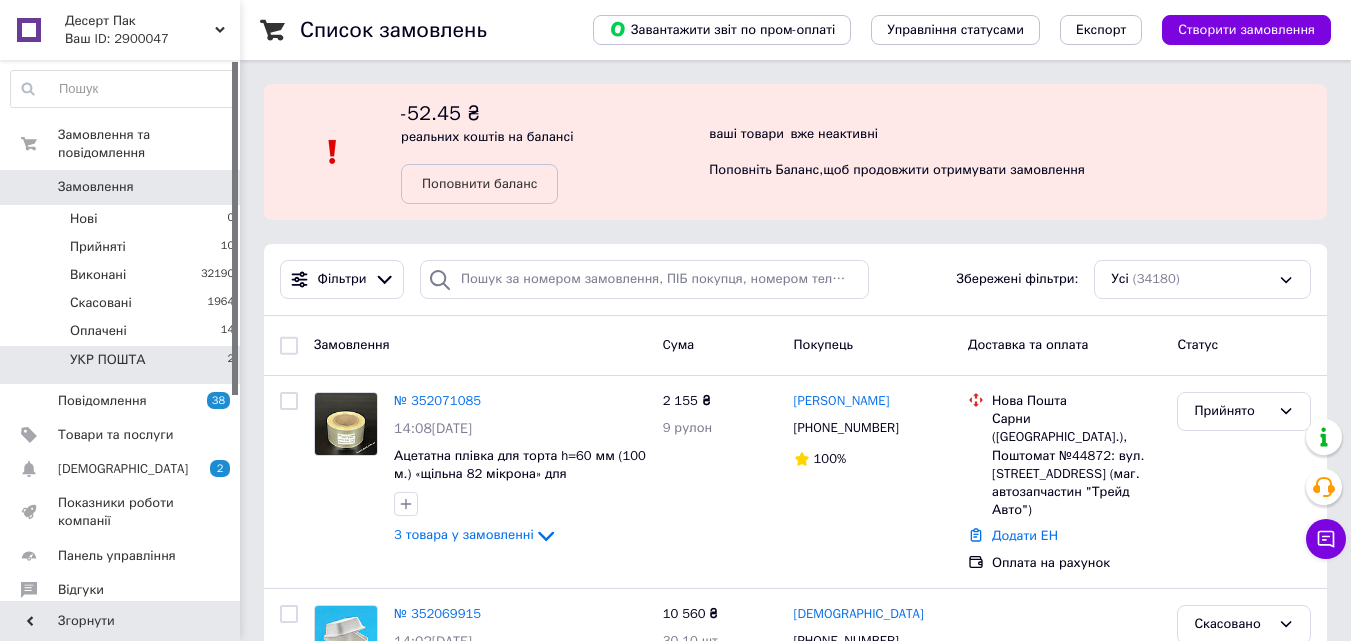 click on "УКР ПОШТА" at bounding box center [108, 360] 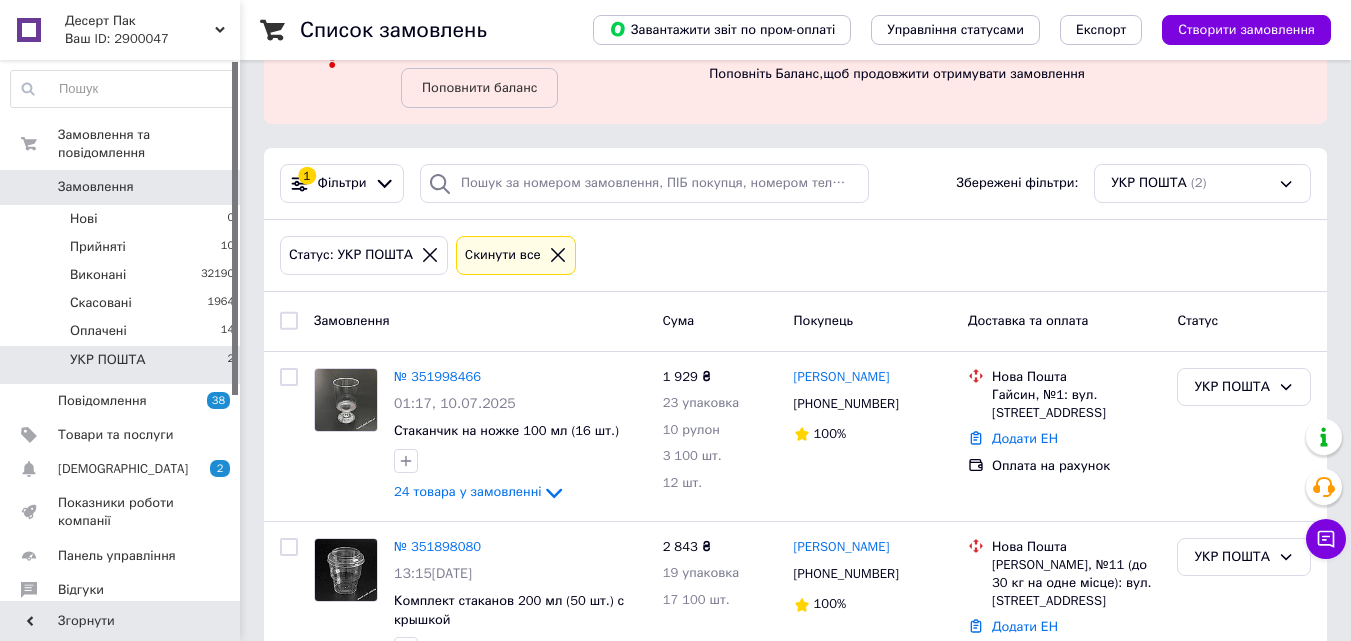 scroll, scrollTop: 188, scrollLeft: 0, axis: vertical 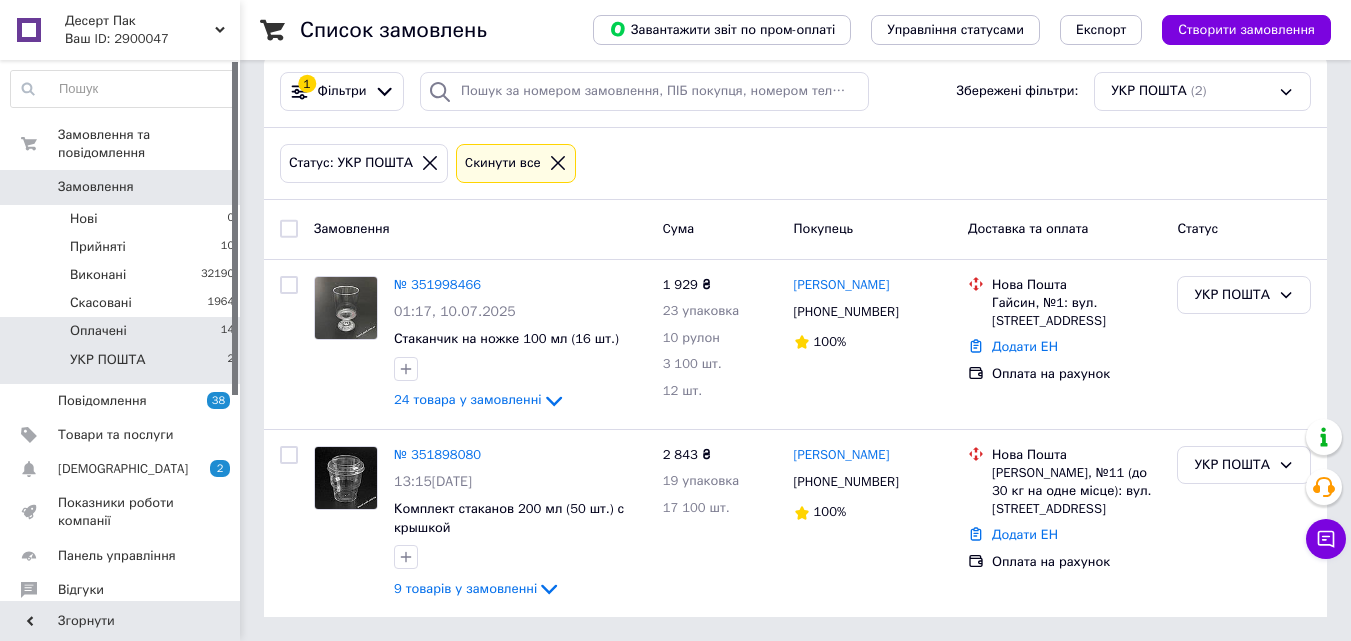 click on "Оплачені 14" at bounding box center (123, 331) 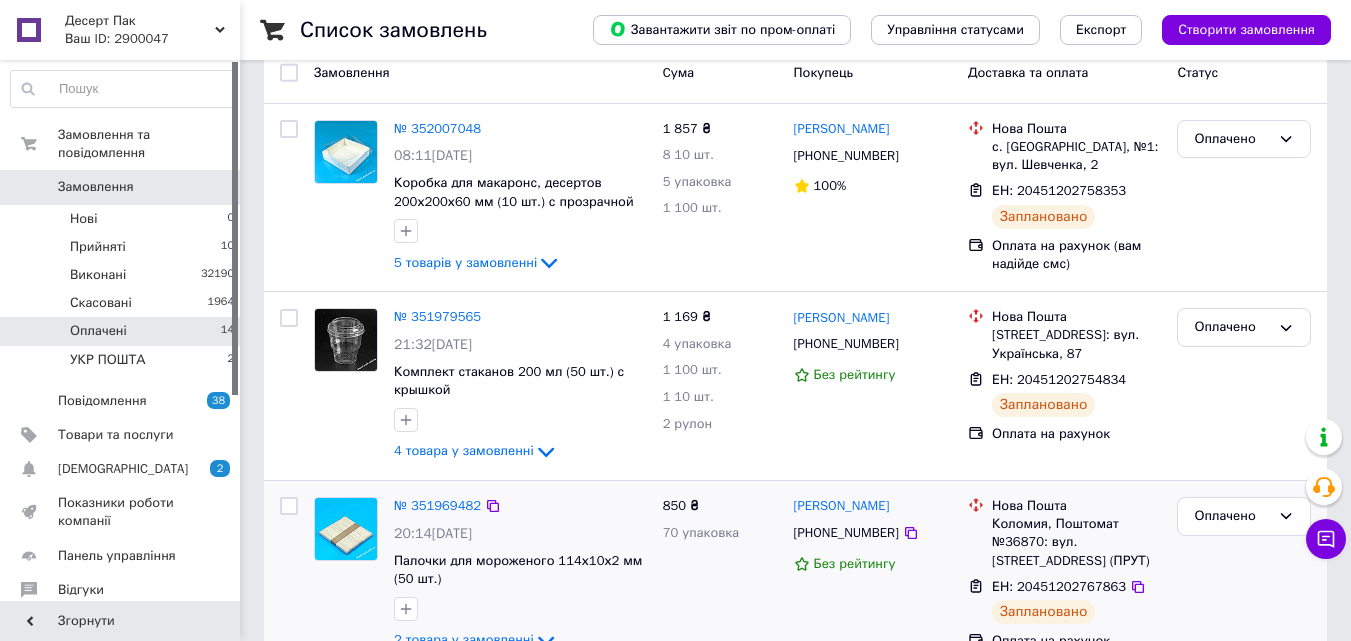scroll, scrollTop: 500, scrollLeft: 0, axis: vertical 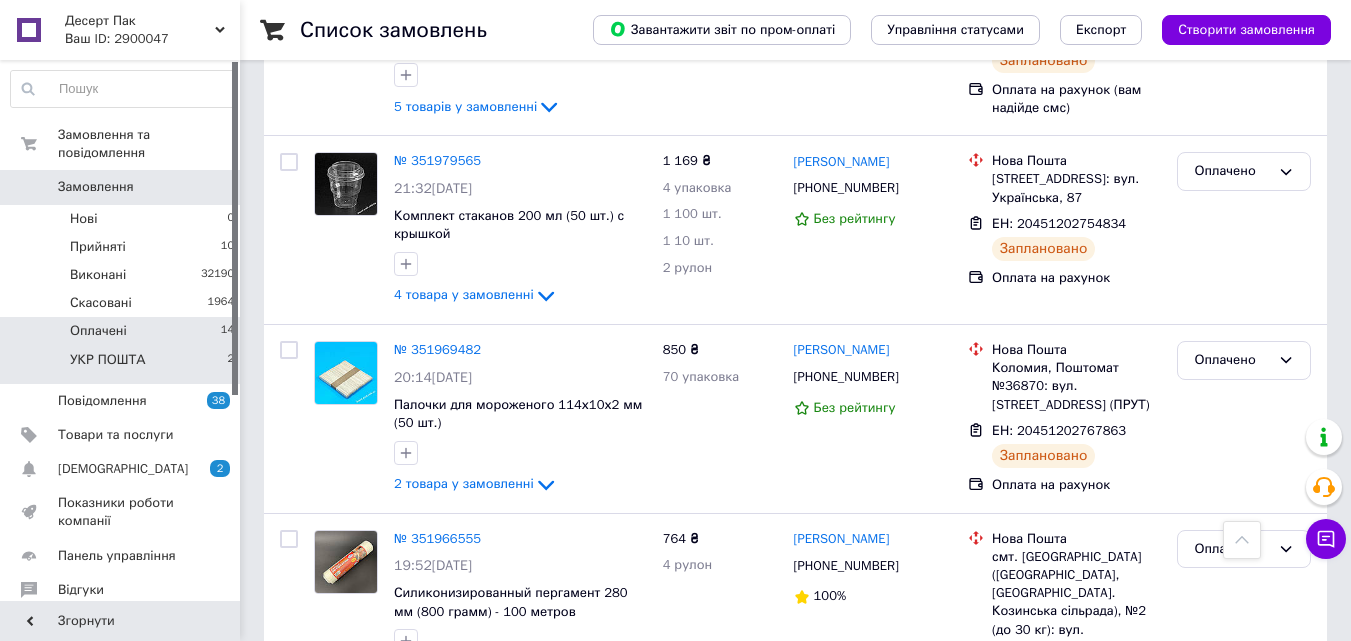 click on "УКР ПОШТА 2" at bounding box center [123, 365] 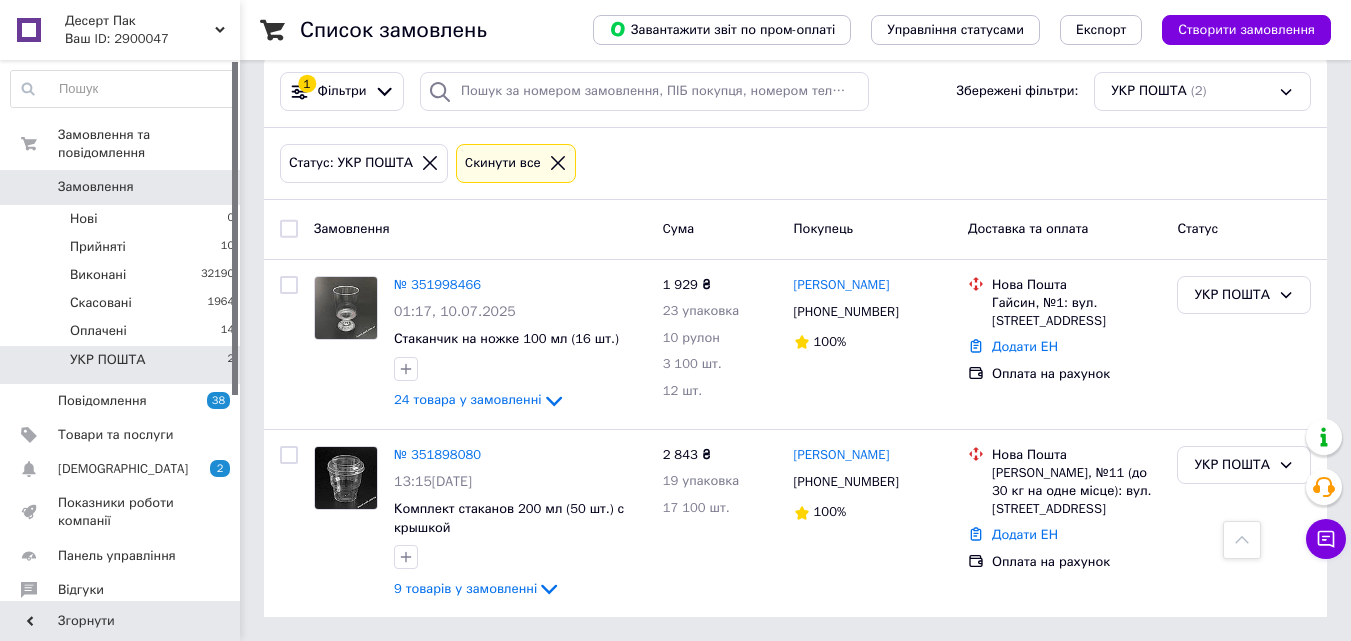 scroll, scrollTop: 0, scrollLeft: 0, axis: both 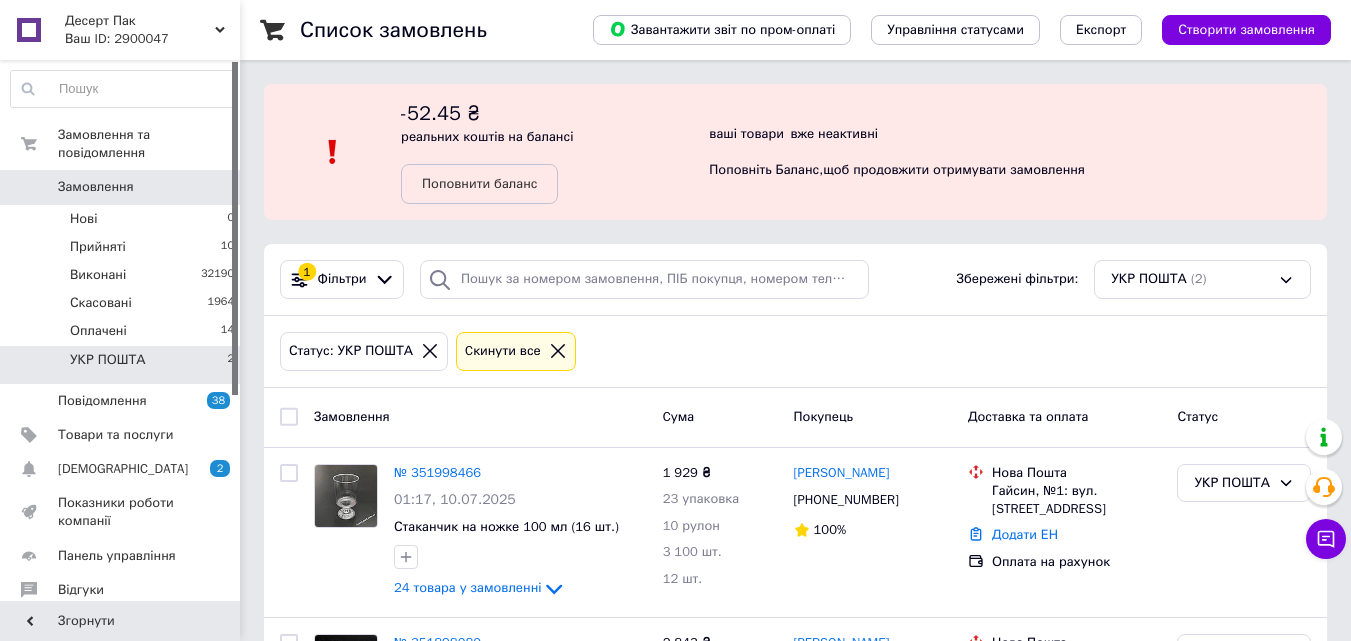 click on "Замовлення" at bounding box center (96, 187) 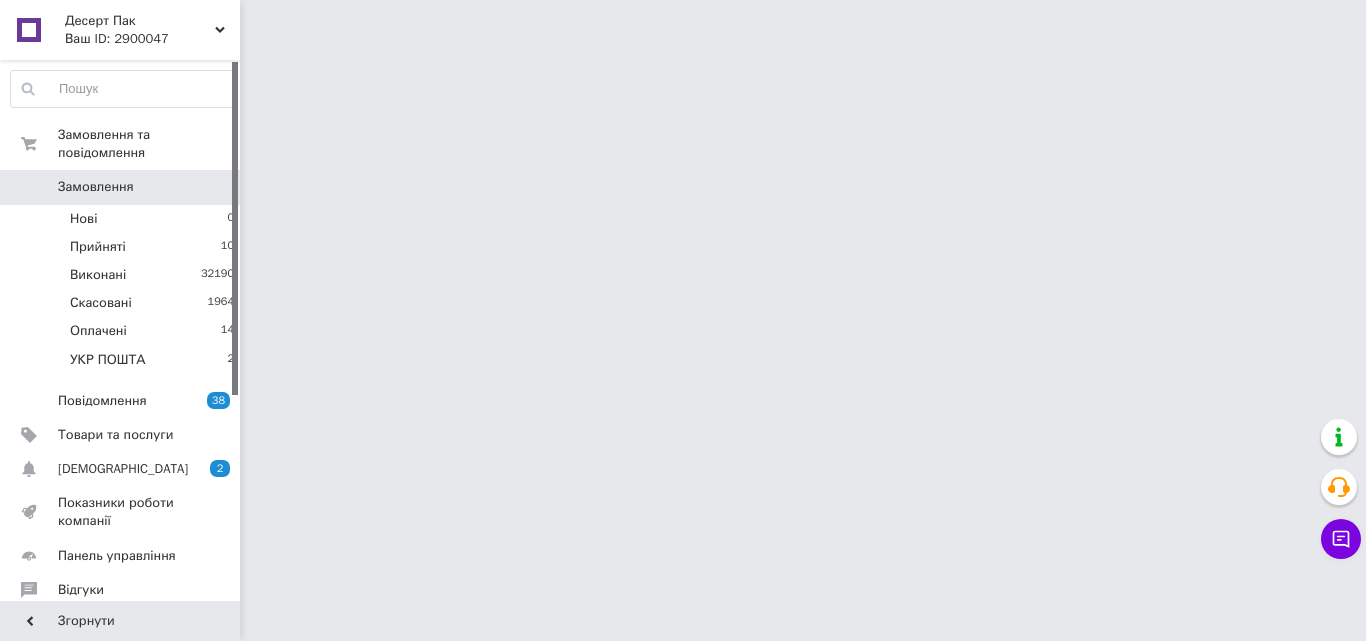 click on "Замовлення" at bounding box center [96, 187] 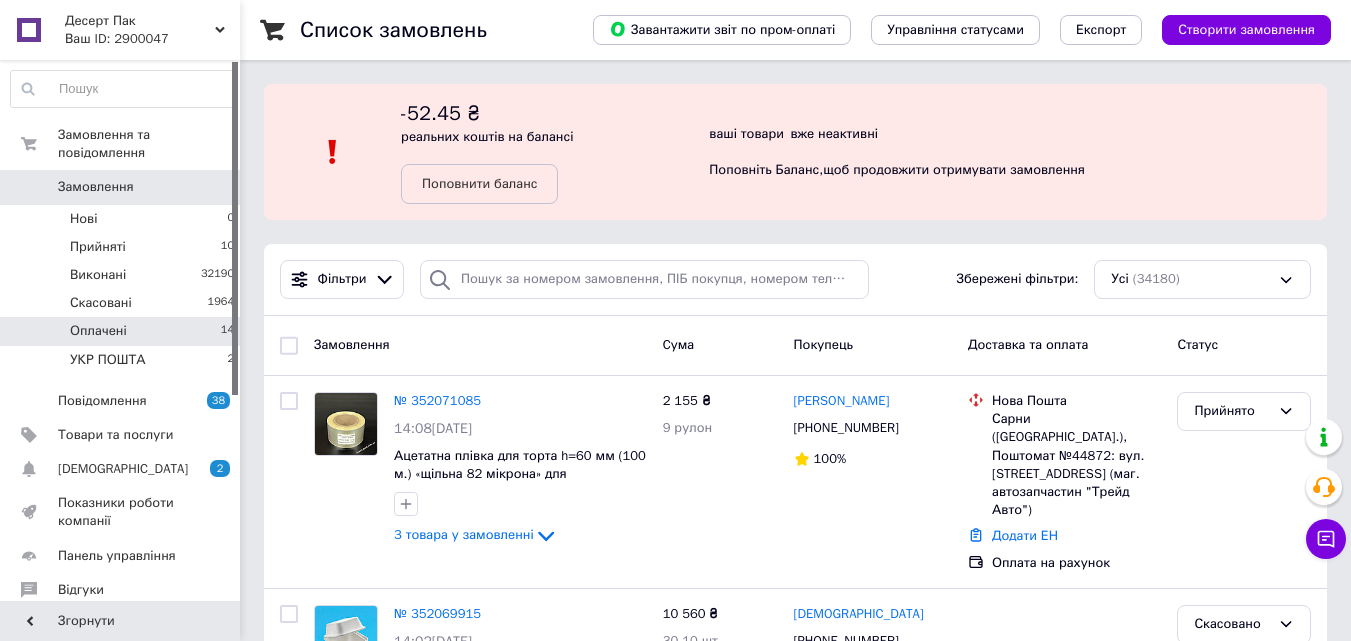 click on "Оплачені 14" at bounding box center [123, 331] 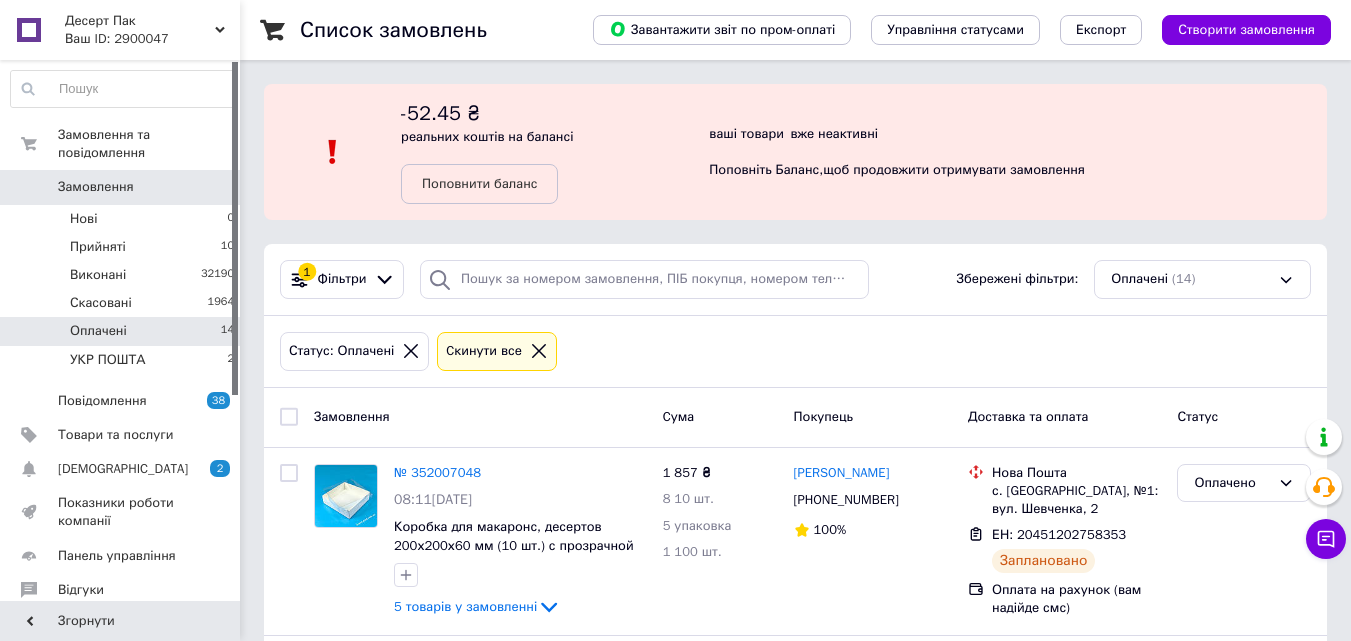 click on "Замовлення 0" at bounding box center (123, 187) 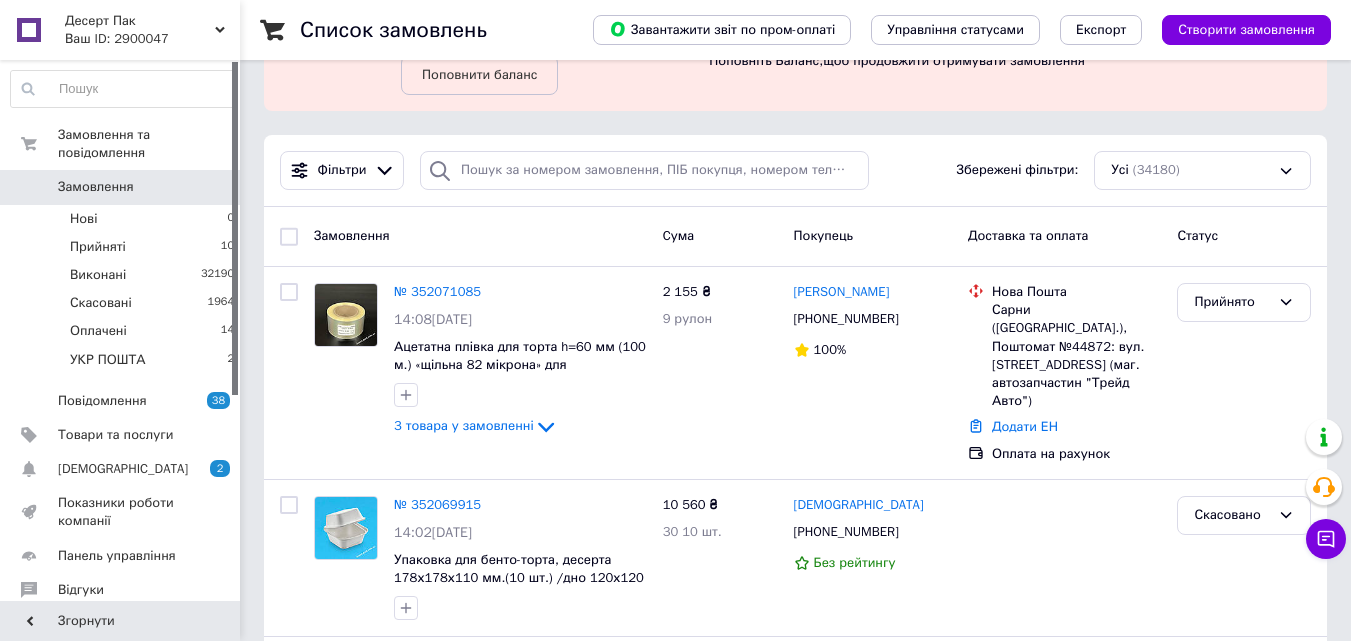 scroll, scrollTop: 300, scrollLeft: 0, axis: vertical 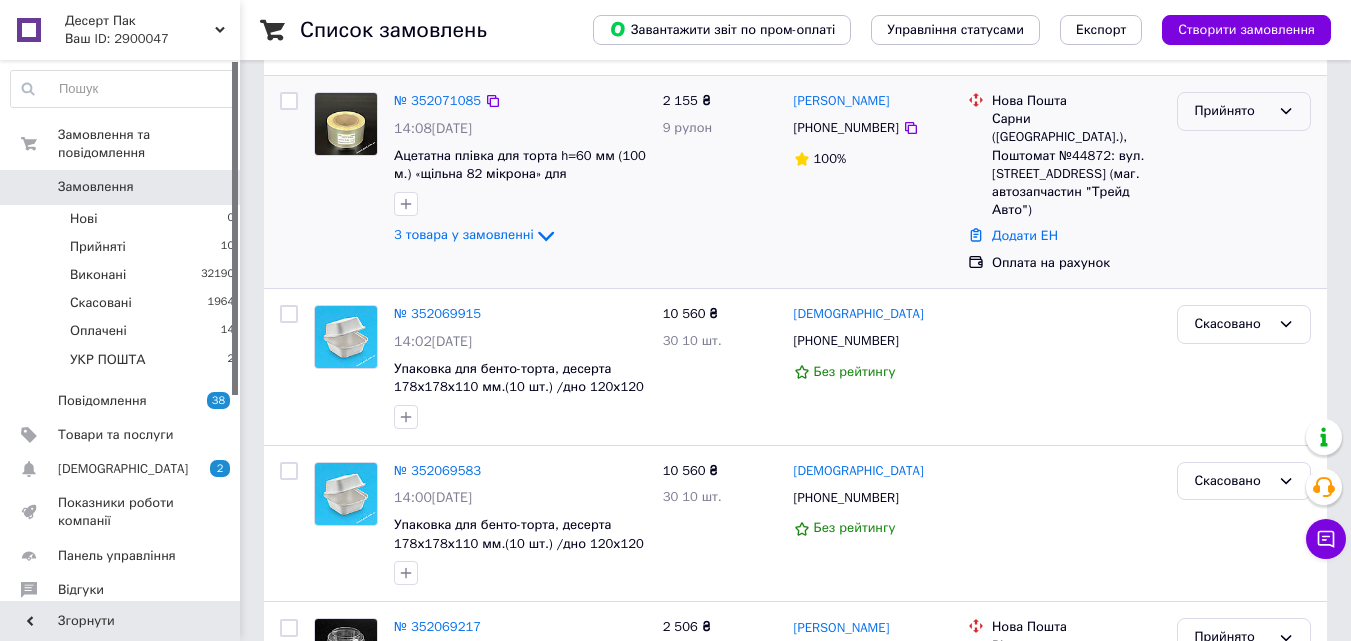 click on "Прийнято" at bounding box center (1244, 111) 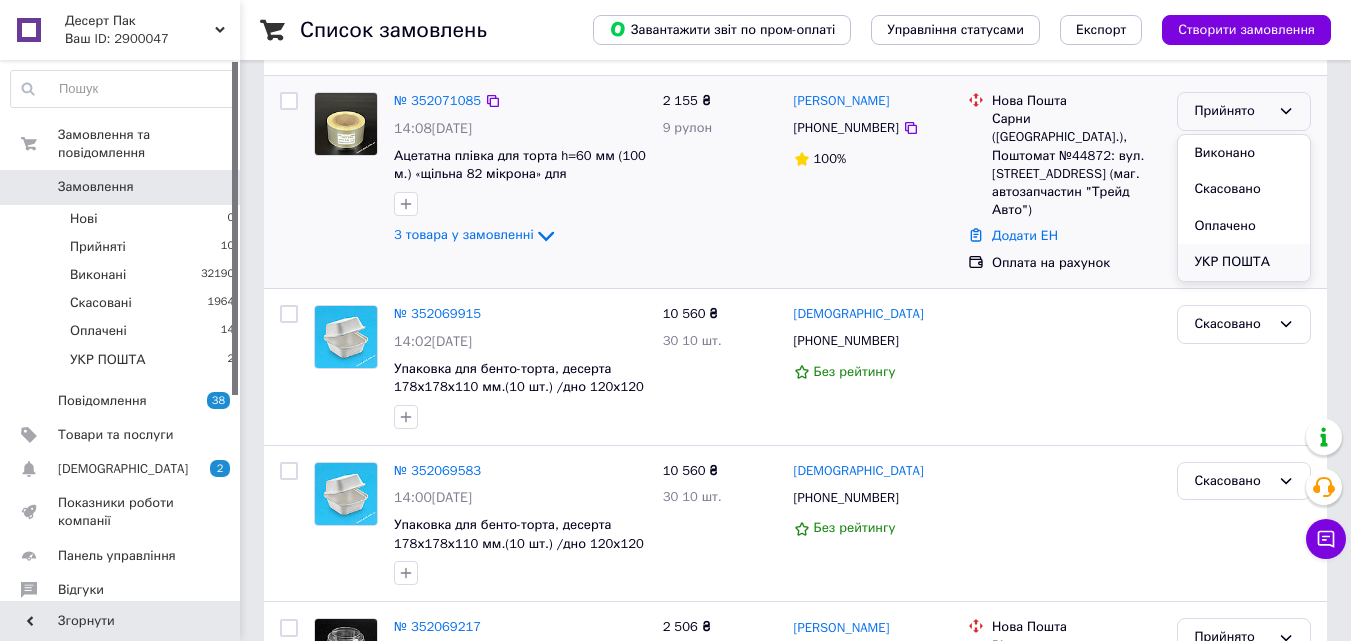 click on "УКР ПОШТА" at bounding box center [1244, 262] 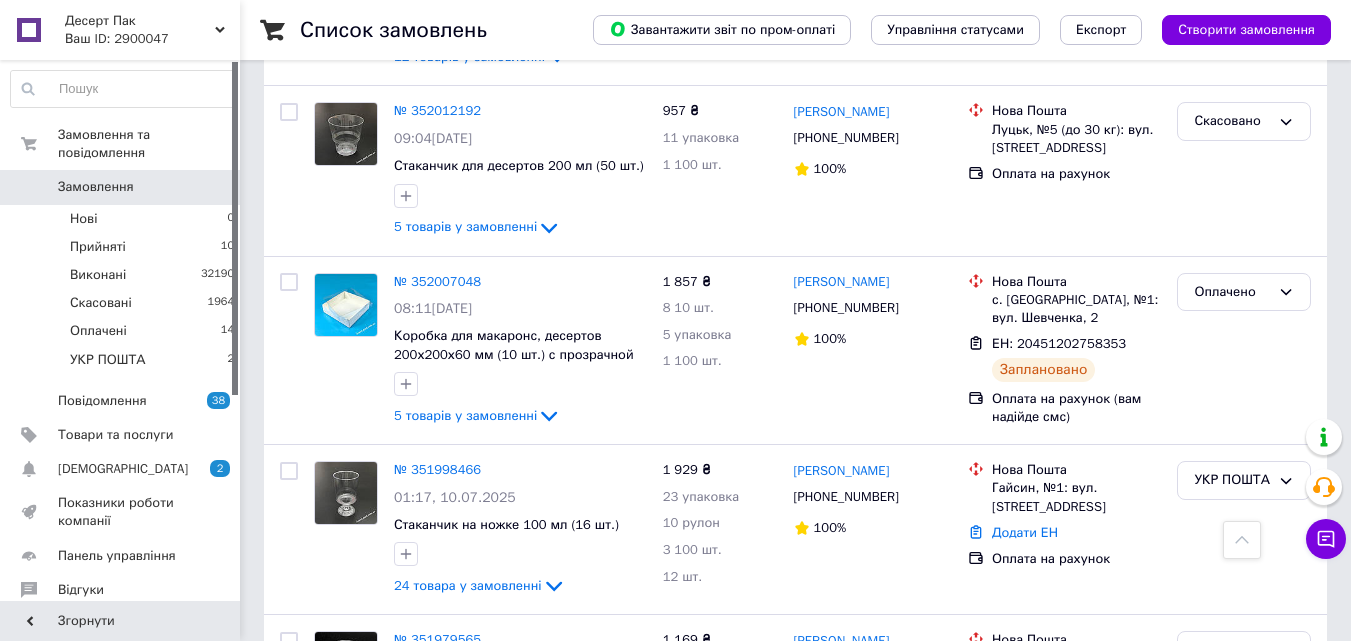 scroll, scrollTop: 1700, scrollLeft: 0, axis: vertical 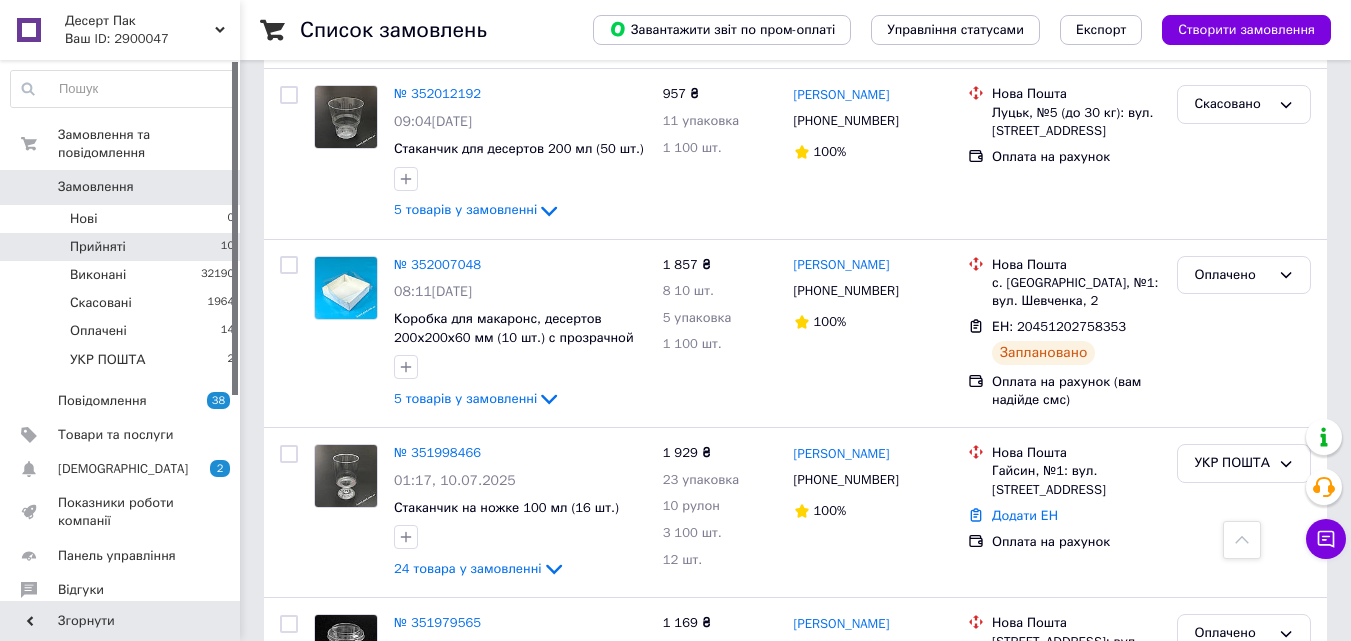 click on "Прийняті 10" at bounding box center [123, 247] 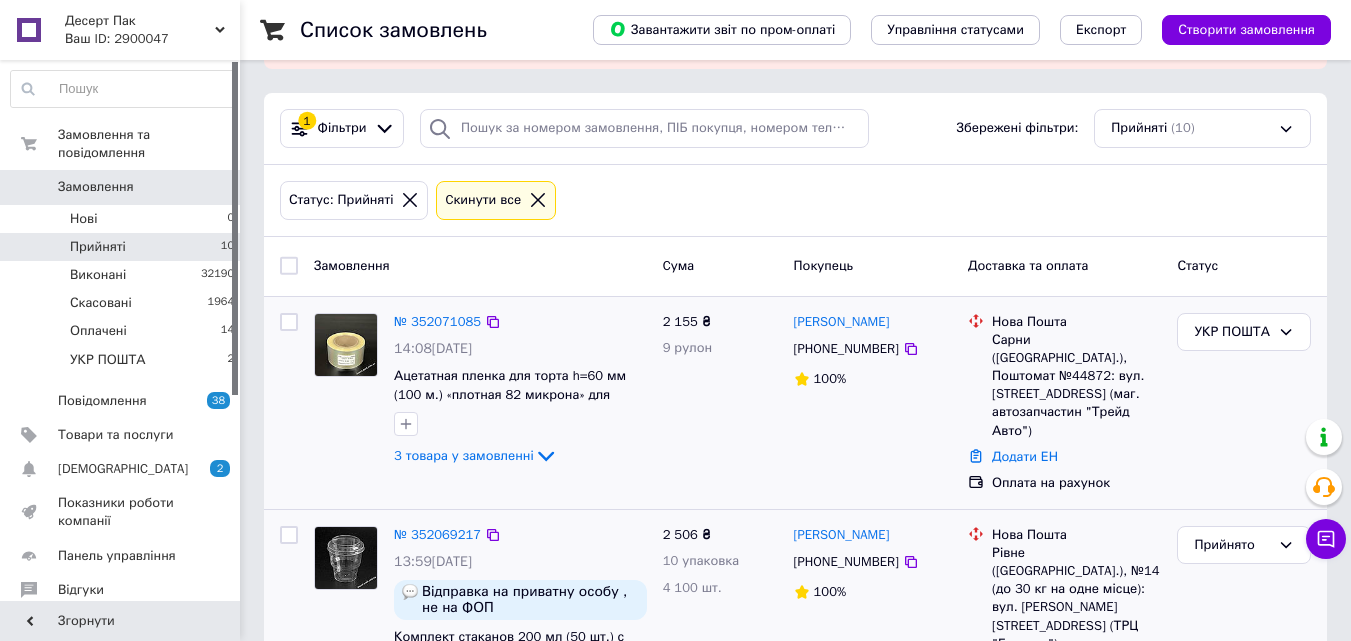 scroll, scrollTop: 551, scrollLeft: 0, axis: vertical 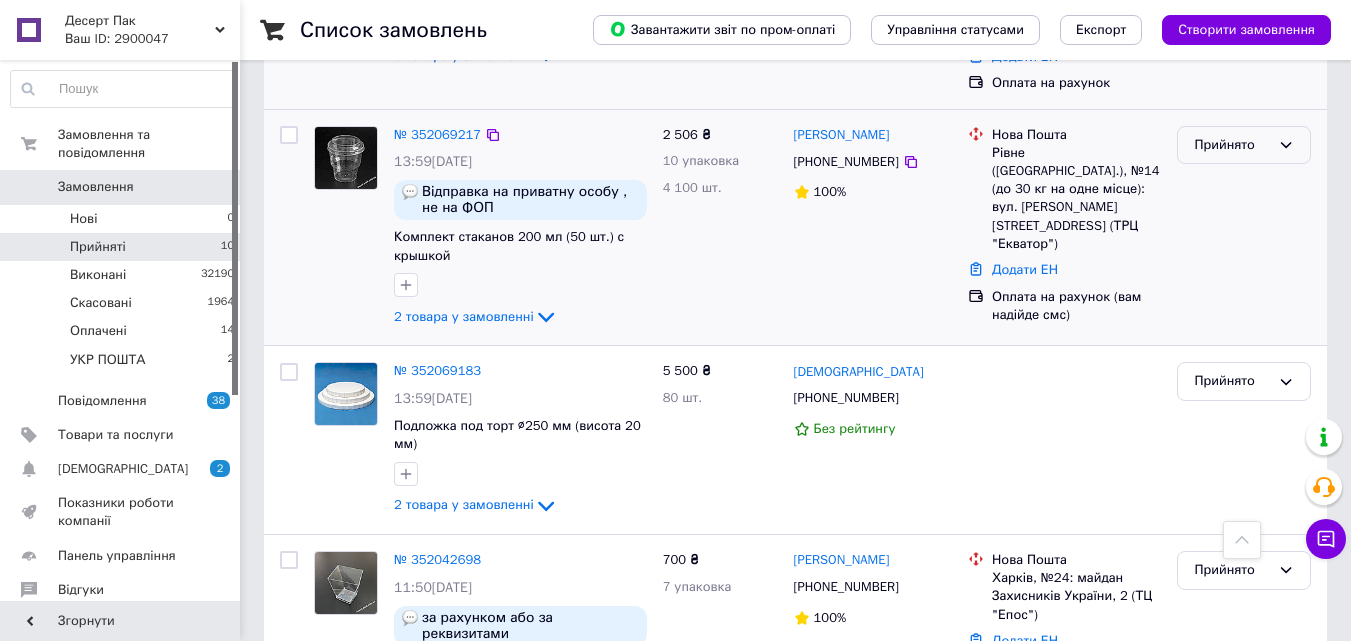 click on "Прийнято" at bounding box center [1244, 145] 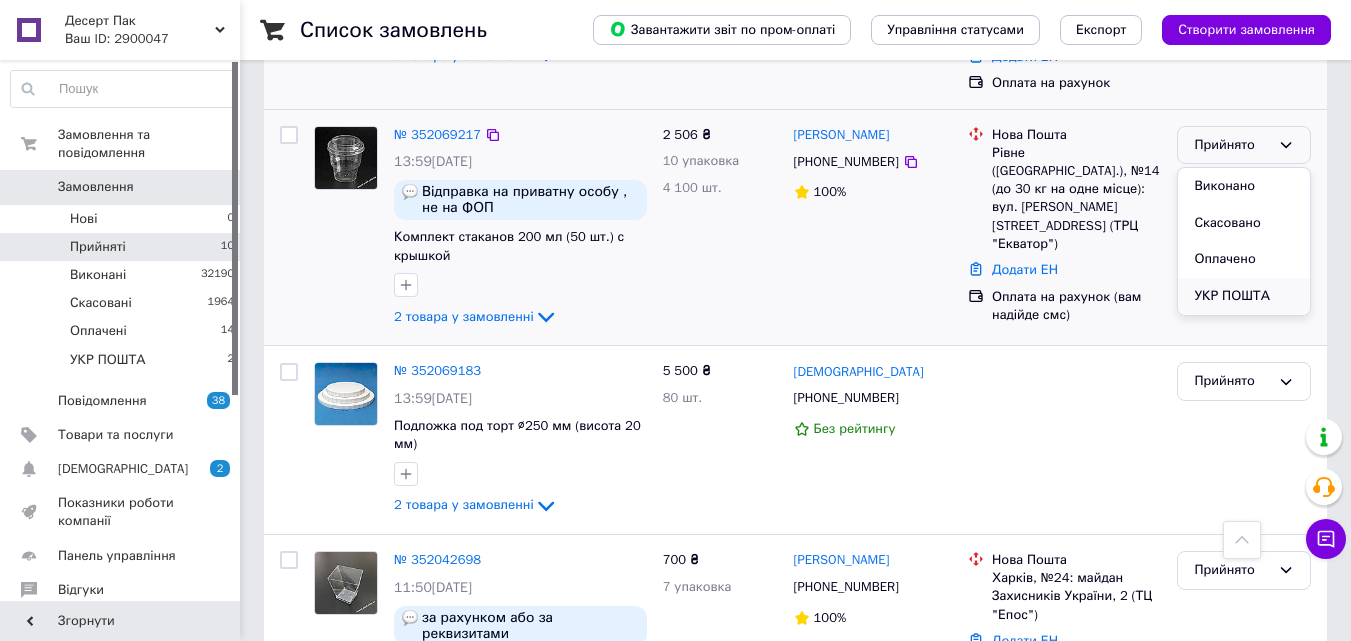click on "УКР ПОШТА" at bounding box center [1244, 296] 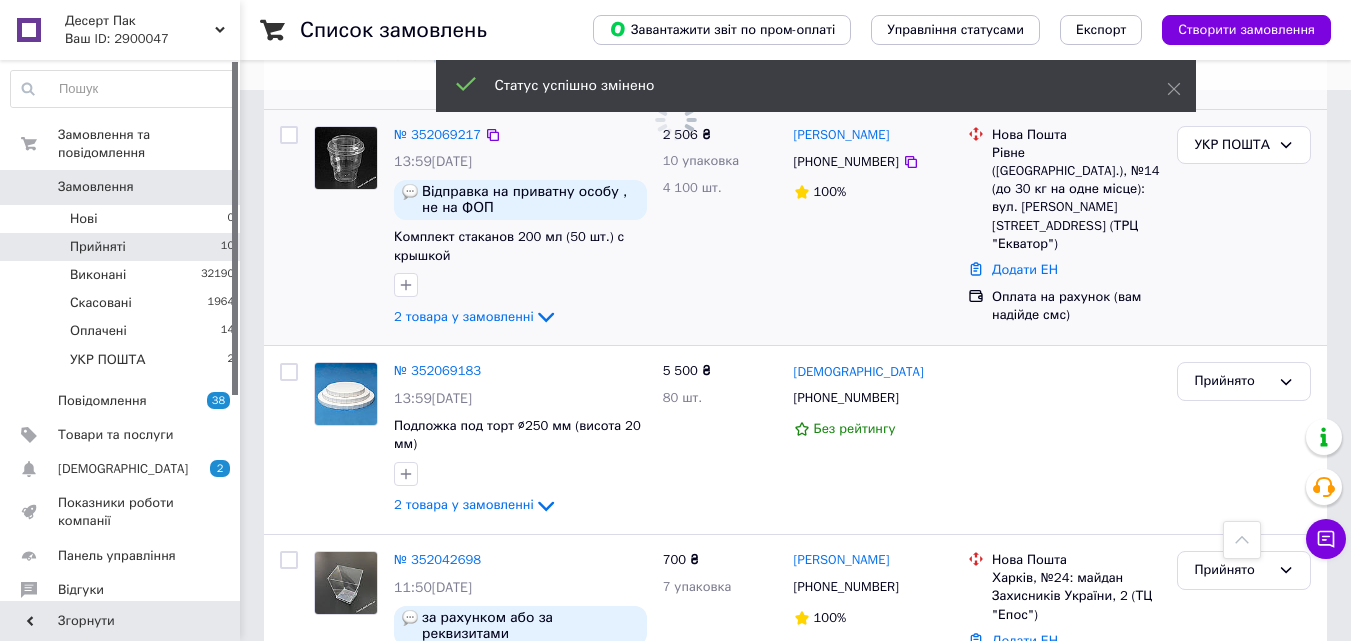 click on "2 товара у замовленні" at bounding box center (520, 317) 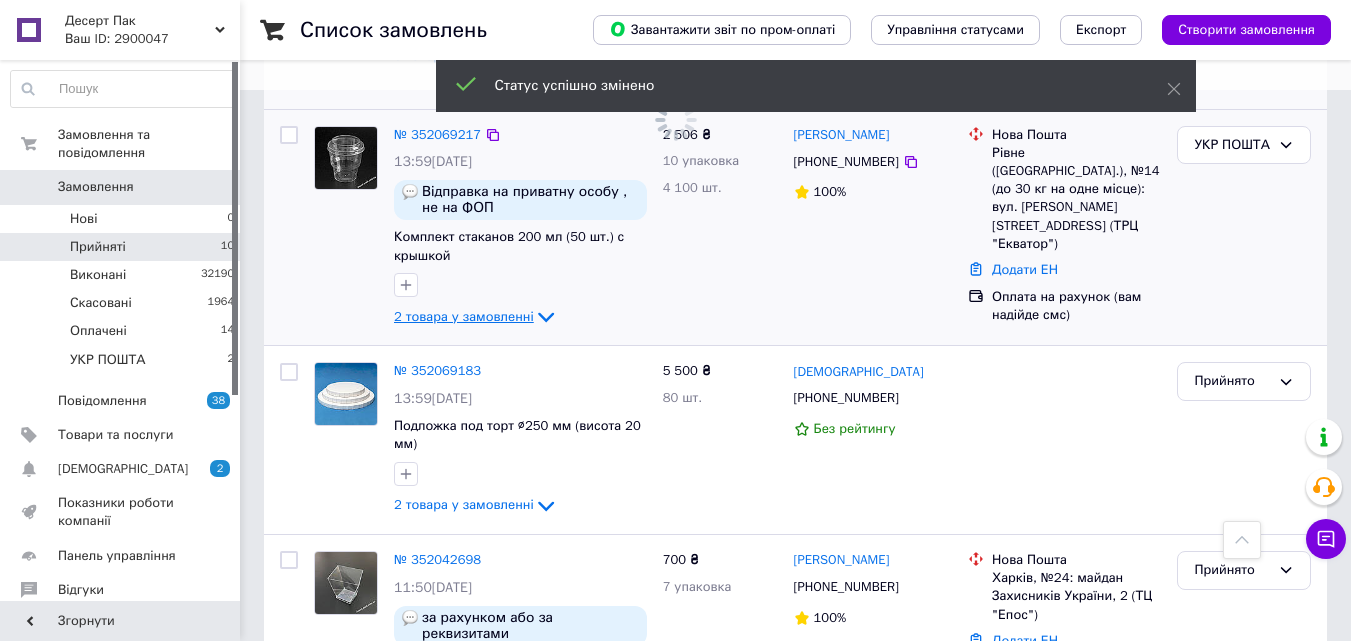 click on "2 товара у замовленні" at bounding box center [464, 316] 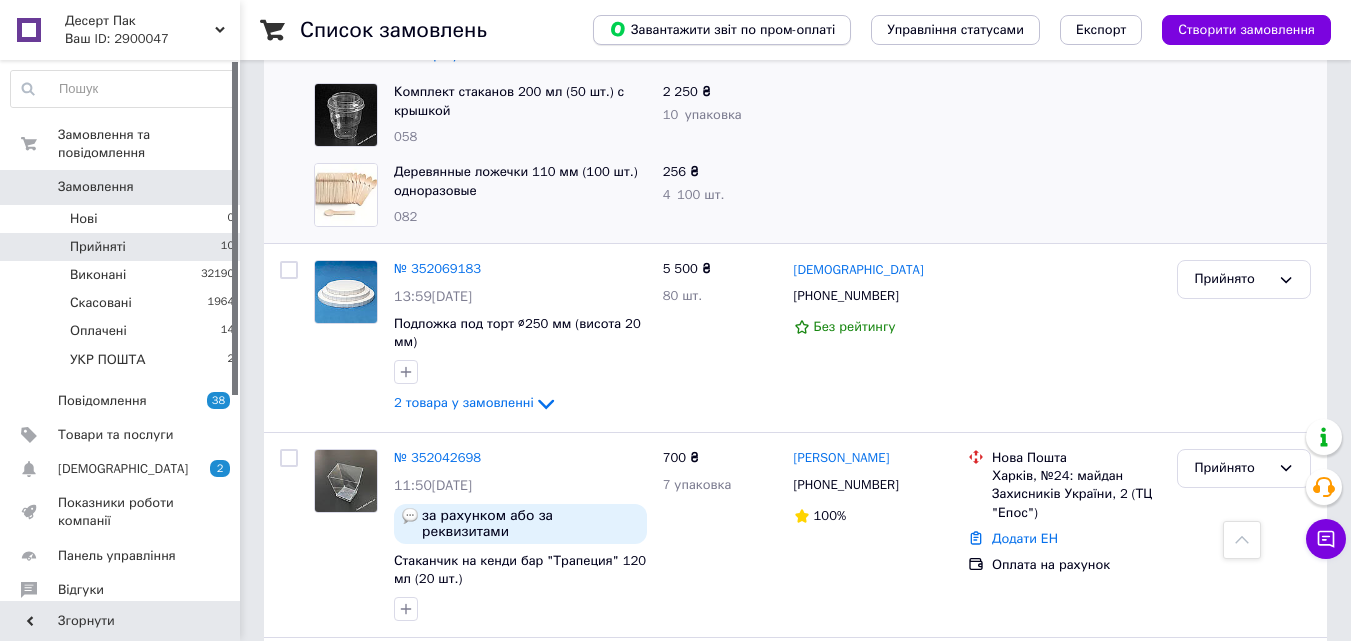 scroll, scrollTop: 357, scrollLeft: 0, axis: vertical 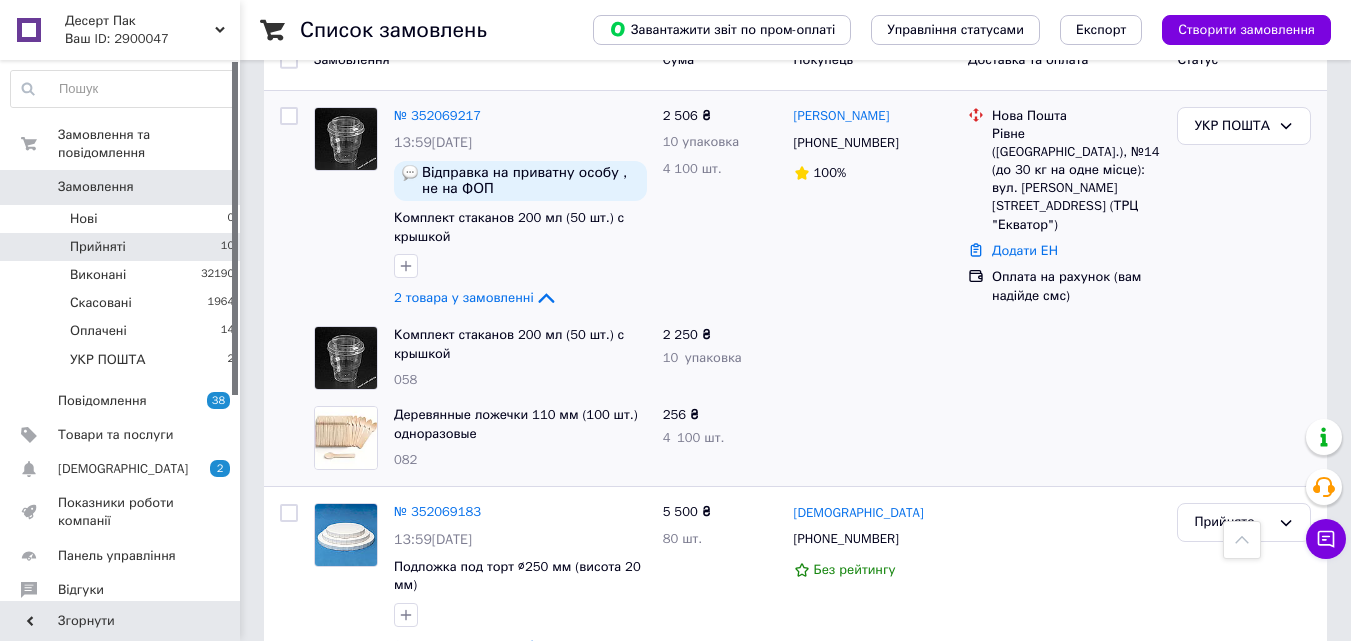click on "Замовлення" at bounding box center [96, 187] 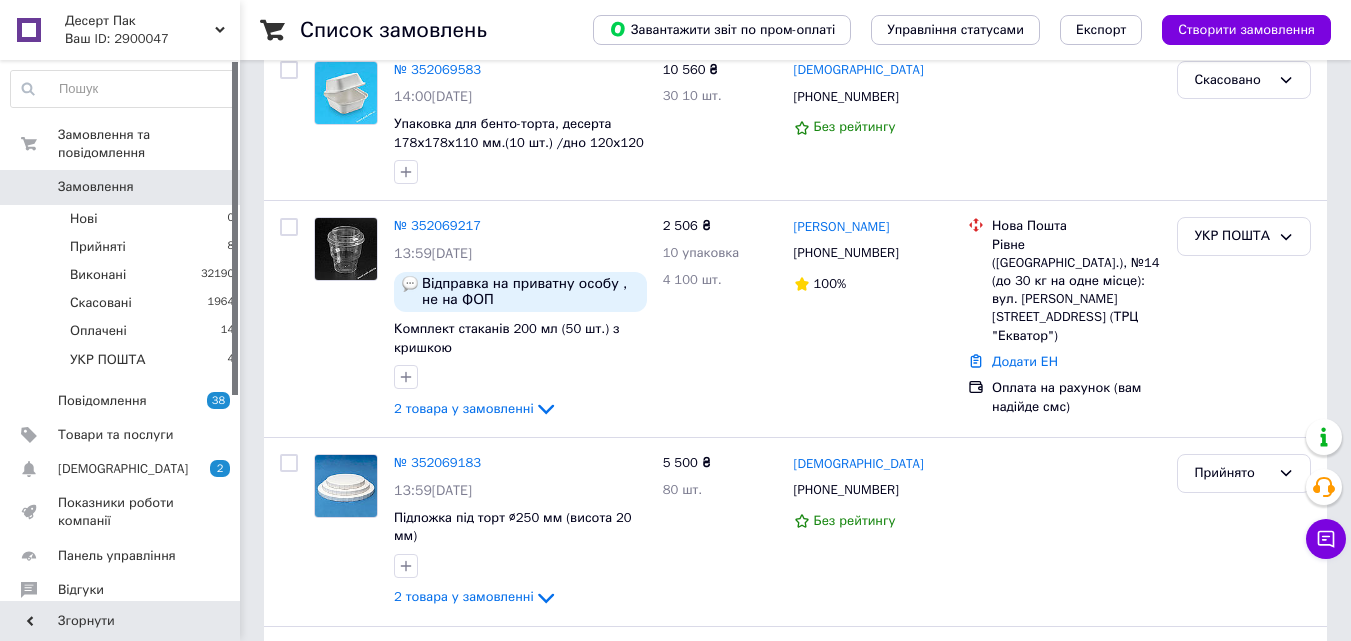 scroll, scrollTop: 800, scrollLeft: 0, axis: vertical 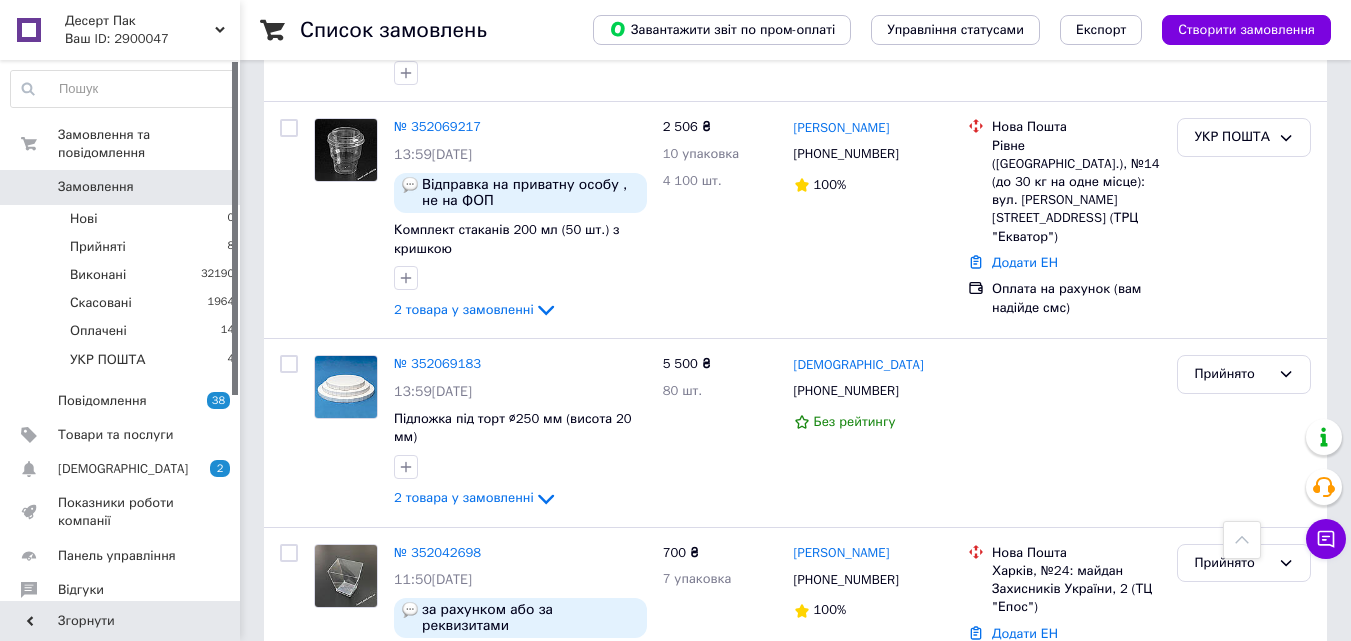 click on "Замовлення" at bounding box center [121, 187] 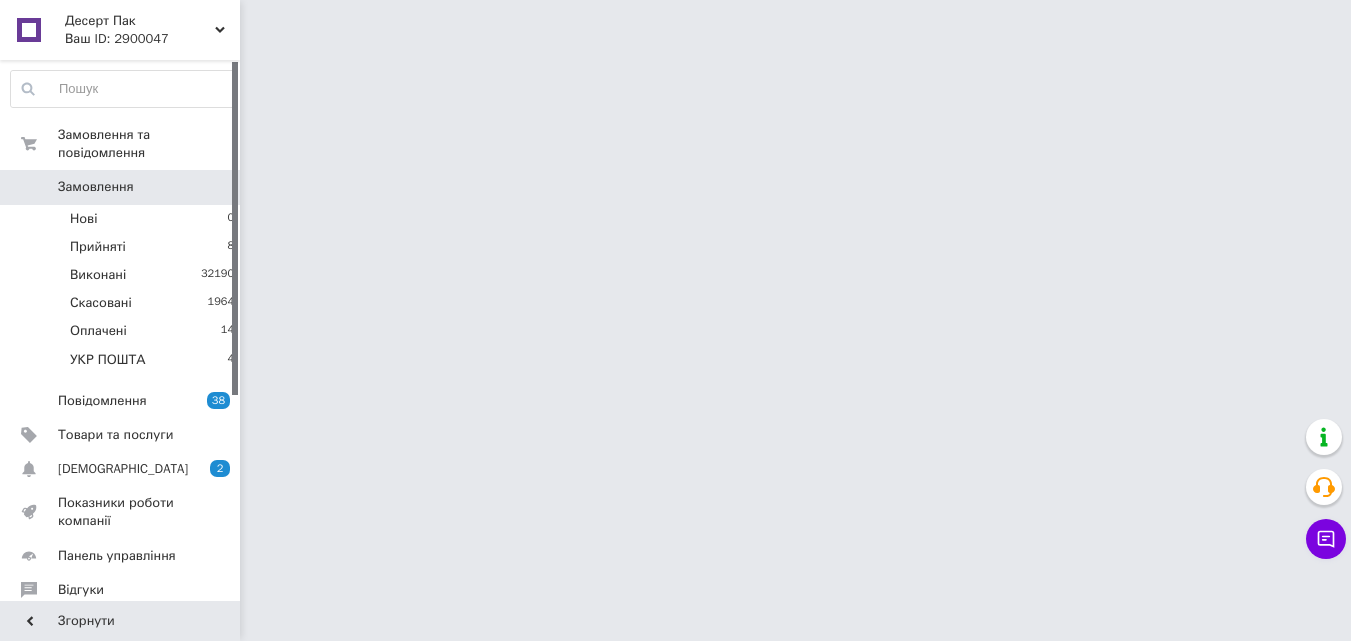 scroll, scrollTop: 0, scrollLeft: 0, axis: both 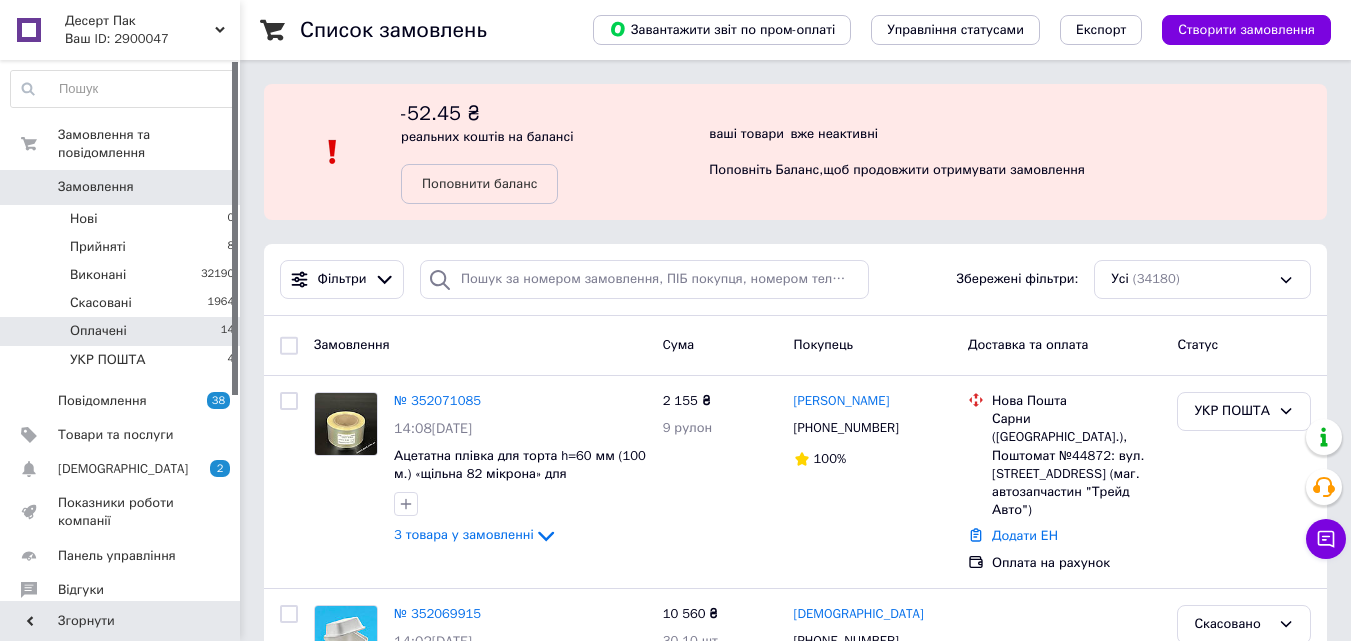 click on "Оплачені" at bounding box center (98, 331) 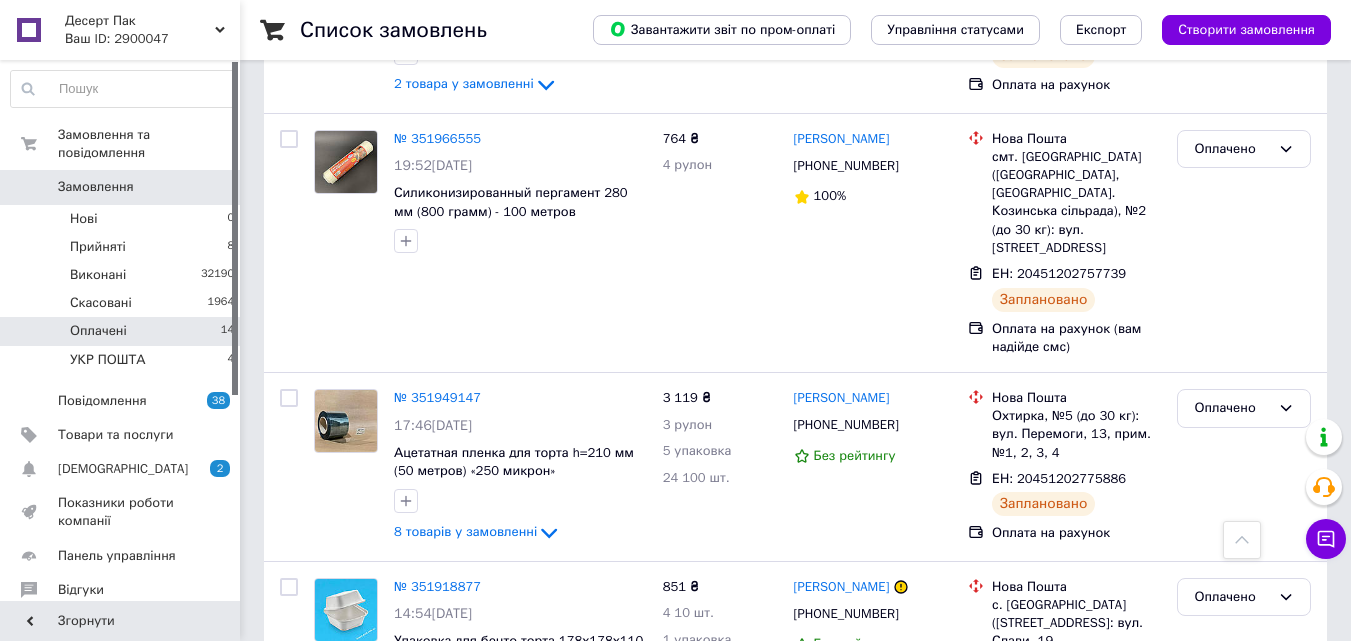 scroll, scrollTop: 1600, scrollLeft: 0, axis: vertical 